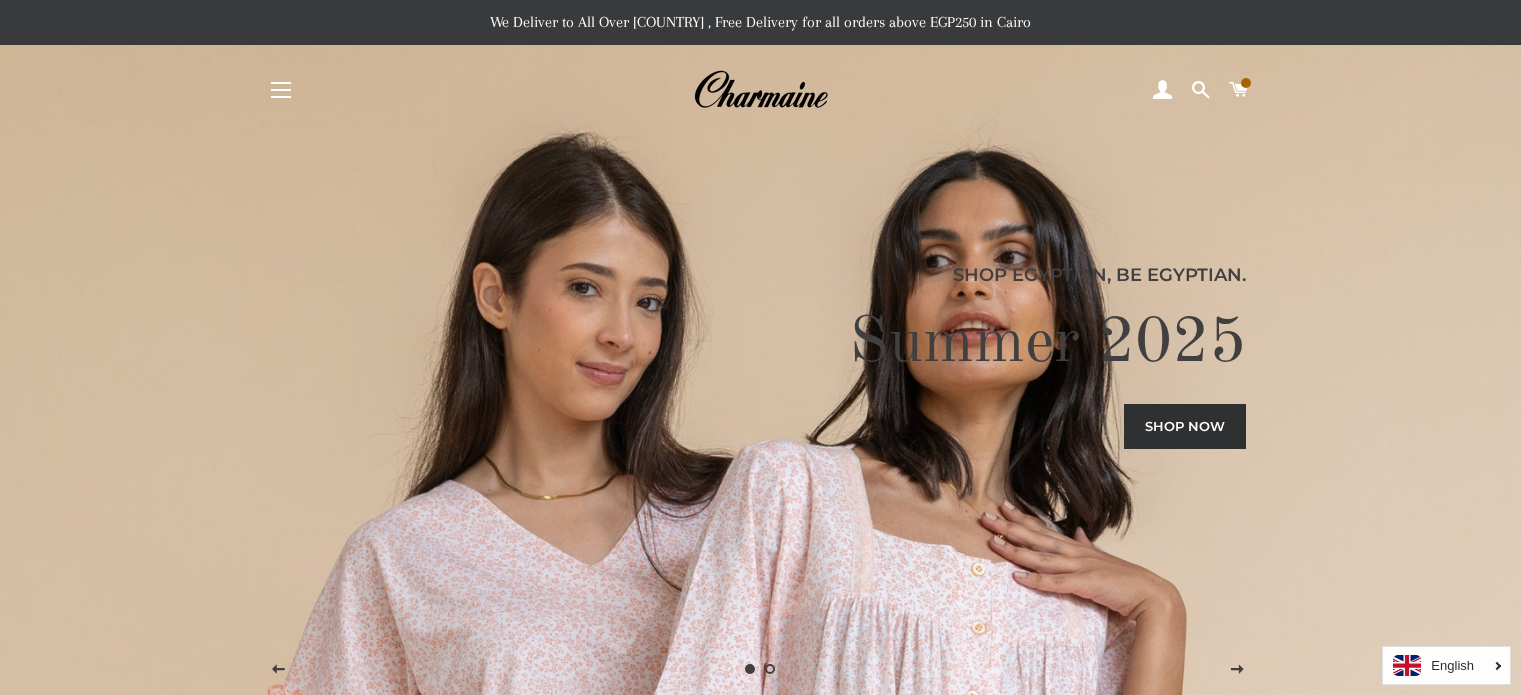 scroll, scrollTop: 73, scrollLeft: 0, axis: vertical 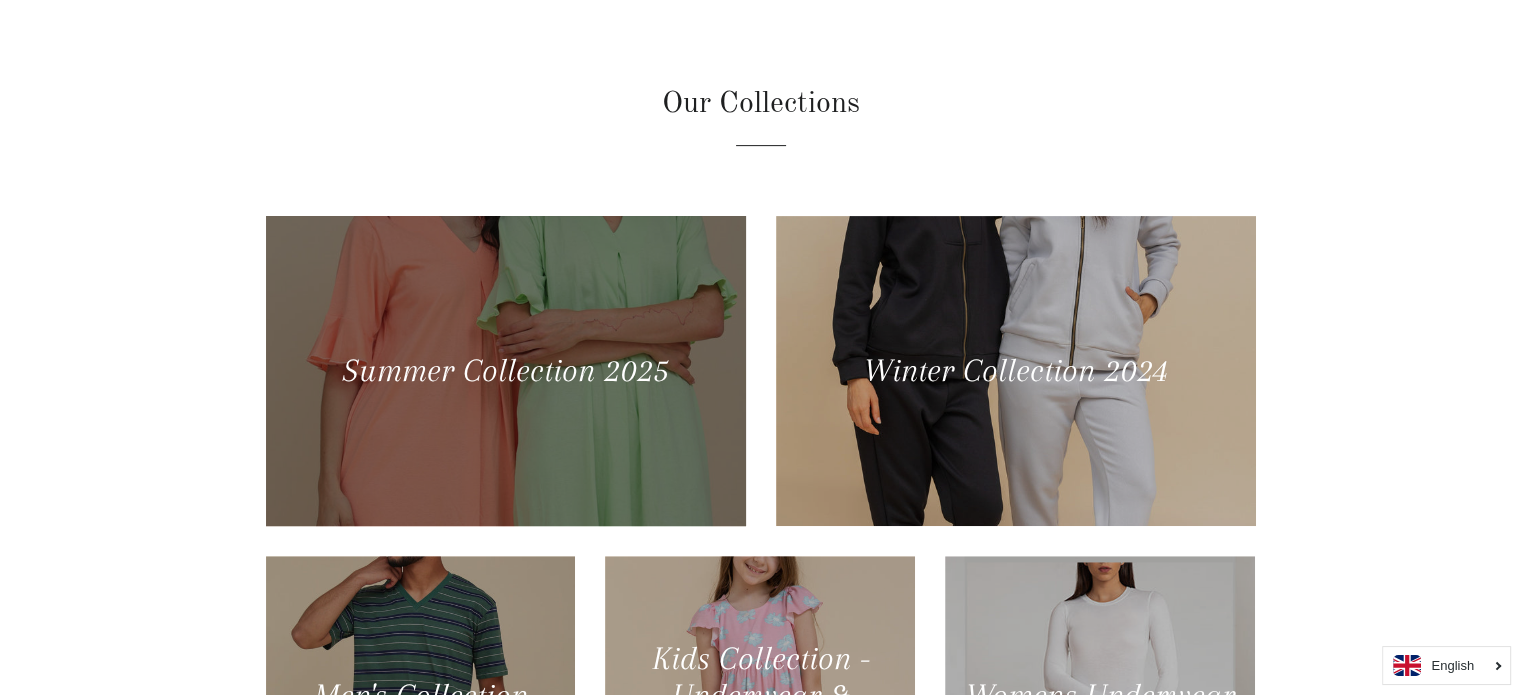 click at bounding box center (505, 370) 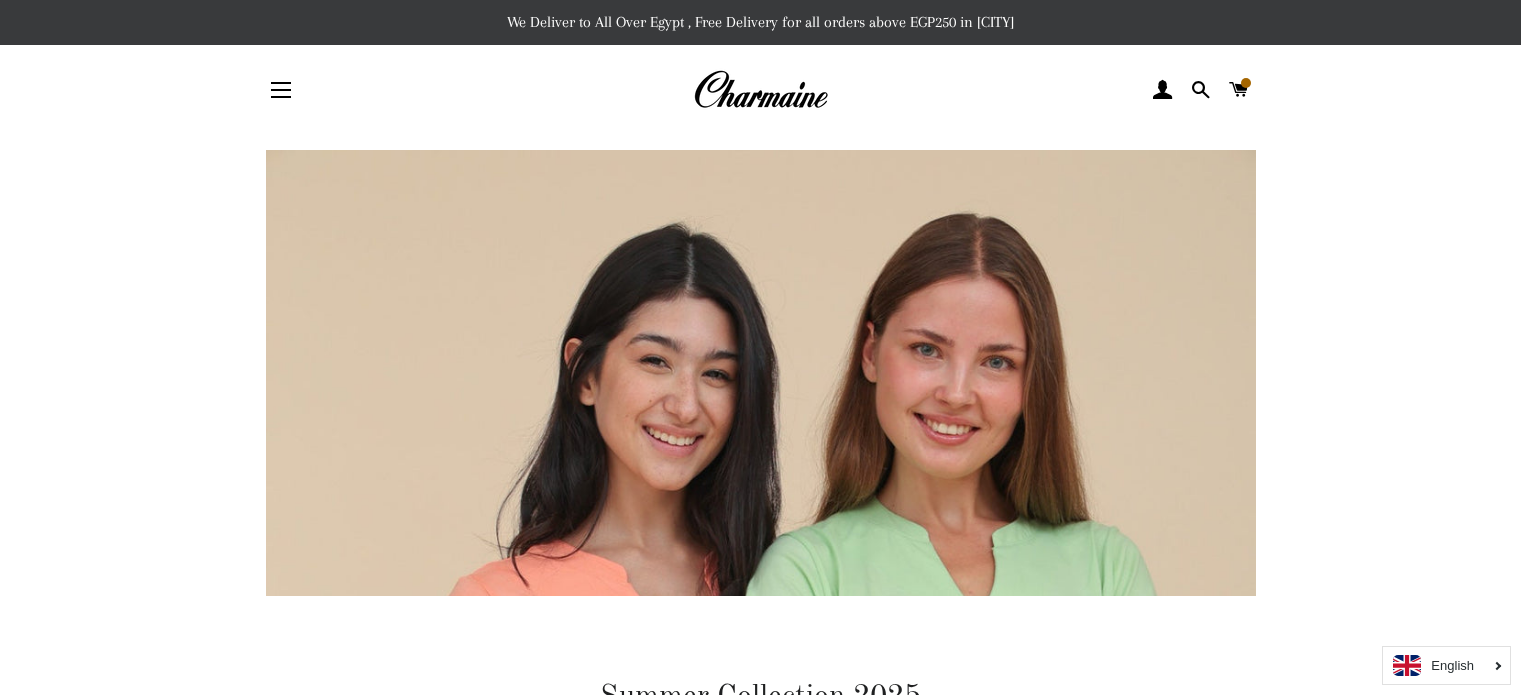 scroll, scrollTop: 0, scrollLeft: 0, axis: both 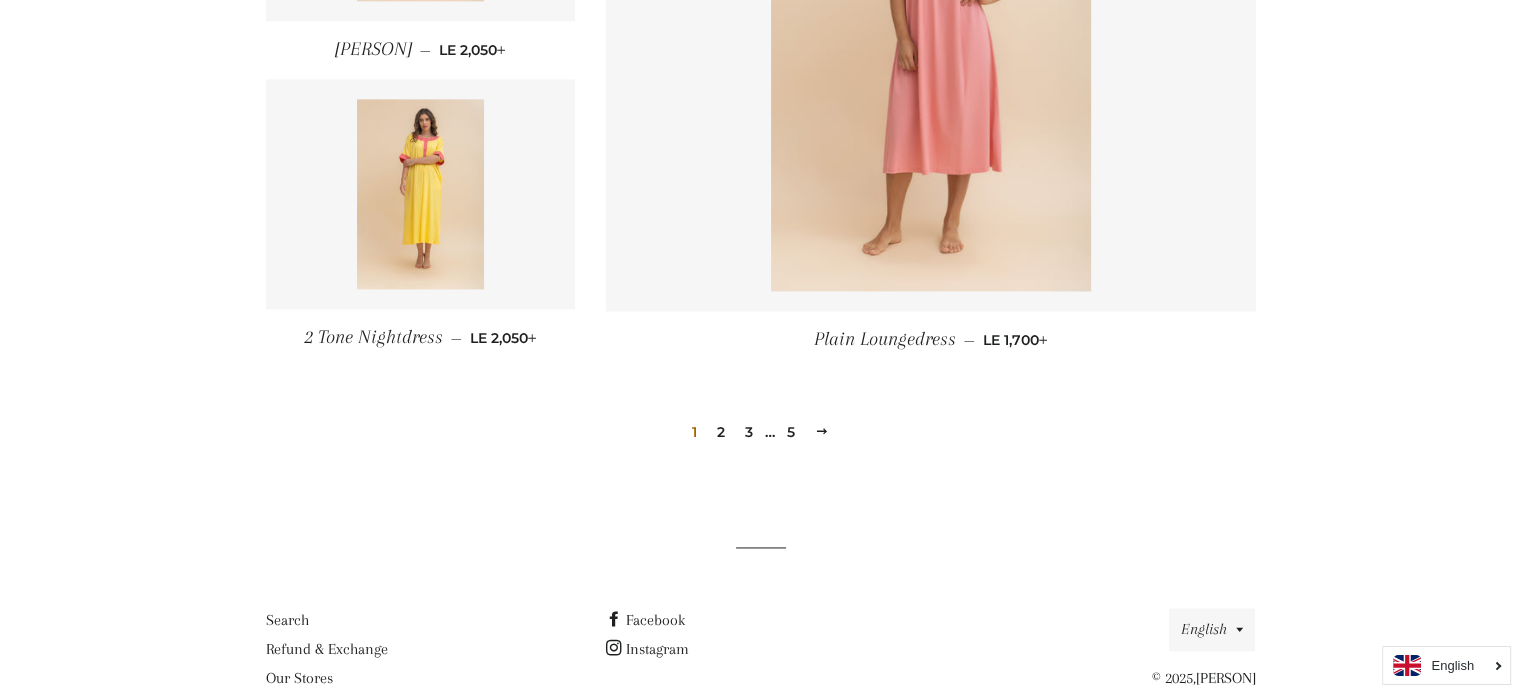click on "2" at bounding box center [721, 432] 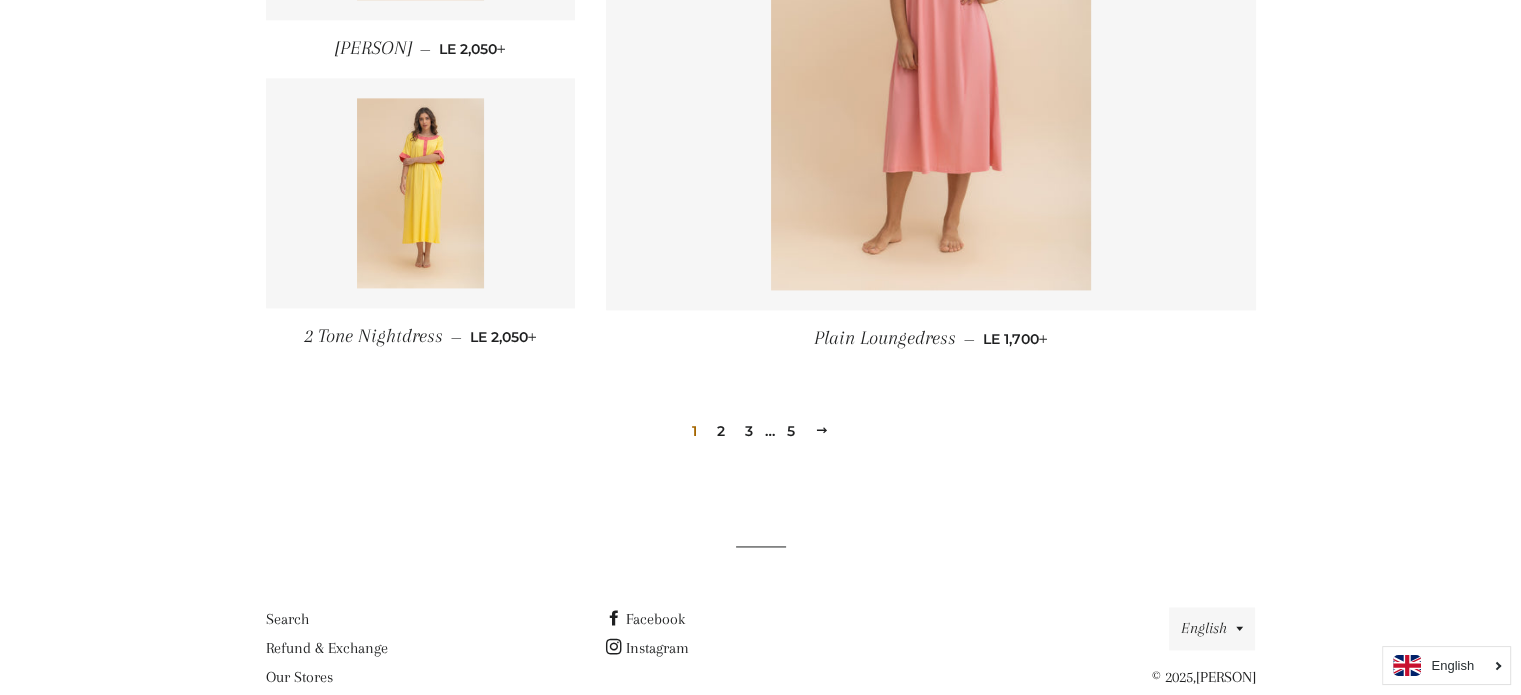 scroll, scrollTop: 2797, scrollLeft: 0, axis: vertical 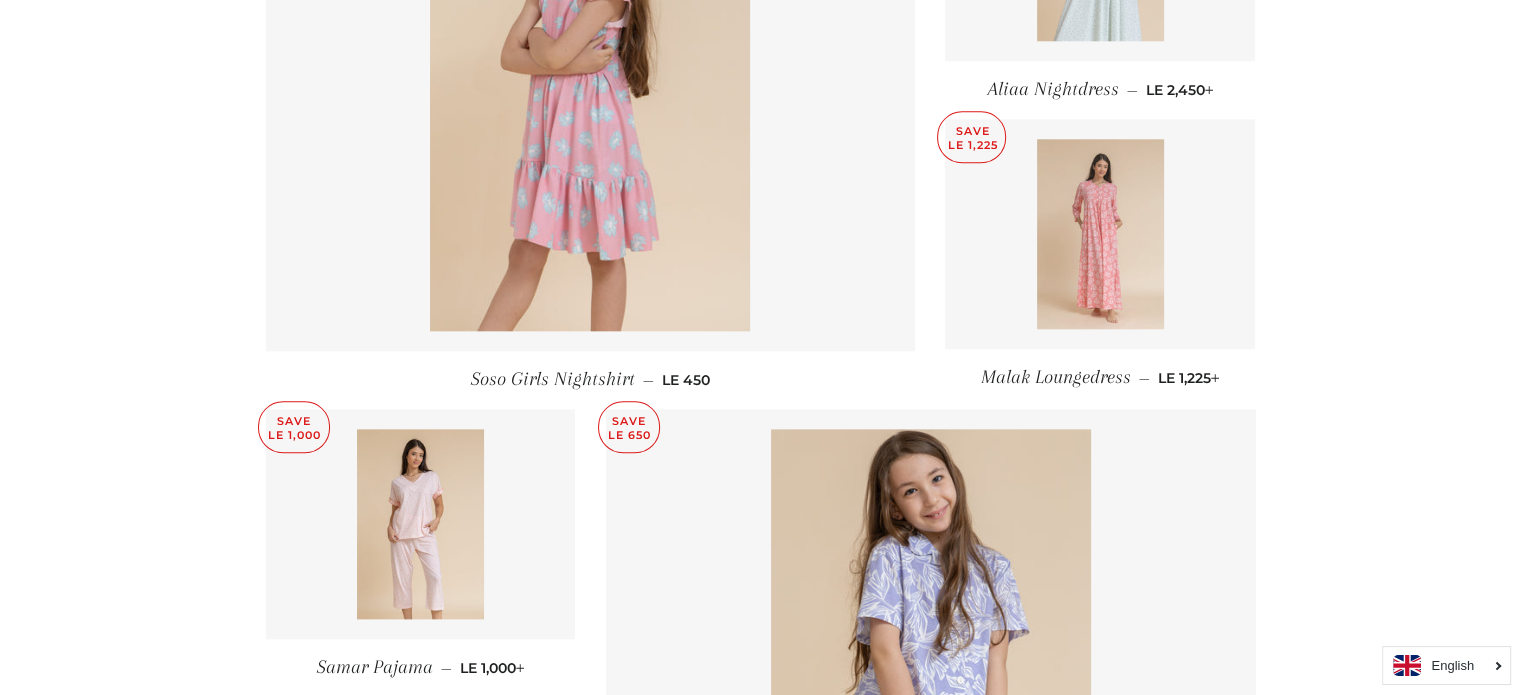 click at bounding box center [1100, 234] 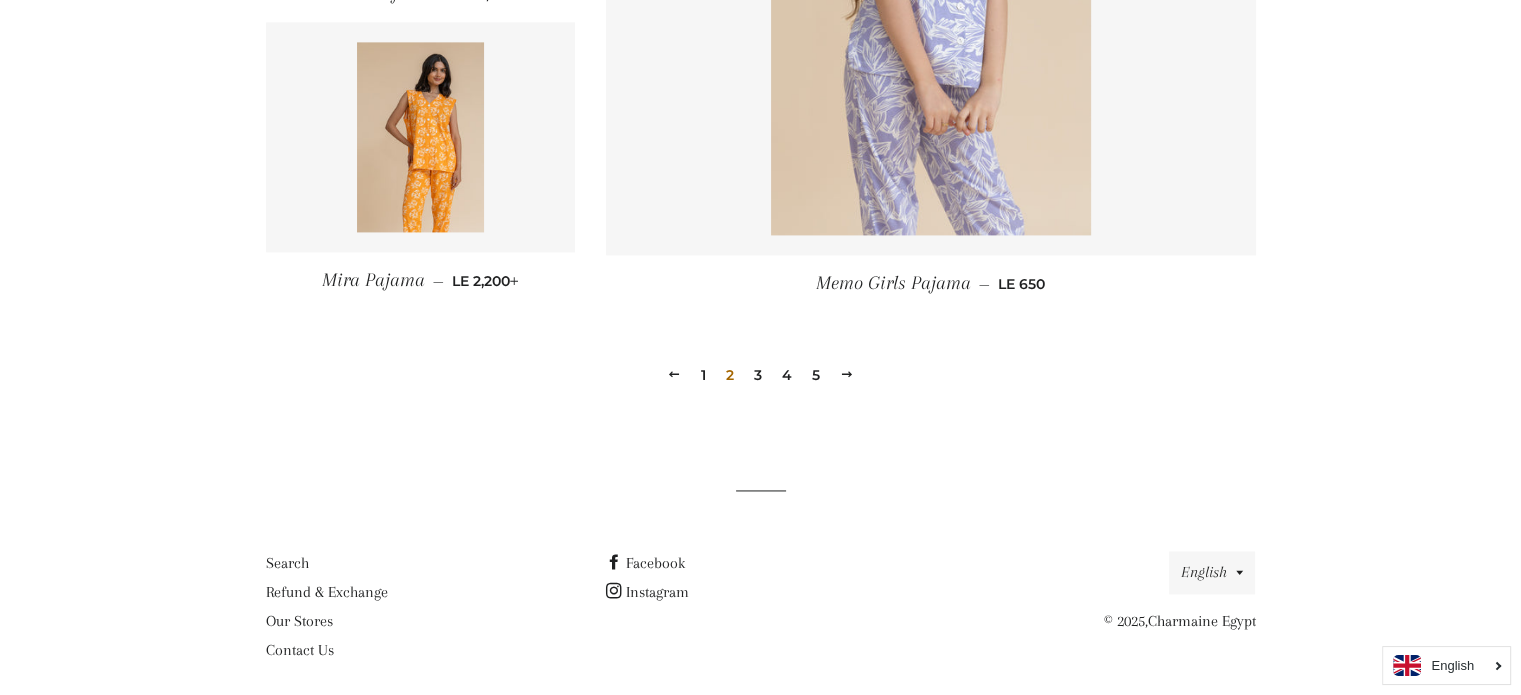 scroll, scrollTop: 2886, scrollLeft: 0, axis: vertical 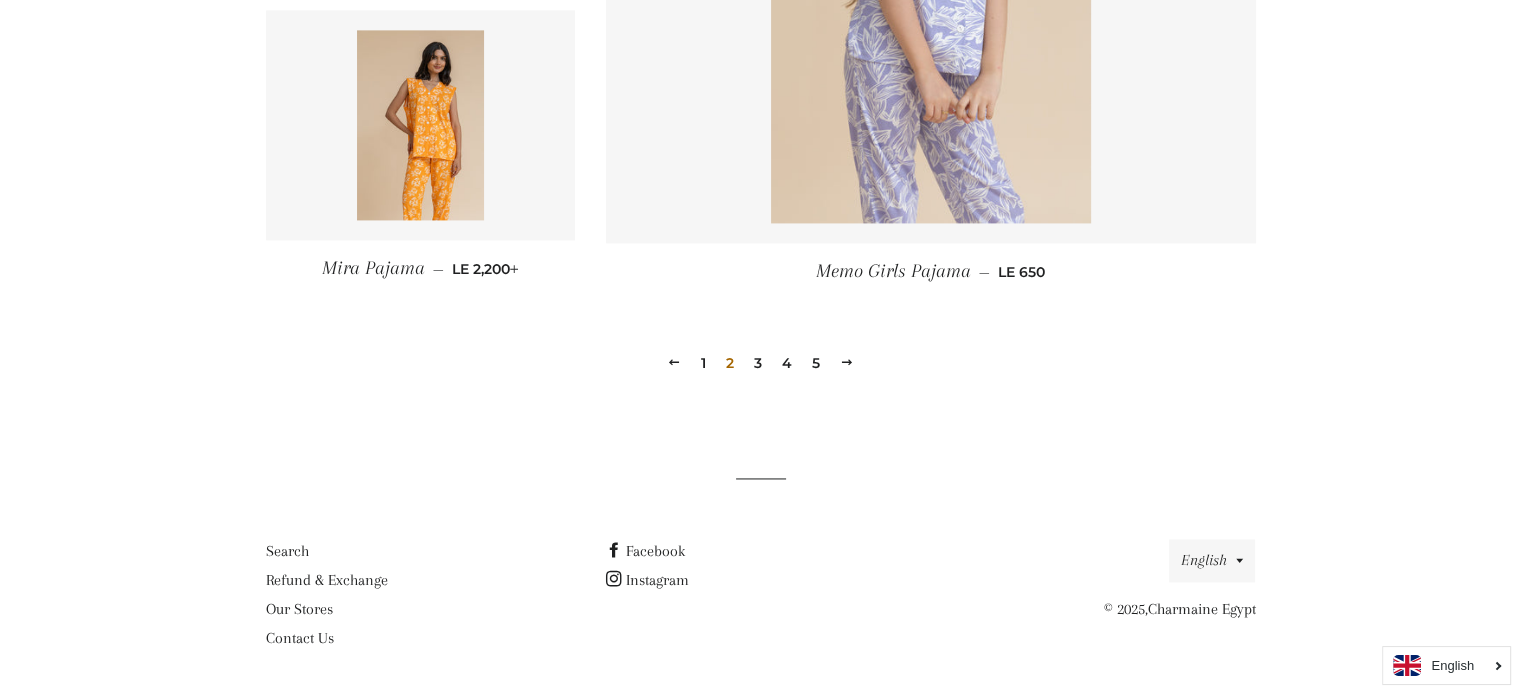 click on "3" at bounding box center [758, 363] 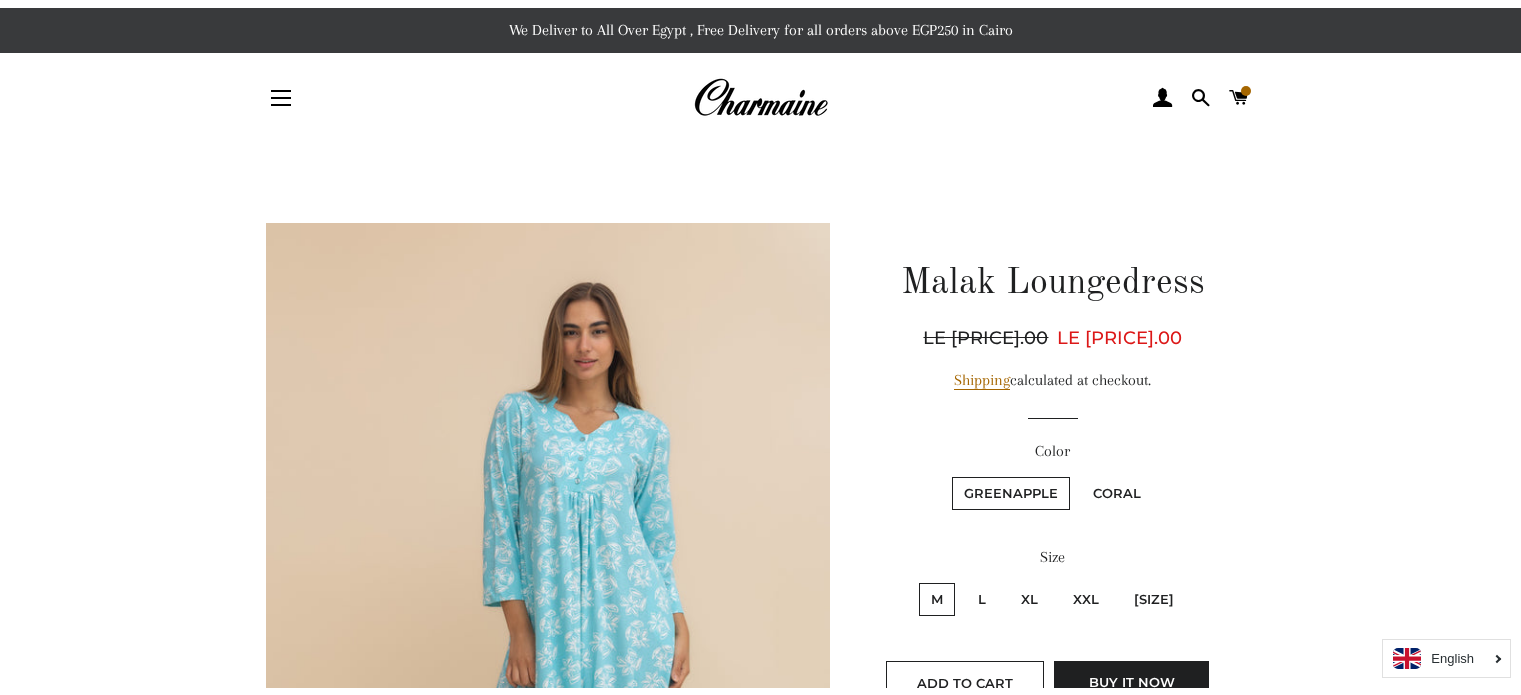 scroll, scrollTop: 0, scrollLeft: 0, axis: both 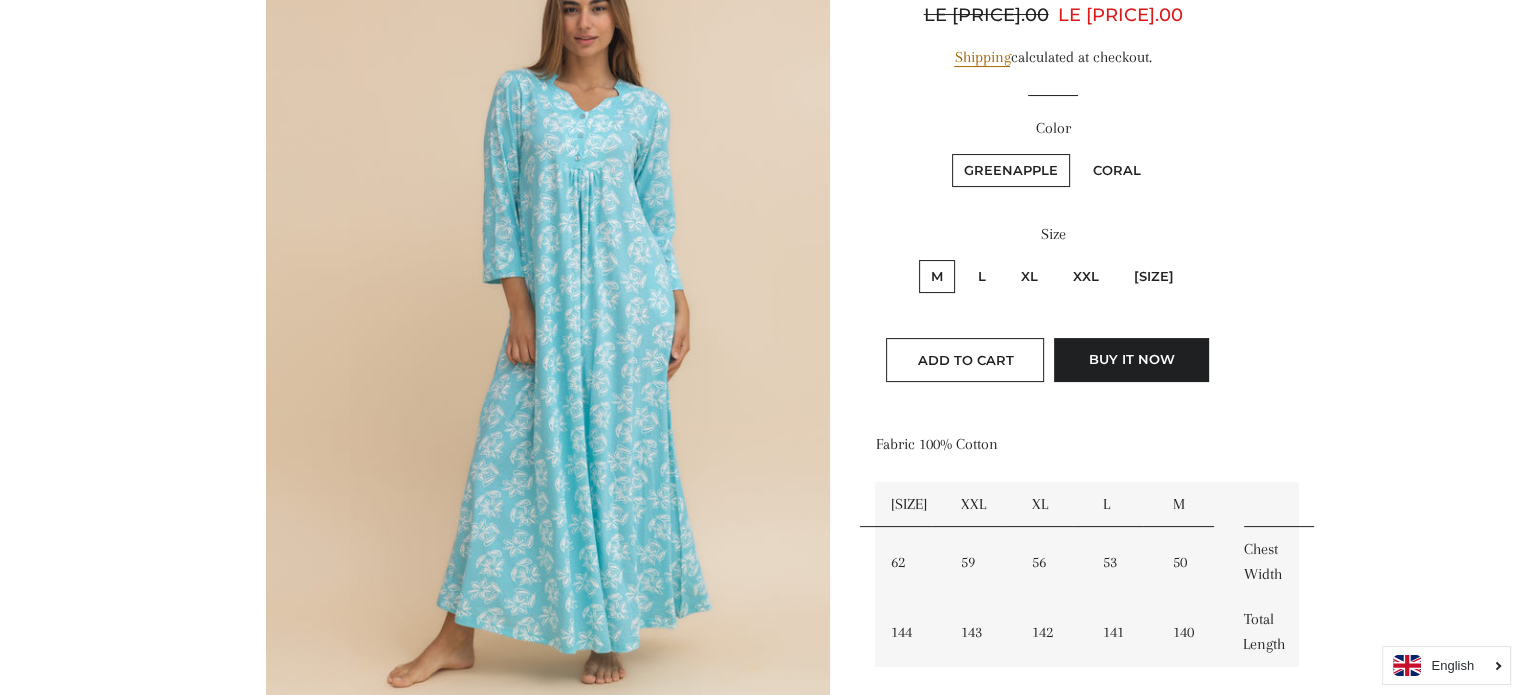 click on "Coral" at bounding box center [1117, 170] 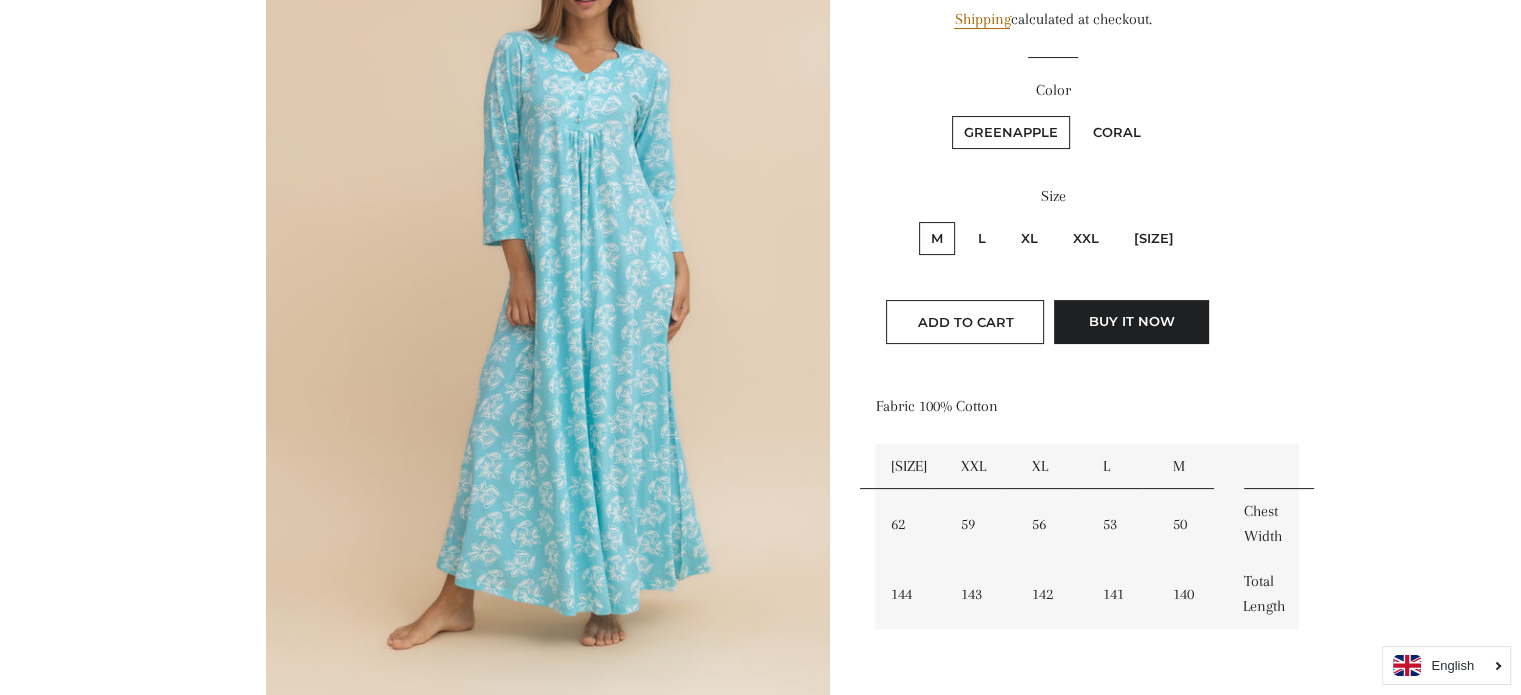 click on "Coral" at bounding box center [1078, 113] 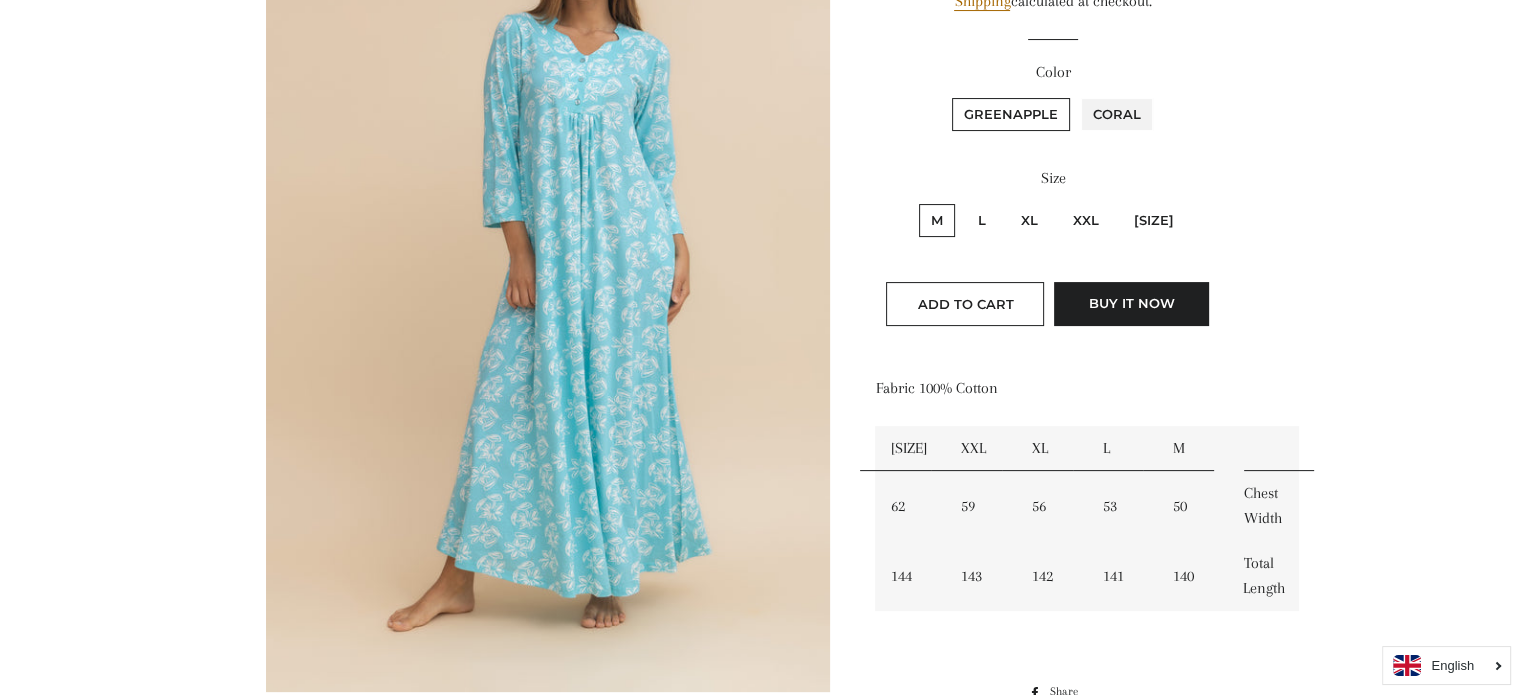 radio on "true" 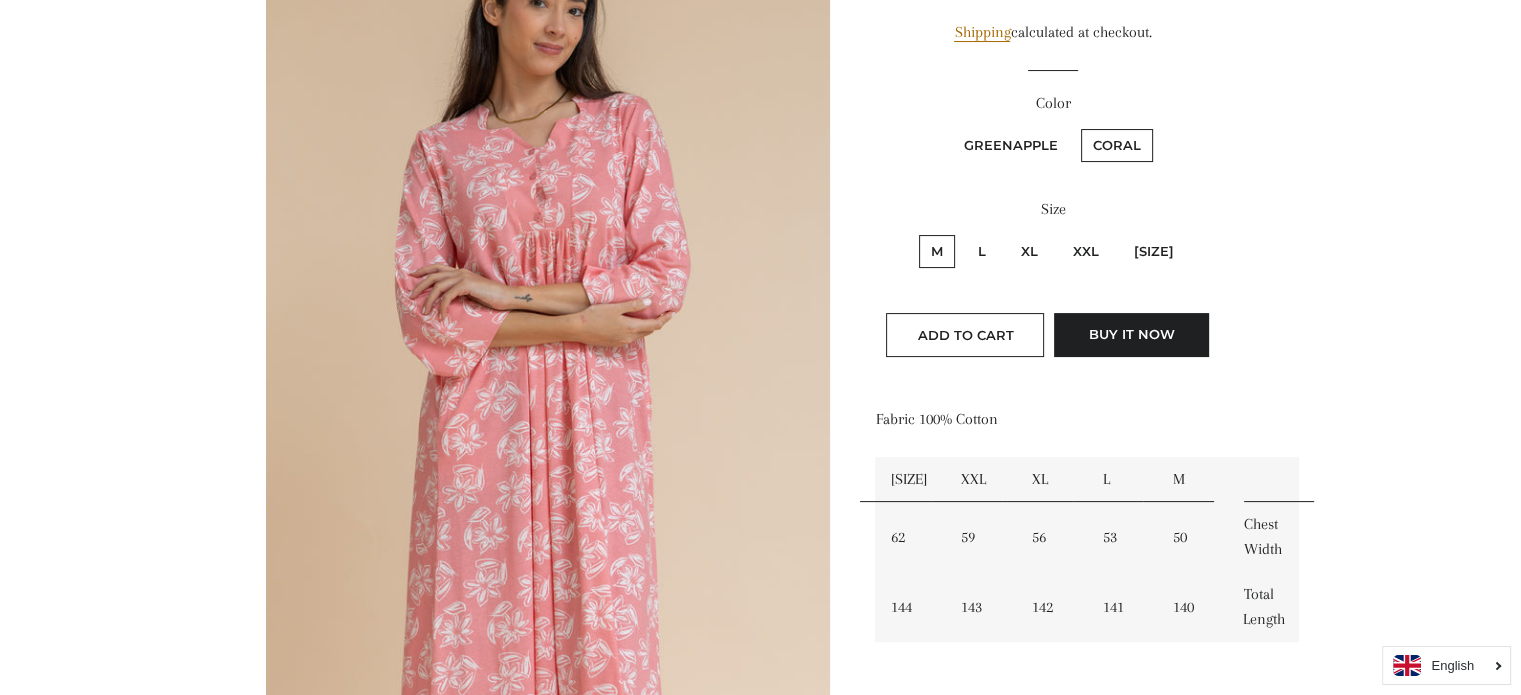 click on "GreenApple" at bounding box center [1011, 145] 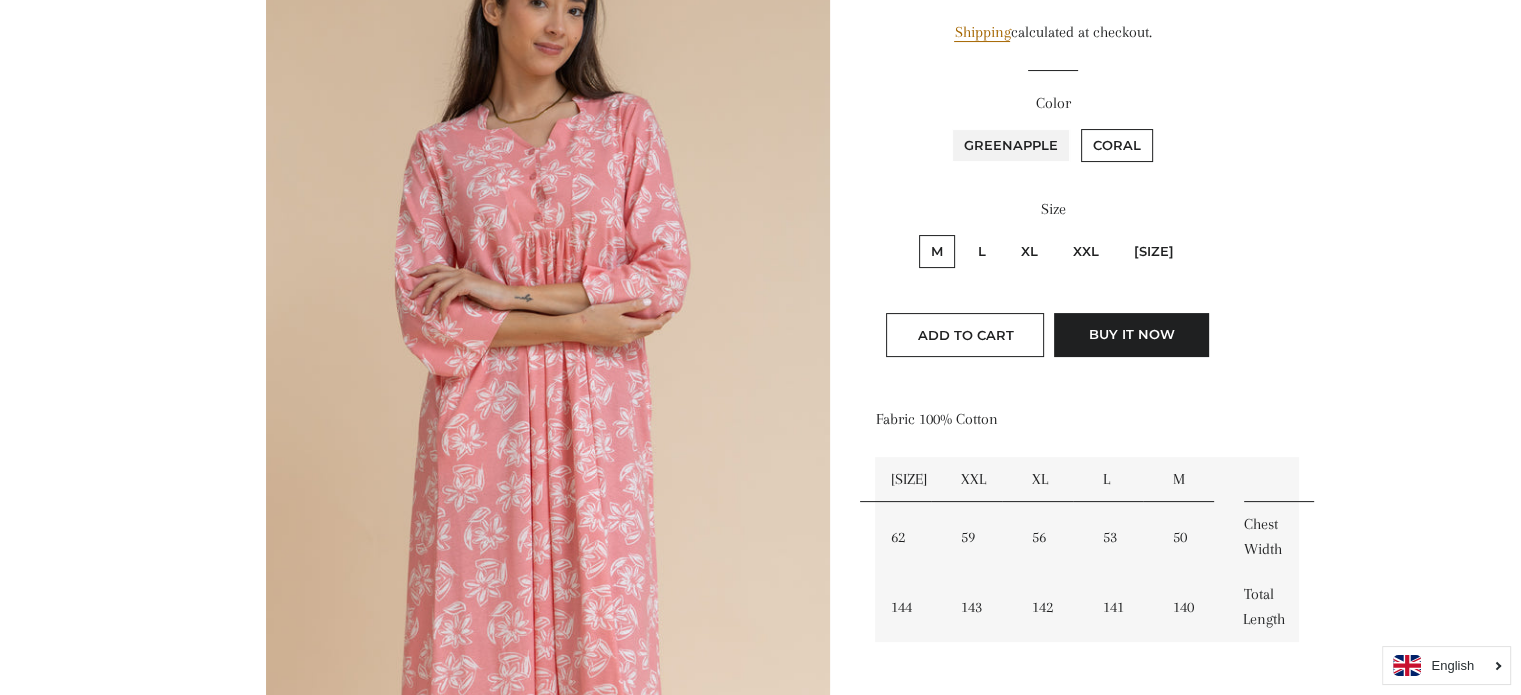 radio on "true" 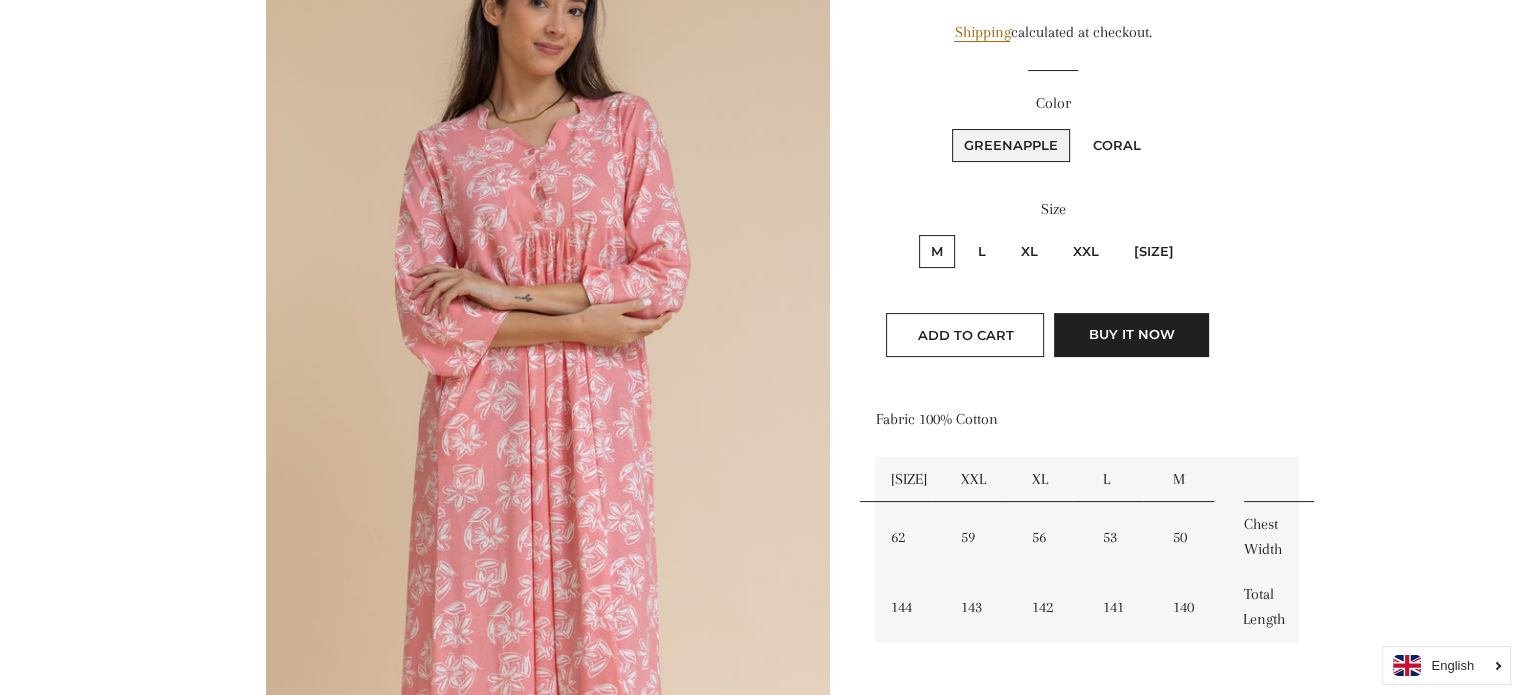 scroll, scrollTop: 340, scrollLeft: 0, axis: vertical 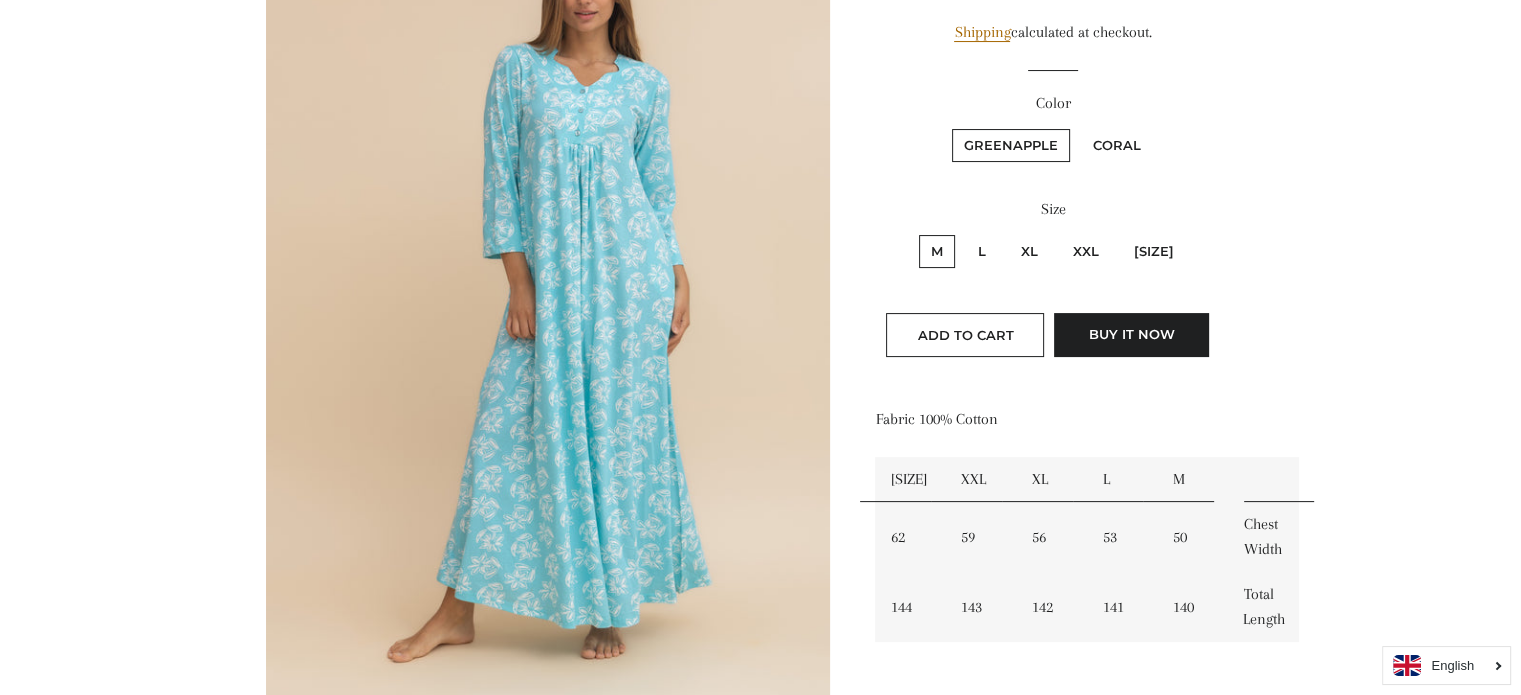 click on "XXL" at bounding box center (1086, 251) 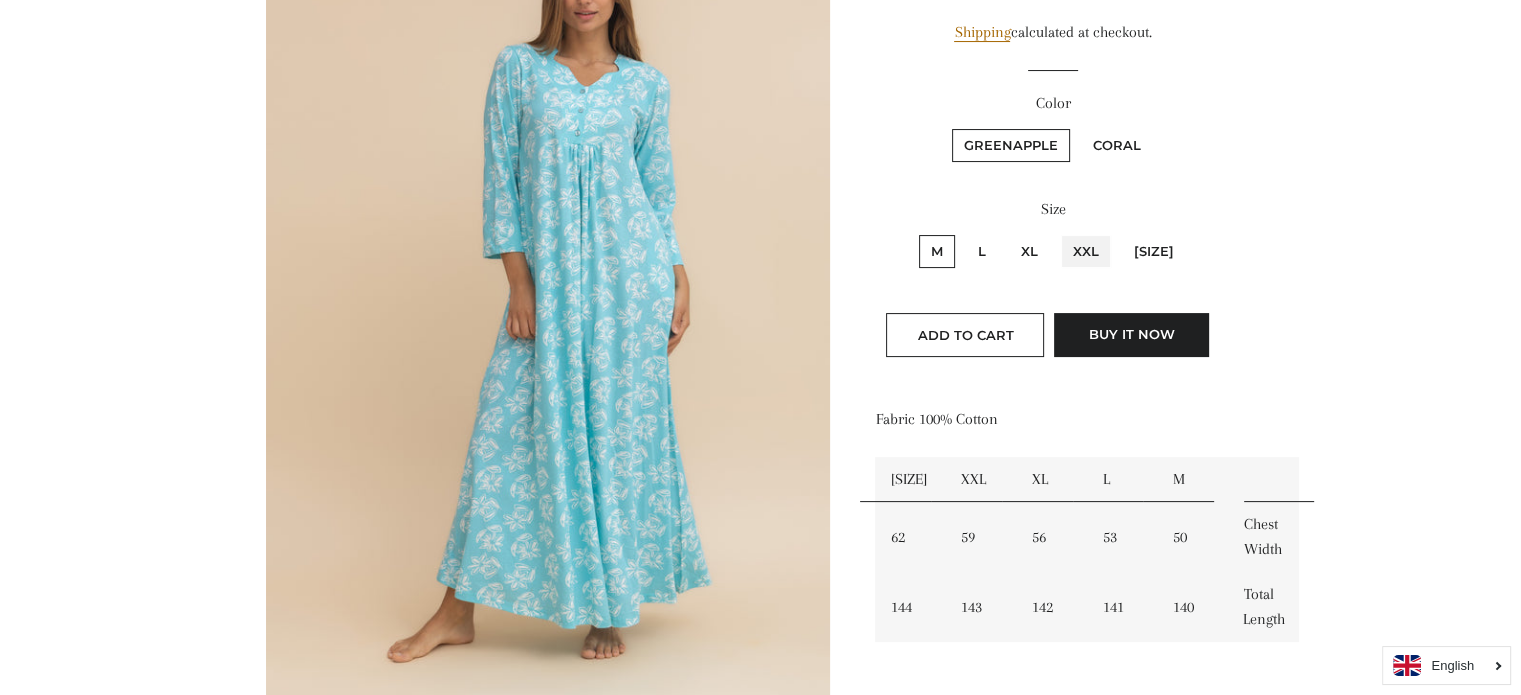 radio on "true" 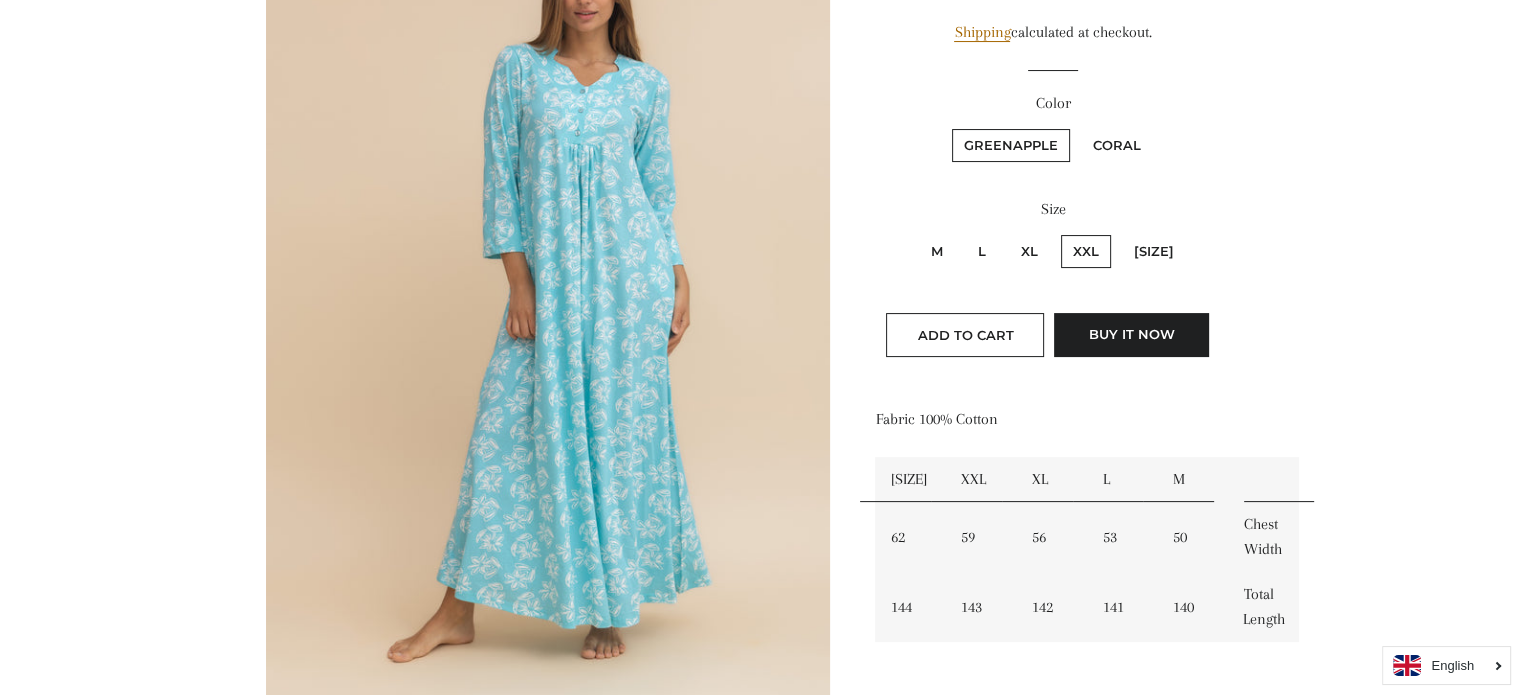 click on "XL" at bounding box center (1029, 251) 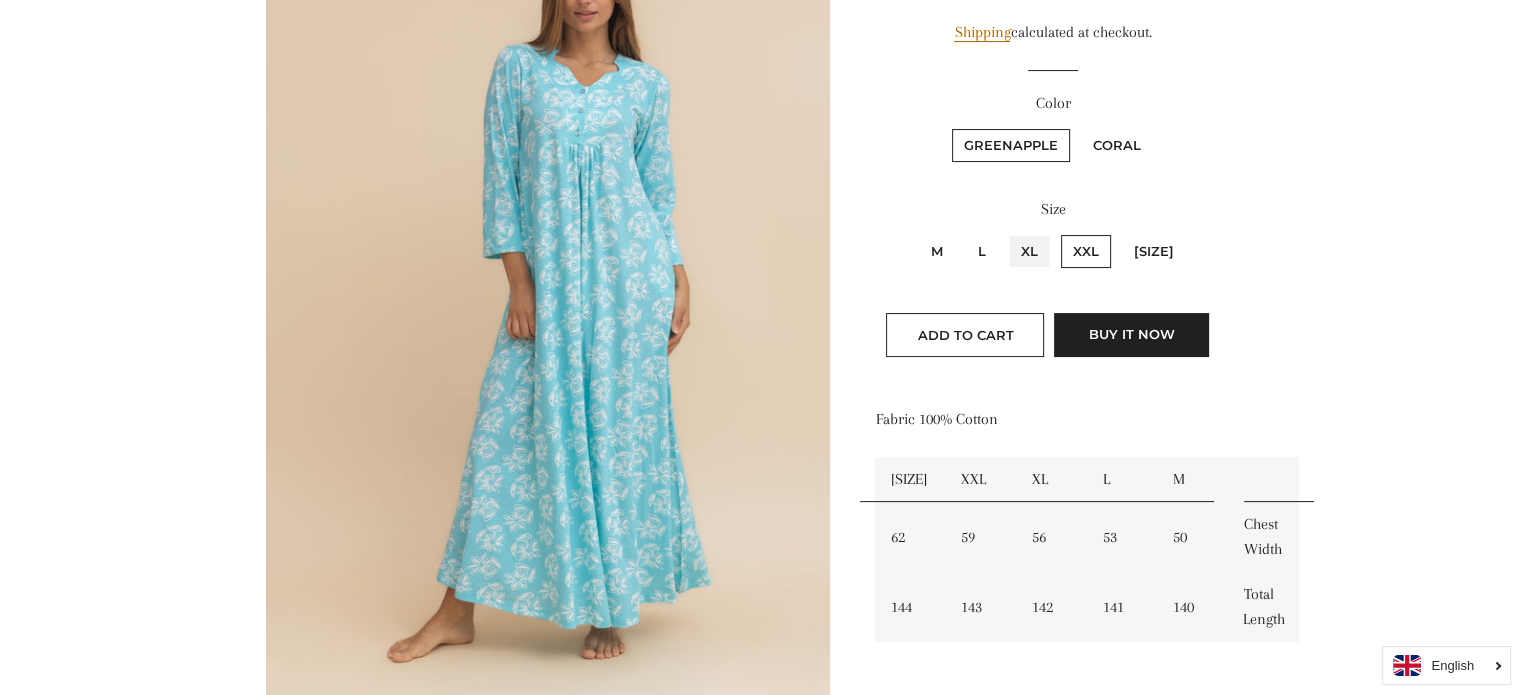 click on "XL" at bounding box center (1006, 232) 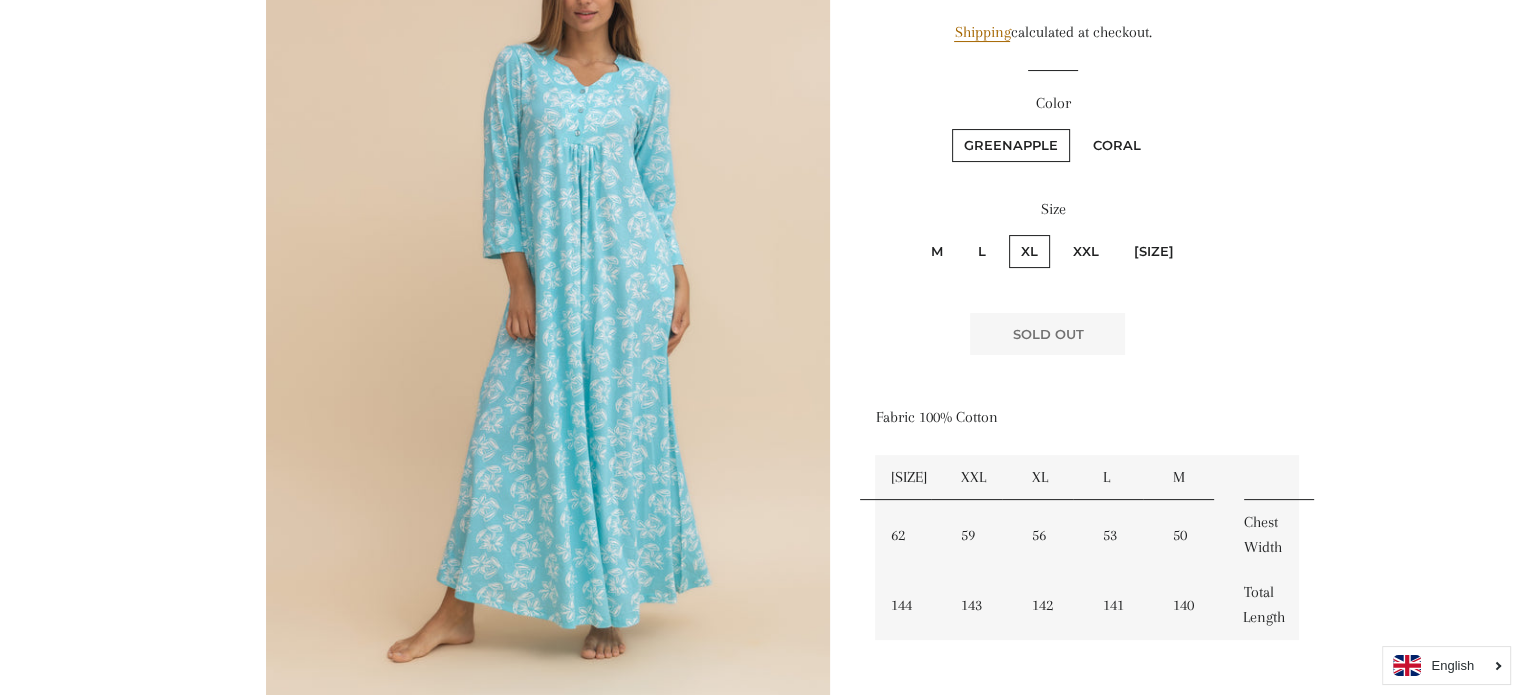 click on "L" at bounding box center [982, 251] 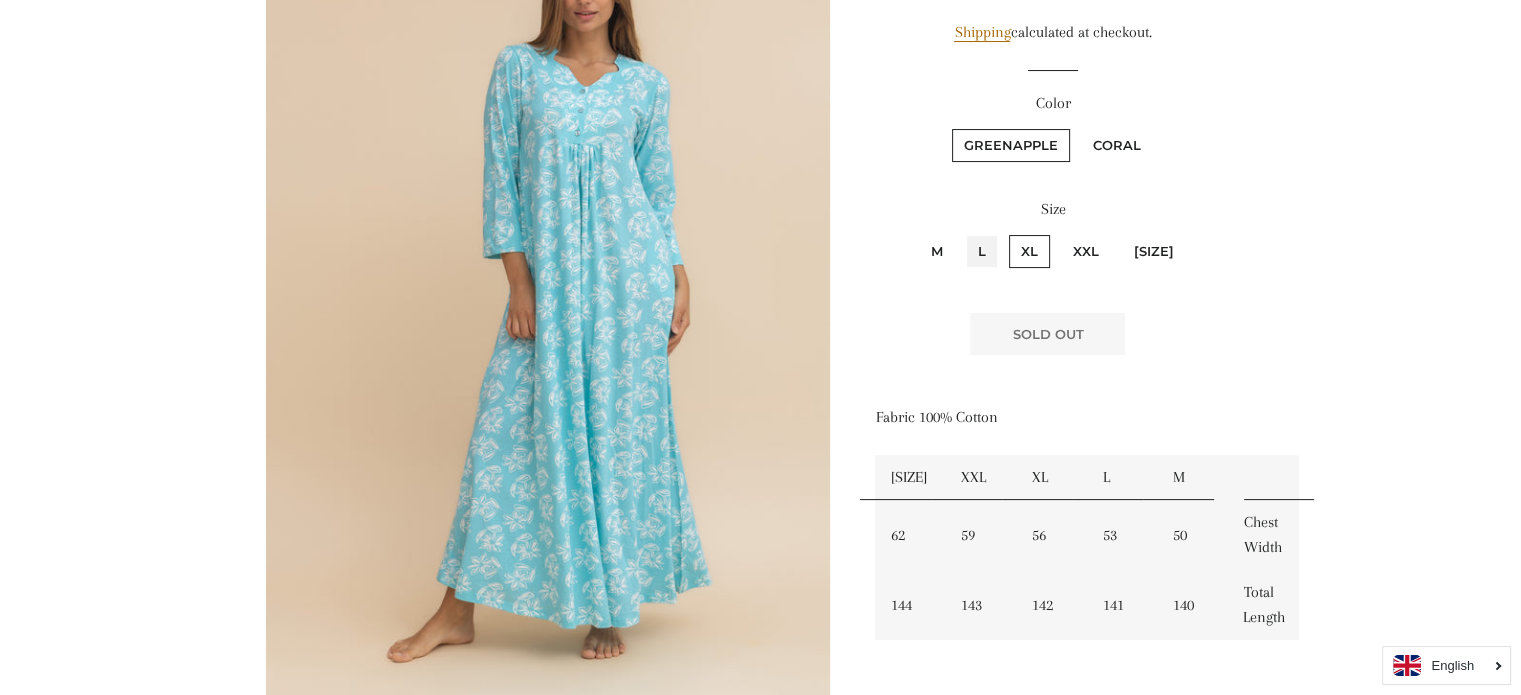 click on "L" at bounding box center (963, 232) 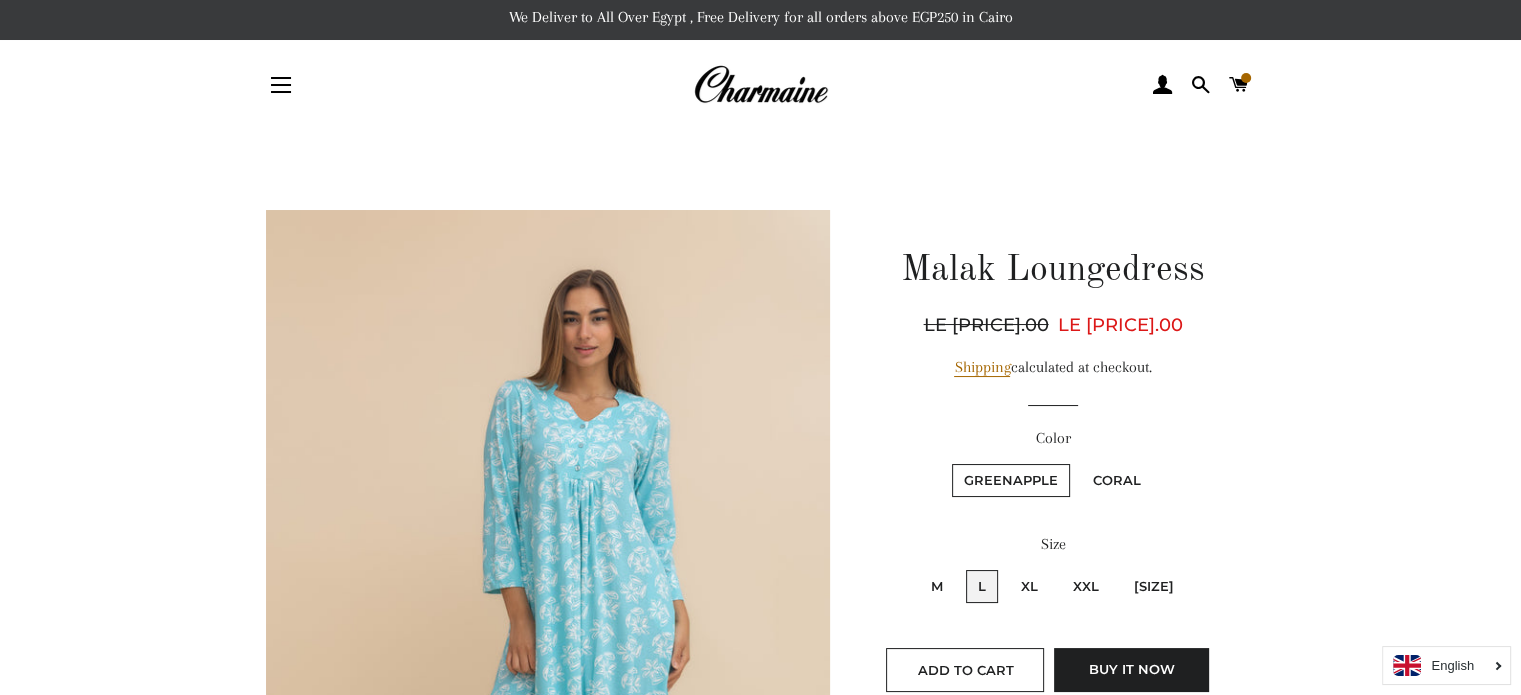 scroll, scrollTop: 0, scrollLeft: 0, axis: both 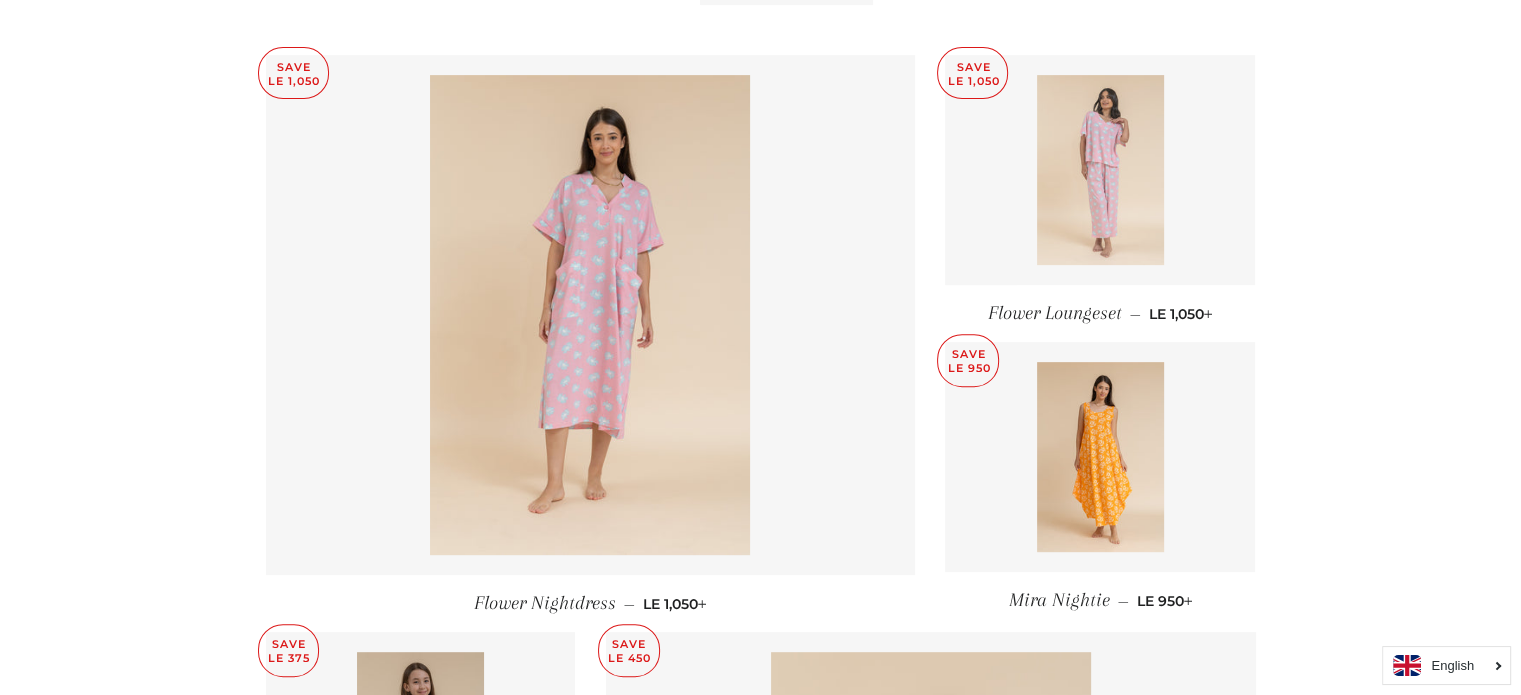 click at bounding box center [1100, 170] 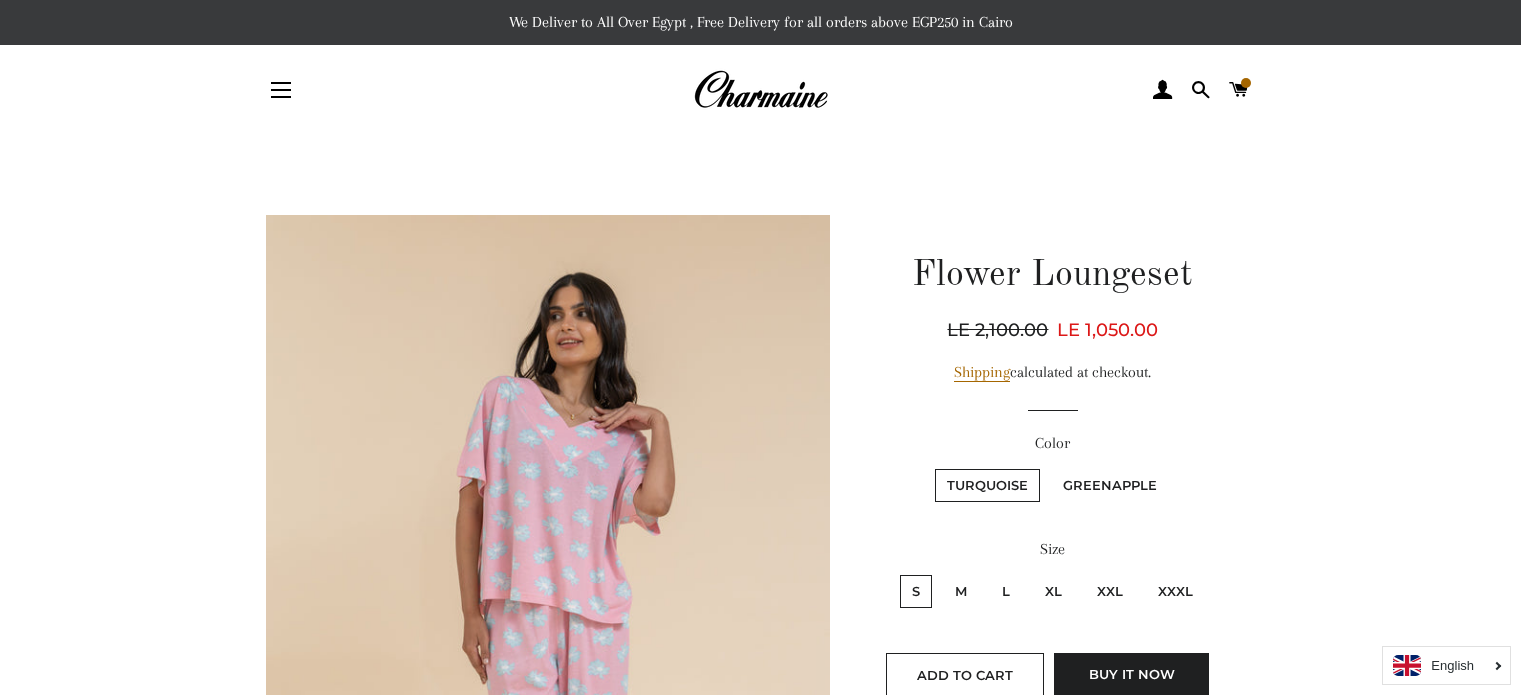 scroll, scrollTop: 0, scrollLeft: 0, axis: both 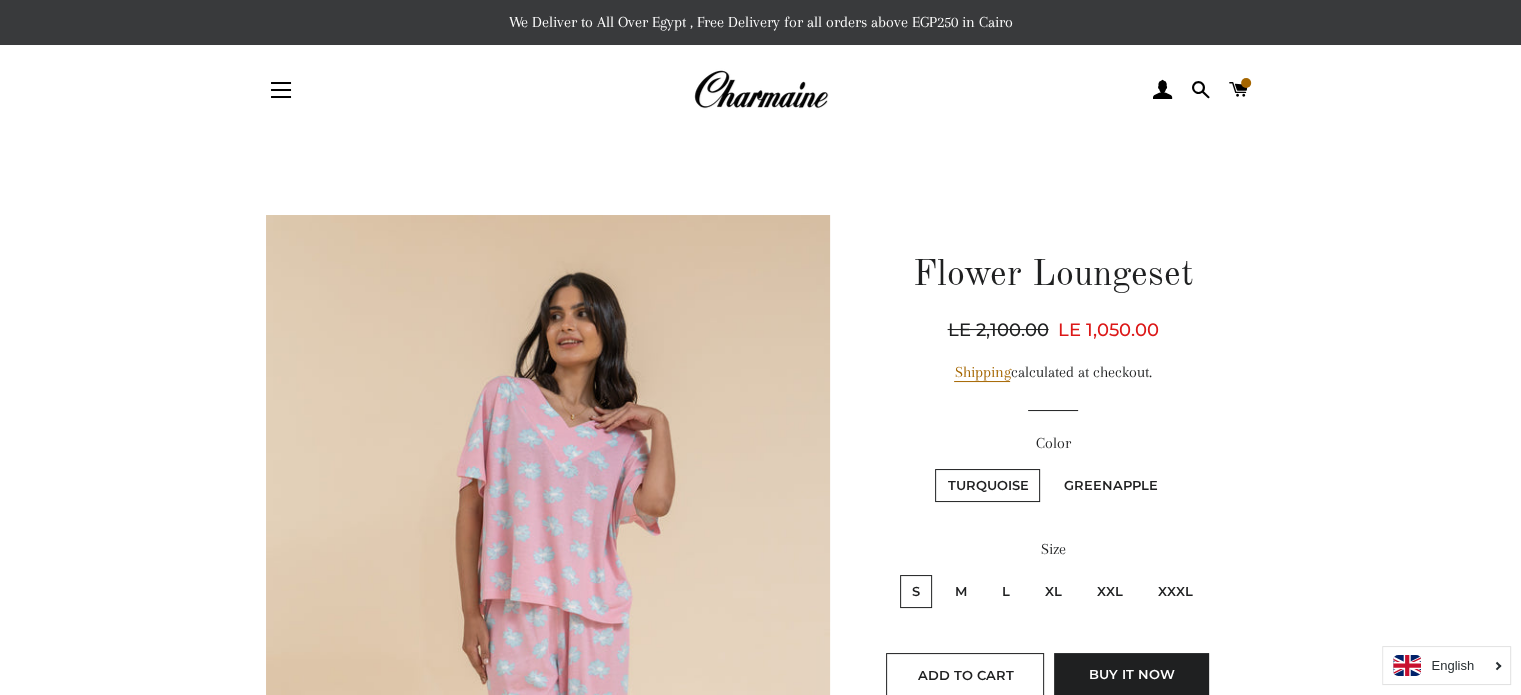 click on "Greenapple" at bounding box center (1110, 485) 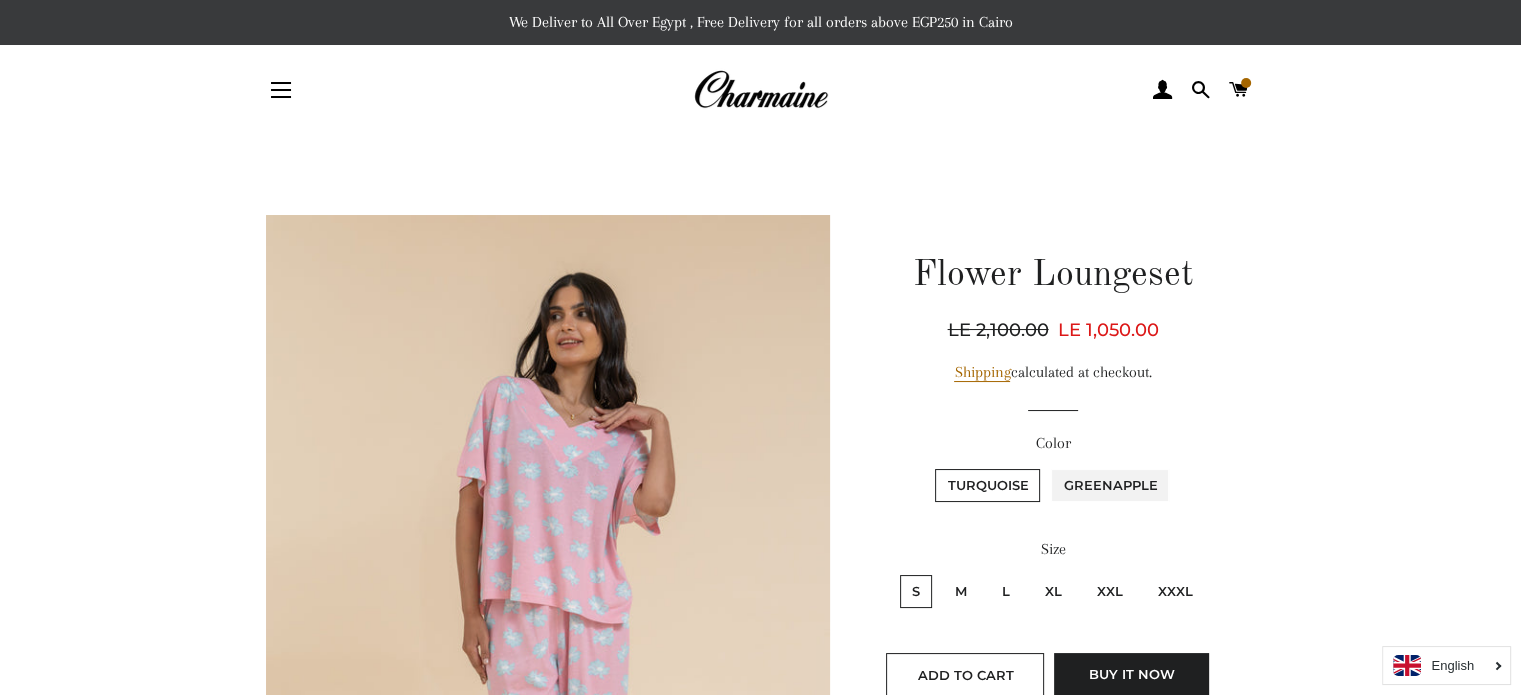 click on "Greenapple" at bounding box center [1048, 466] 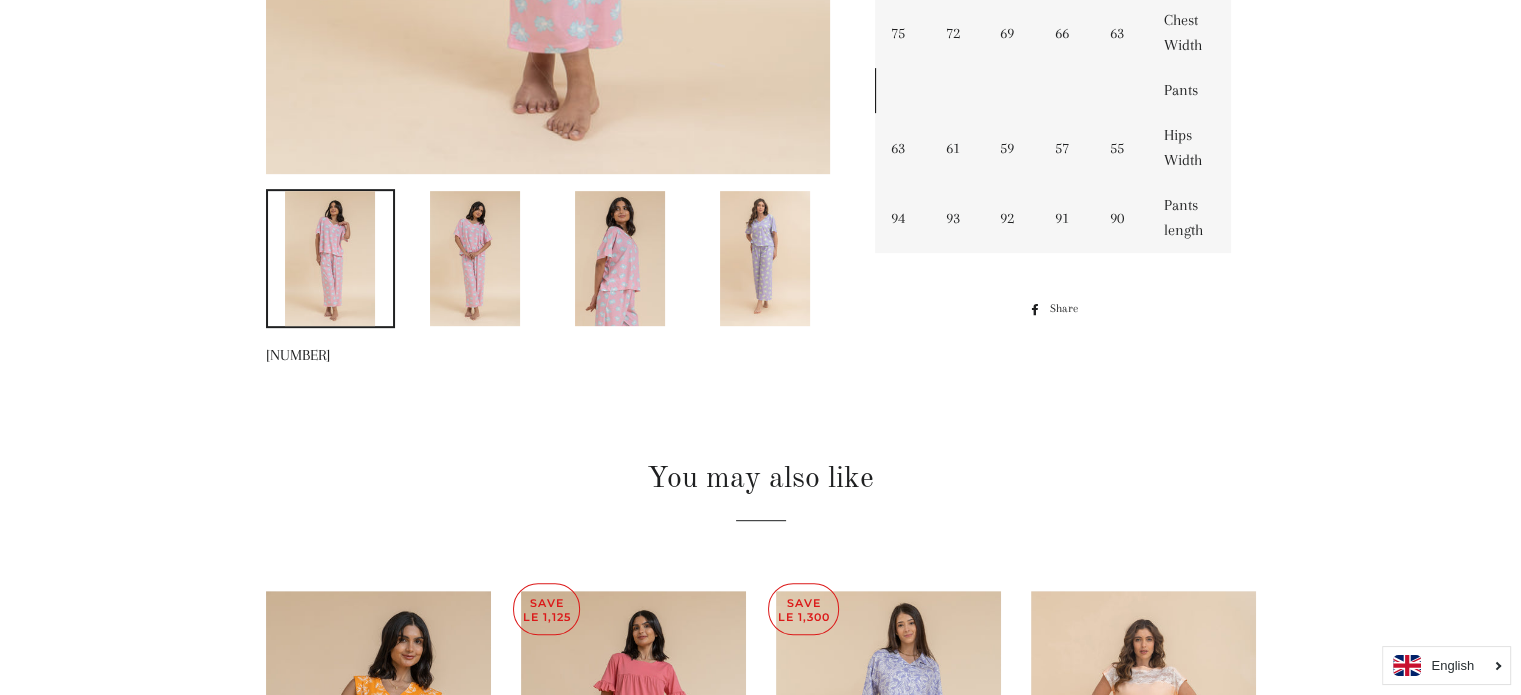 click at bounding box center [765, 258] 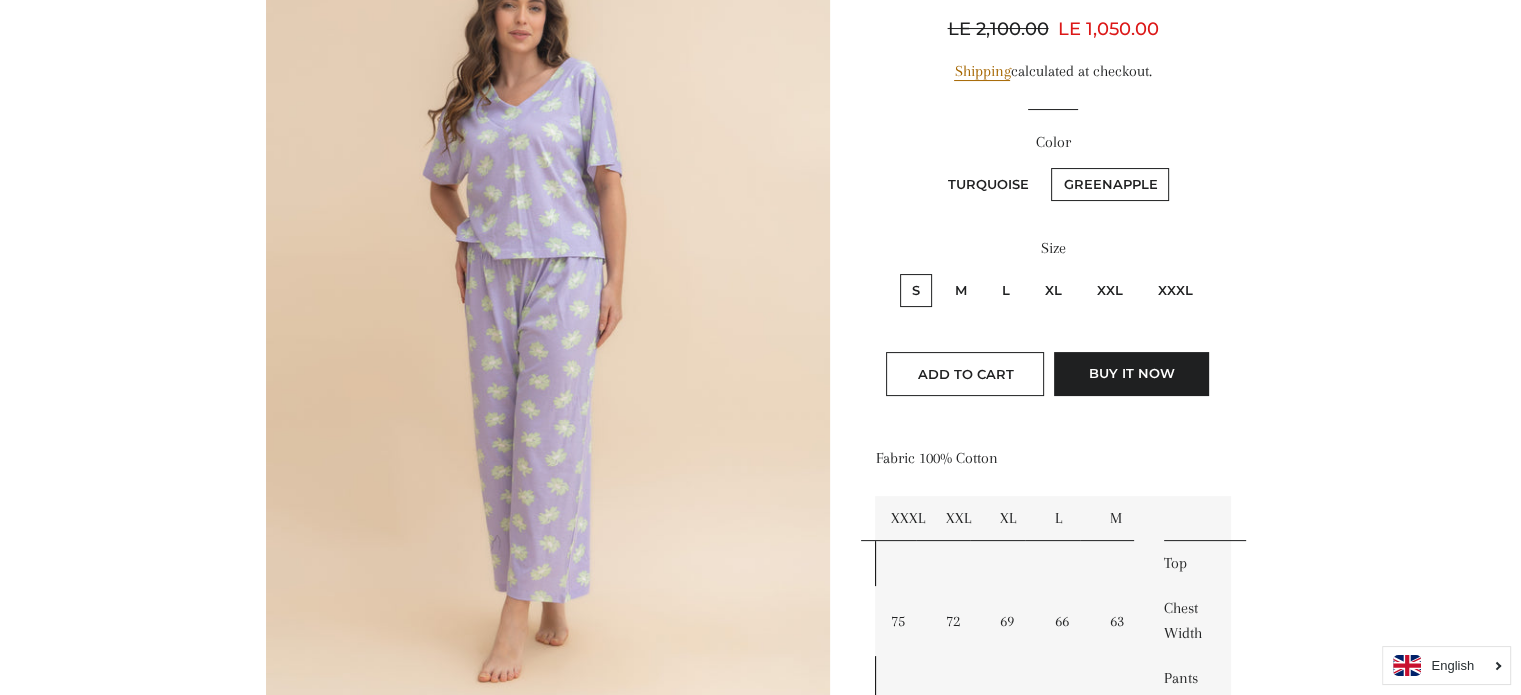 scroll, scrollTop: 300, scrollLeft: 0, axis: vertical 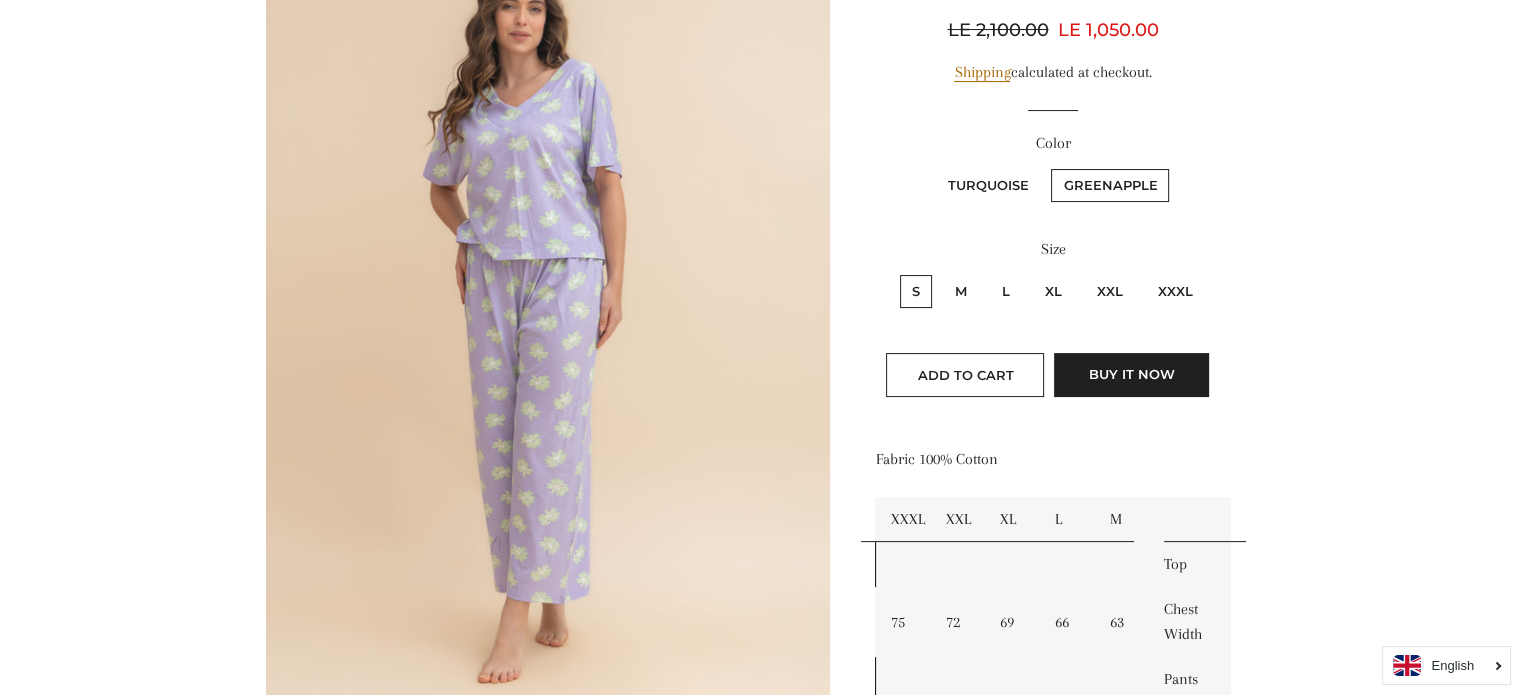 click on "M" at bounding box center [961, 291] 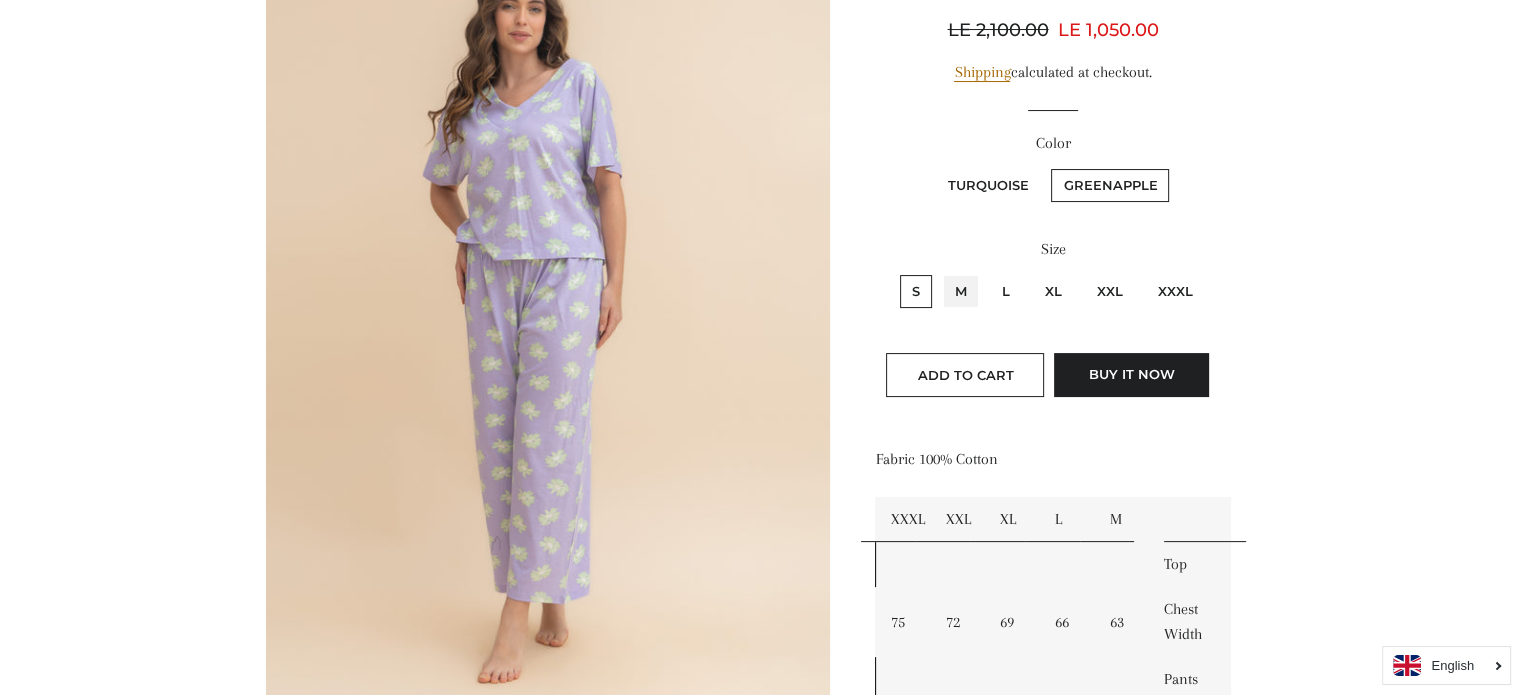 click on "M" at bounding box center (940, 272) 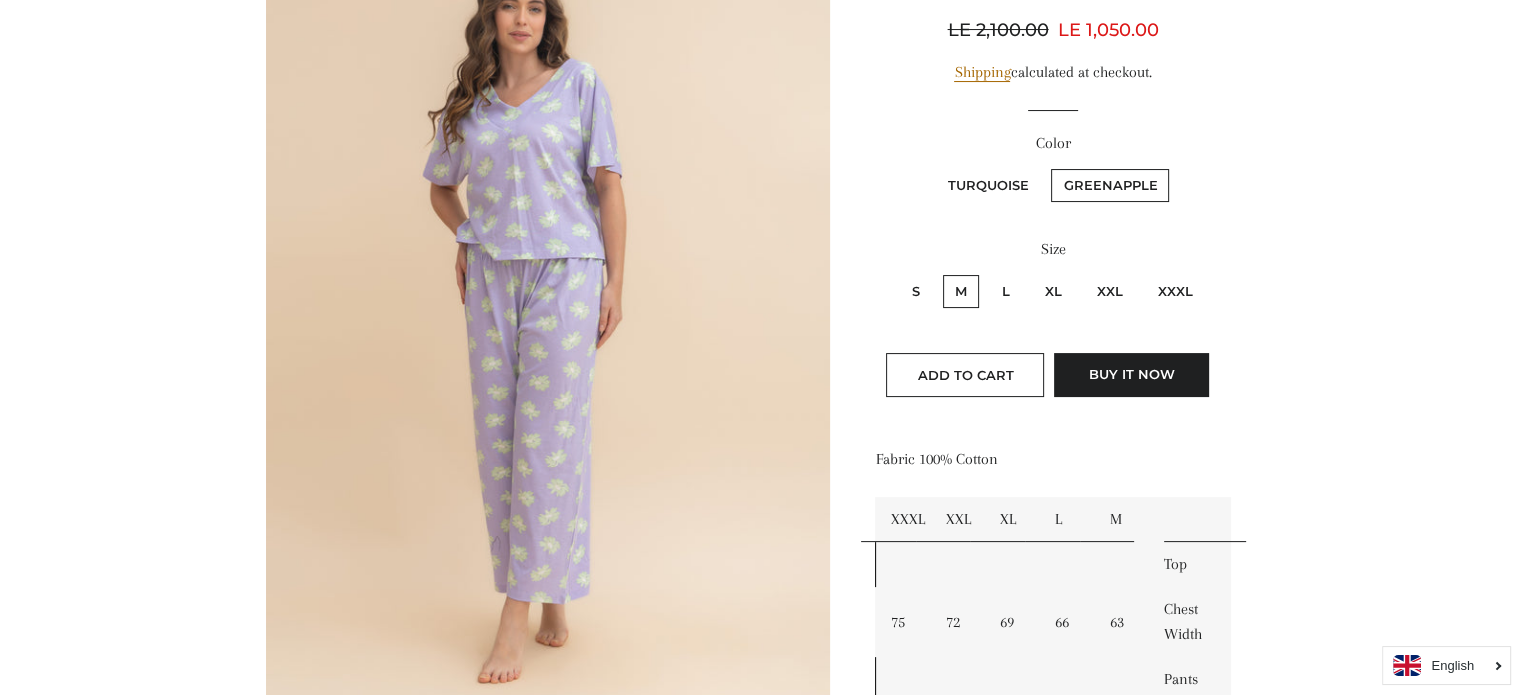 click on "S
M
L
XL
XXL
XXXL" at bounding box center [1052, 301] 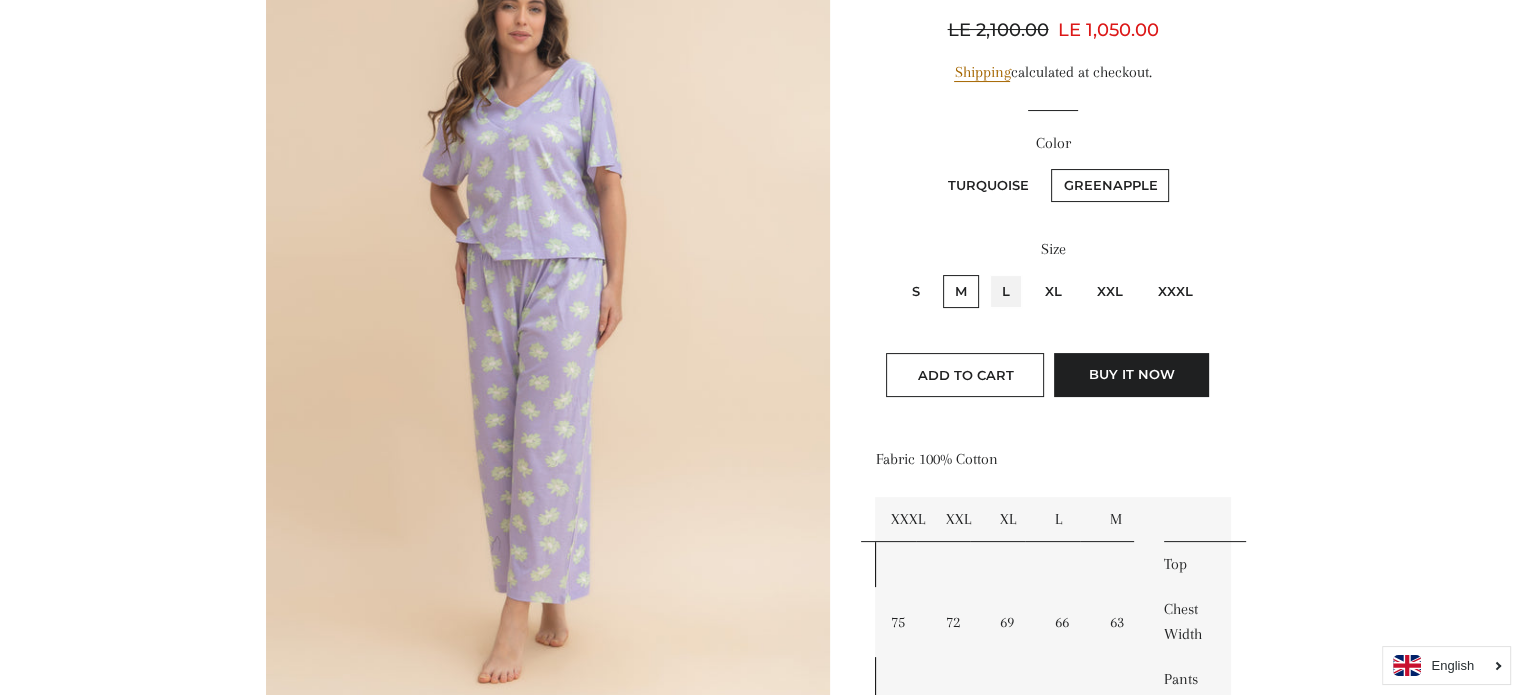 click on "L" at bounding box center [987, 272] 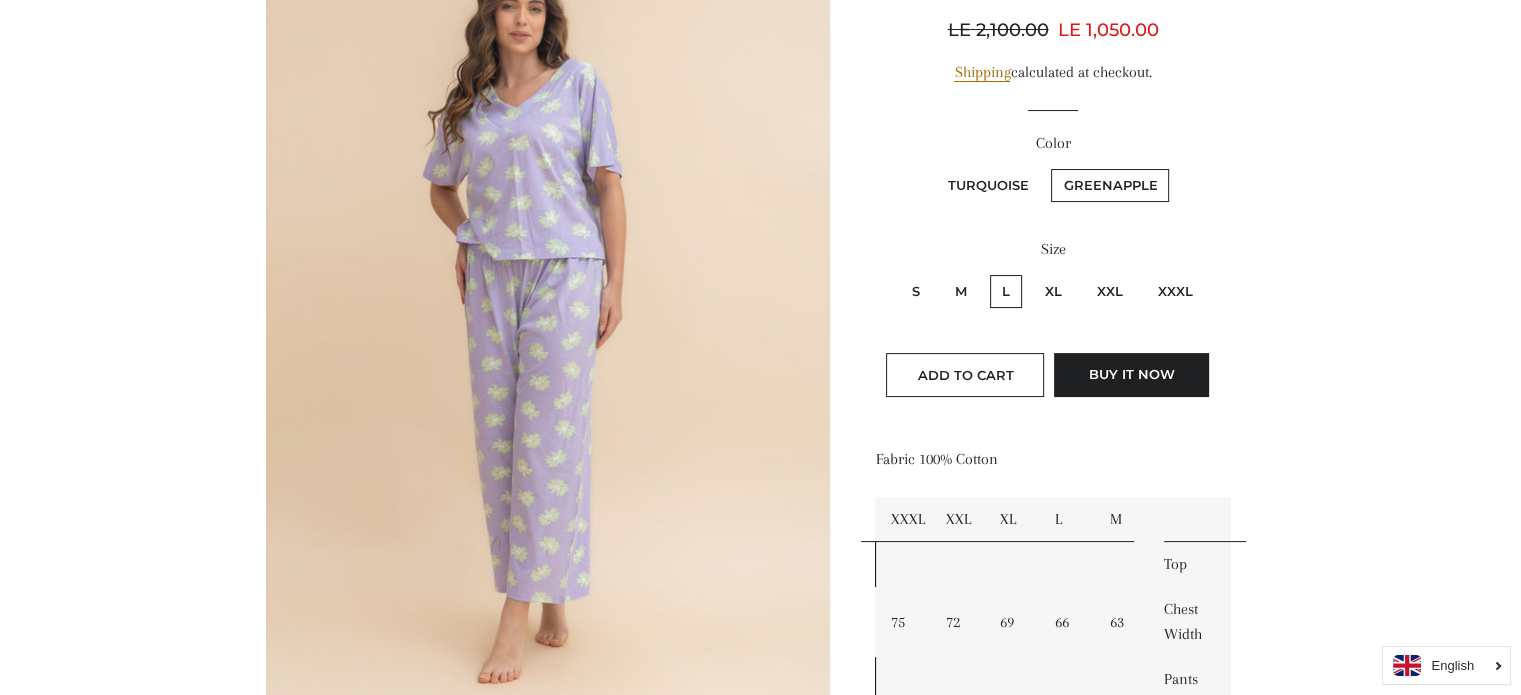 click on "XL" at bounding box center (1053, 291) 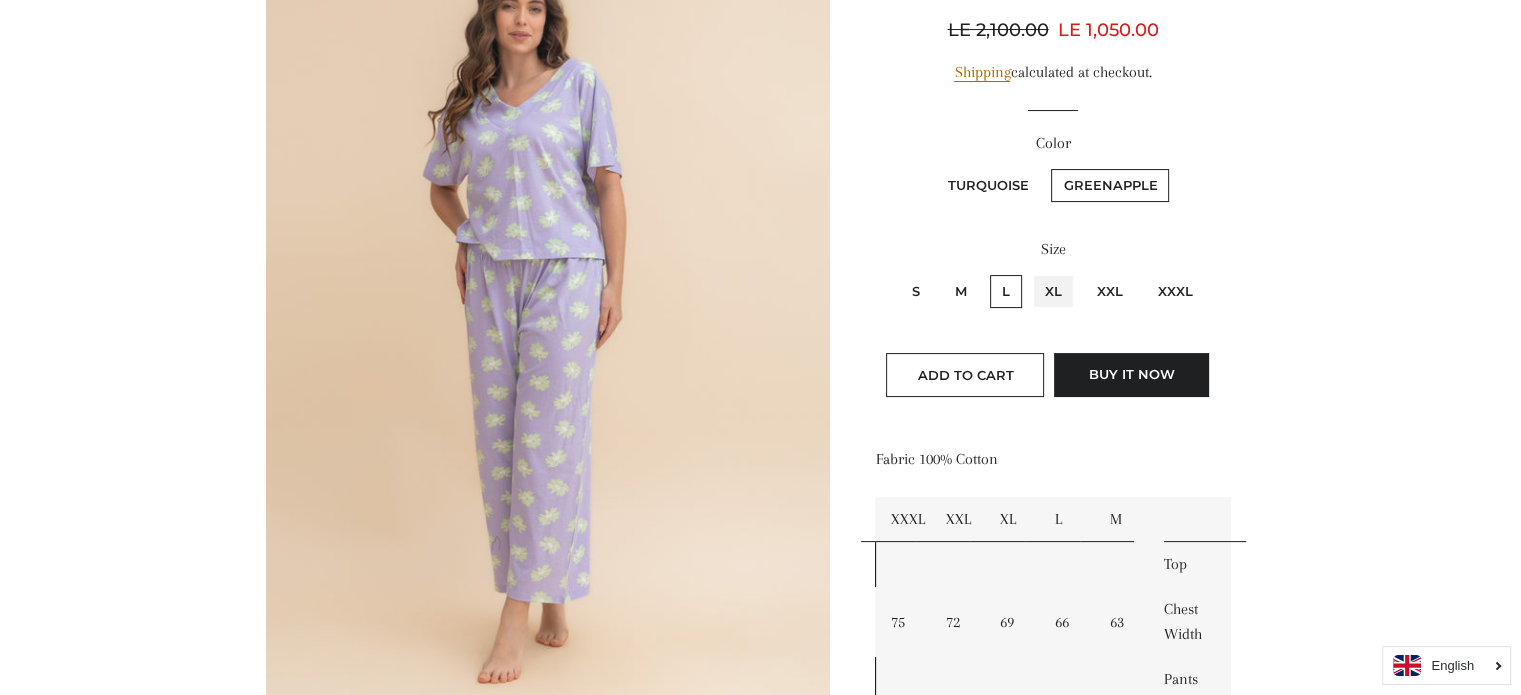 click on "XL" at bounding box center [1030, 272] 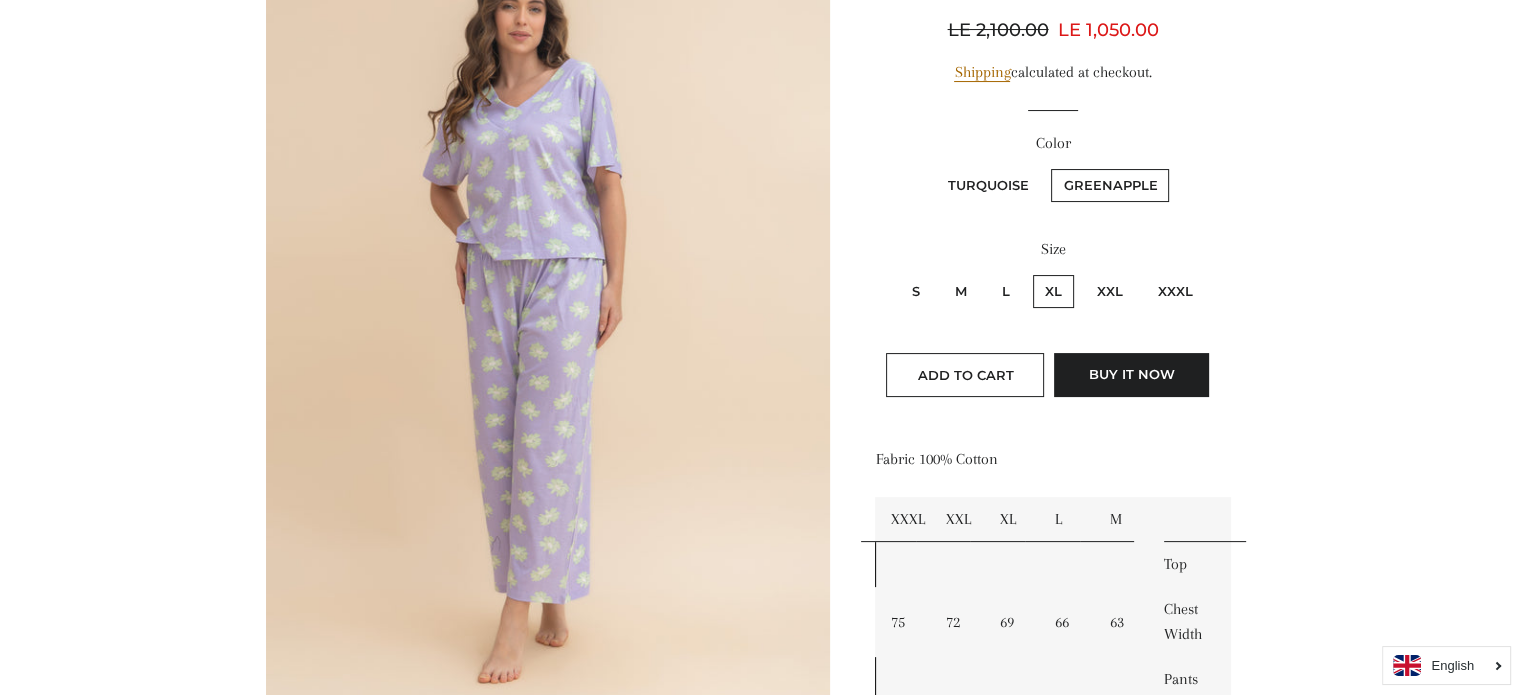 click on "XXL" at bounding box center (1110, 291) 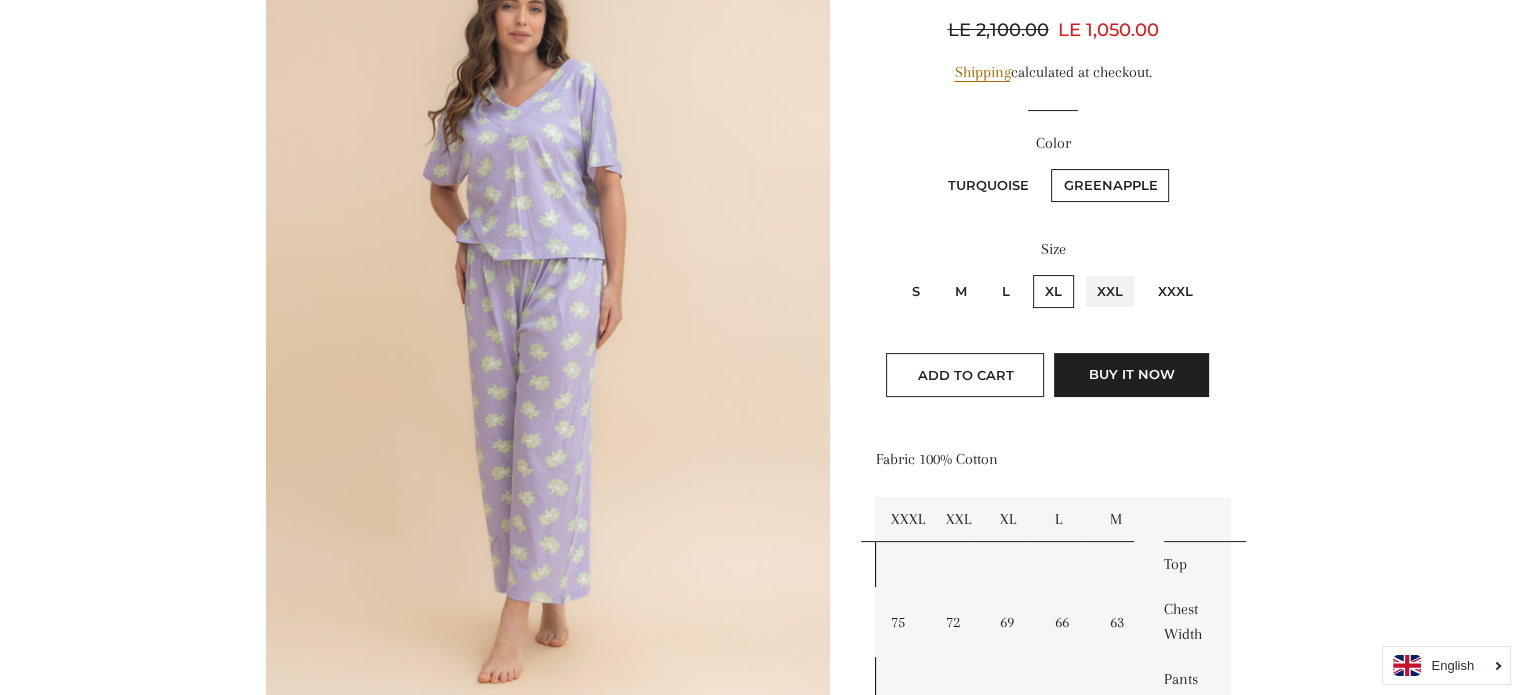 click on "XXL" at bounding box center [1082, 272] 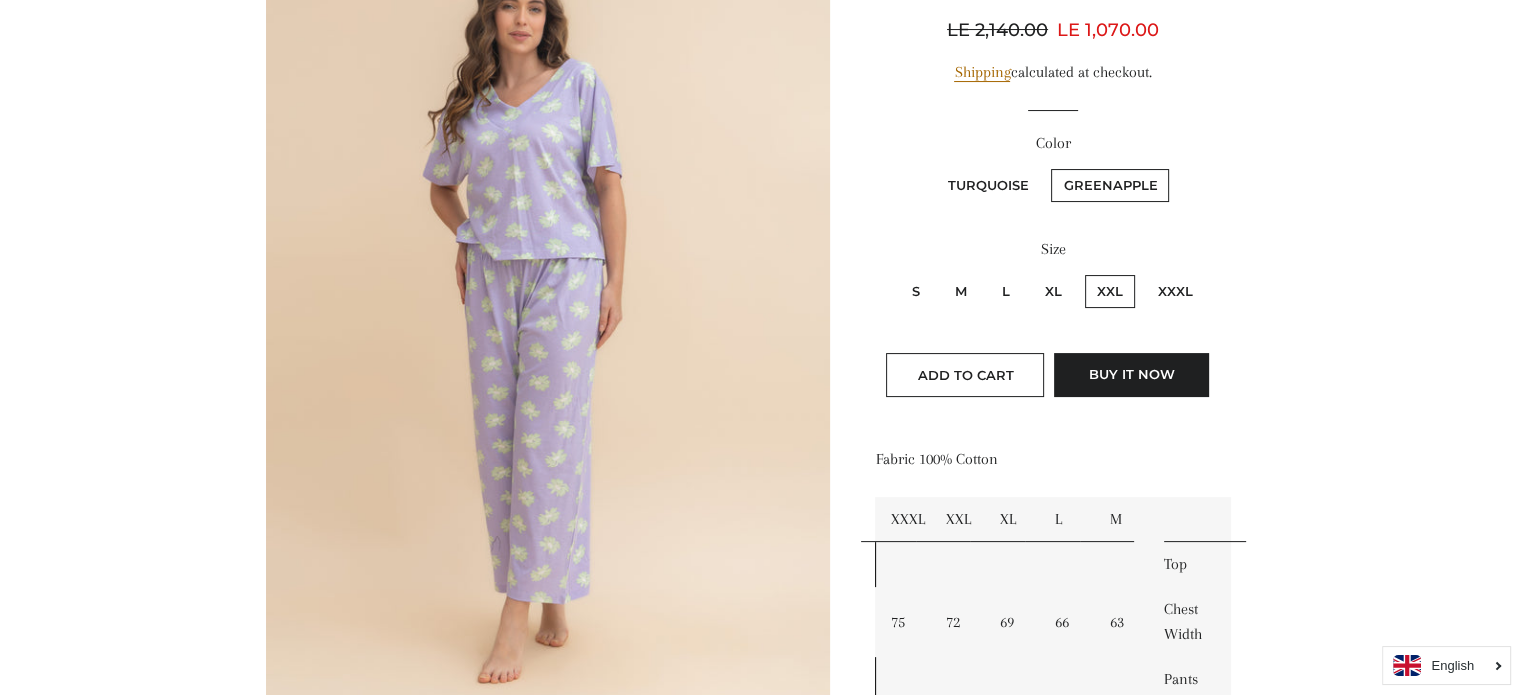 click on "XXXL" at bounding box center [1175, 291] 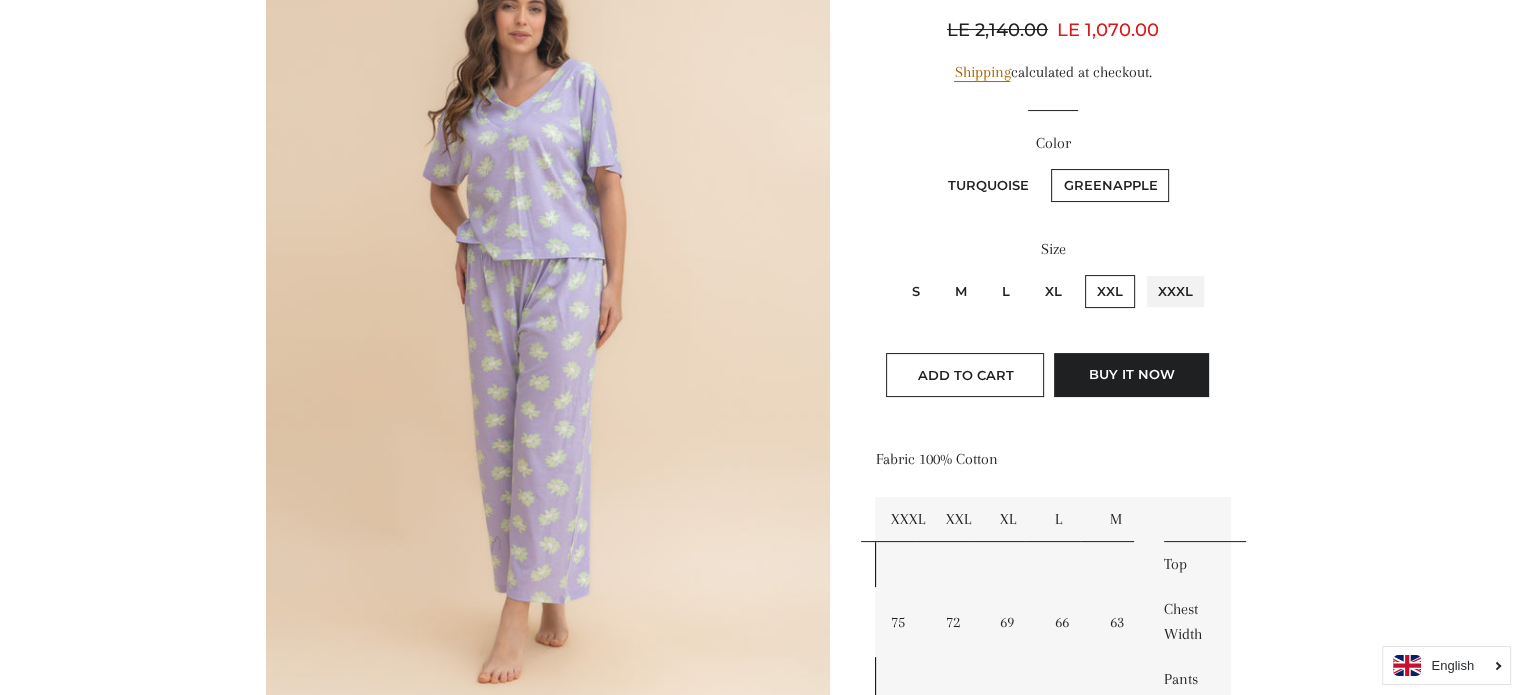 radio on "true" 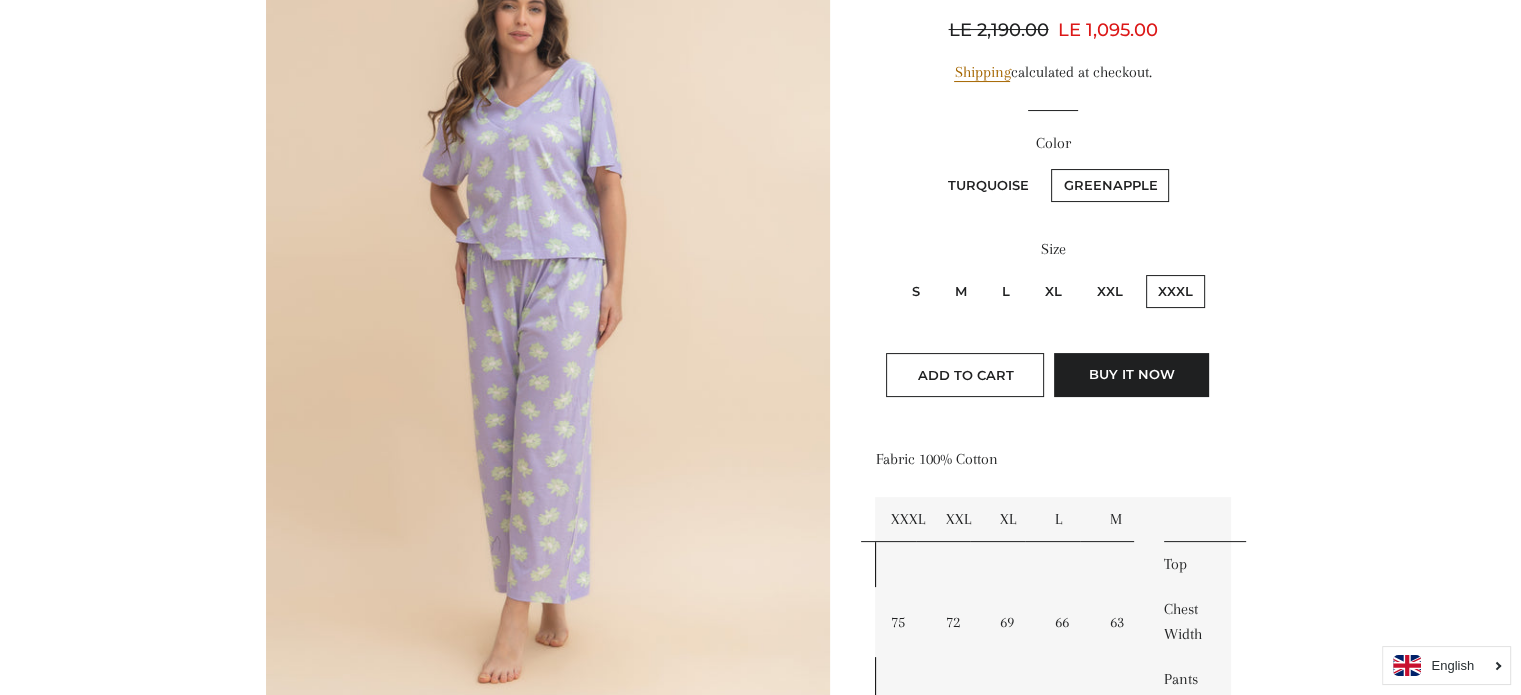 click on "XXL" at bounding box center (1110, 291) 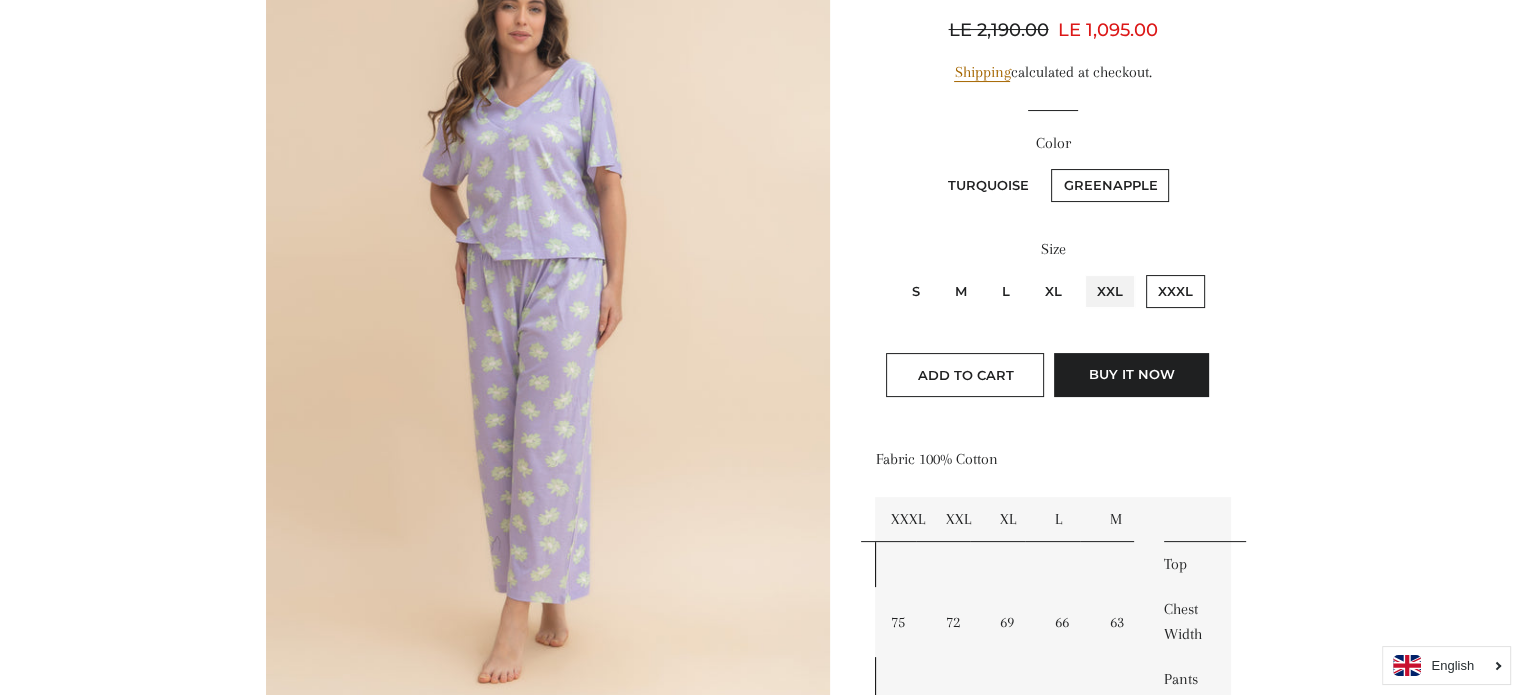 click on "XXL" at bounding box center [1082, 272] 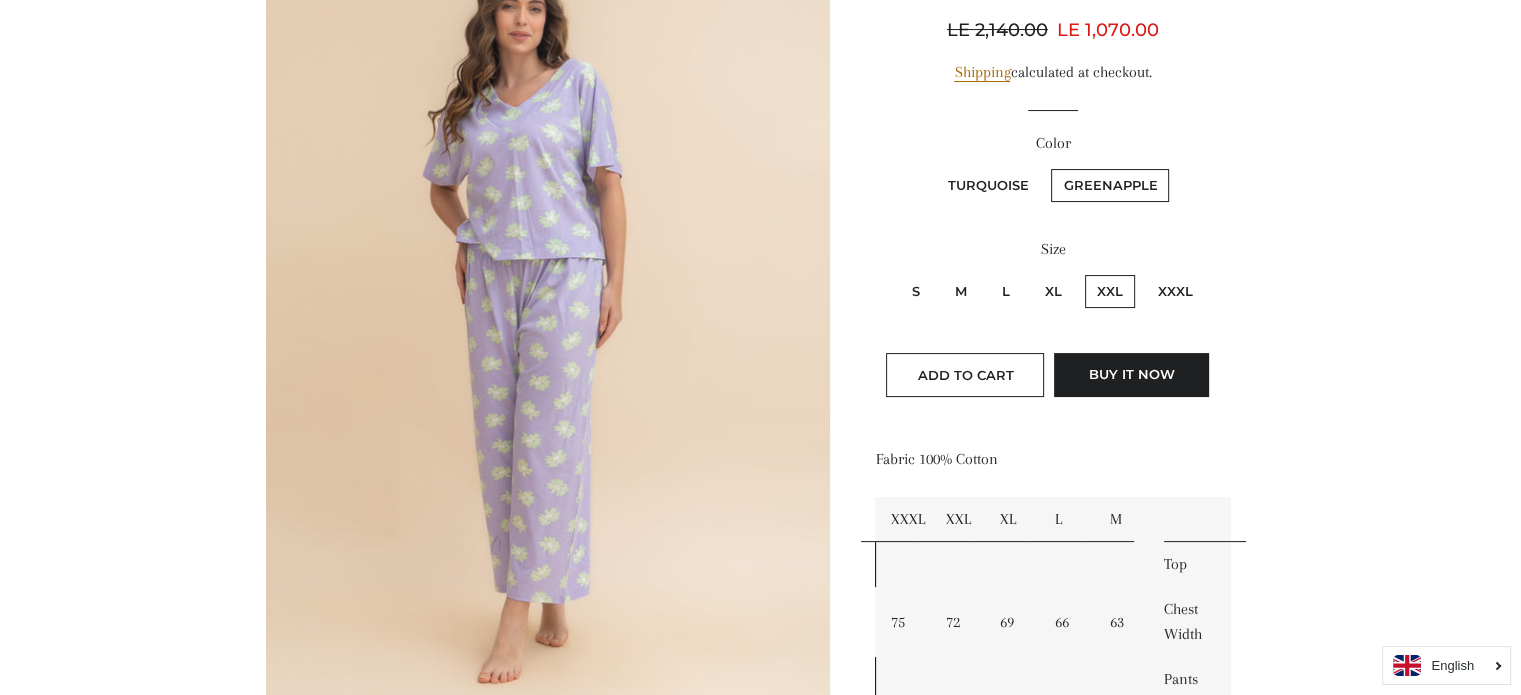 click at bounding box center [548, 338] 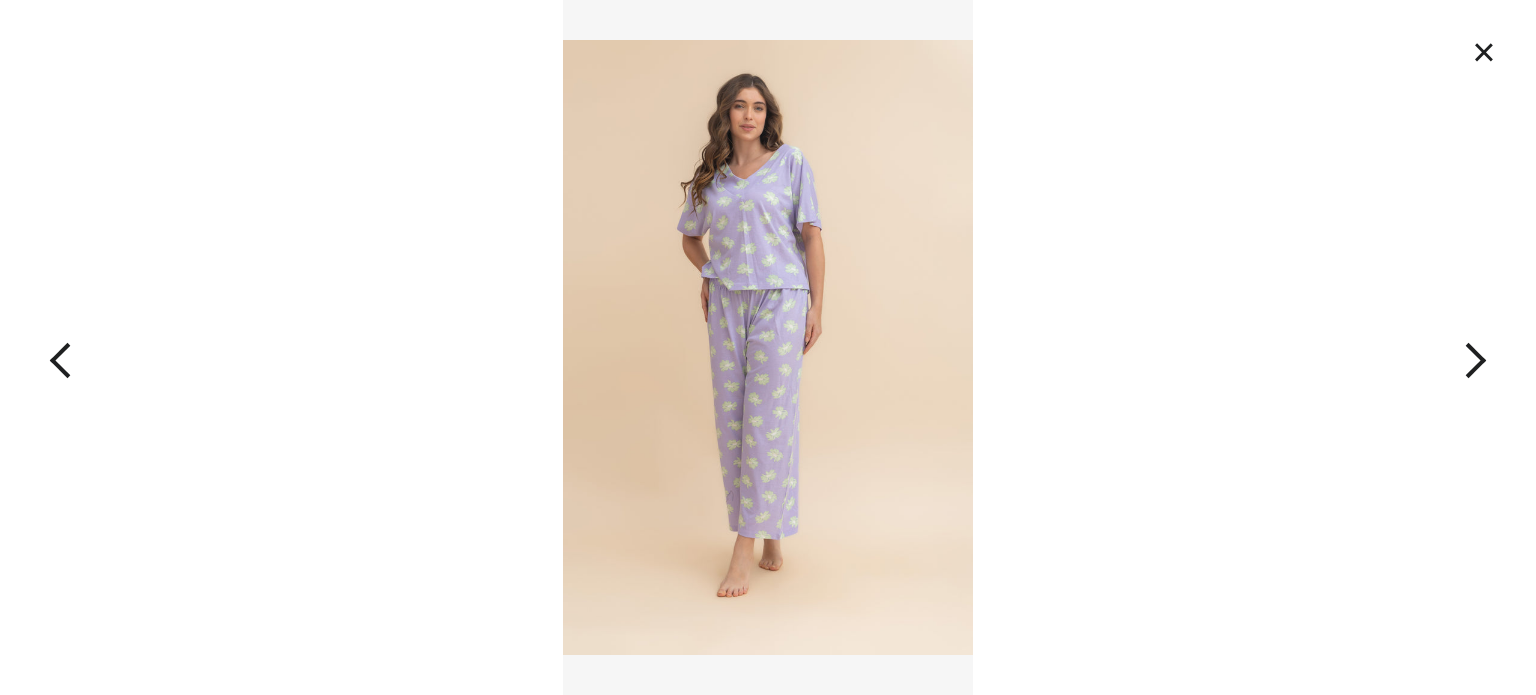 click at bounding box center (768, 347) 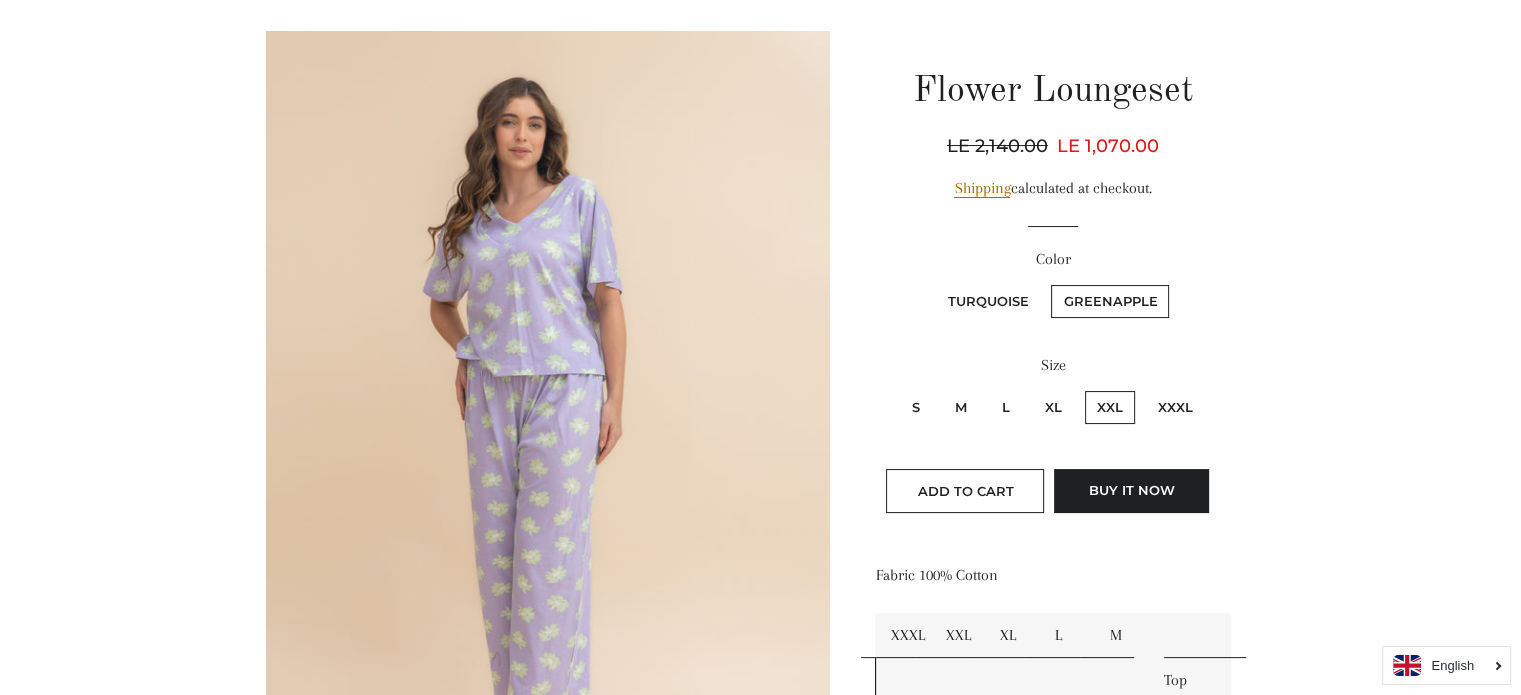 scroll, scrollTop: 185, scrollLeft: 0, axis: vertical 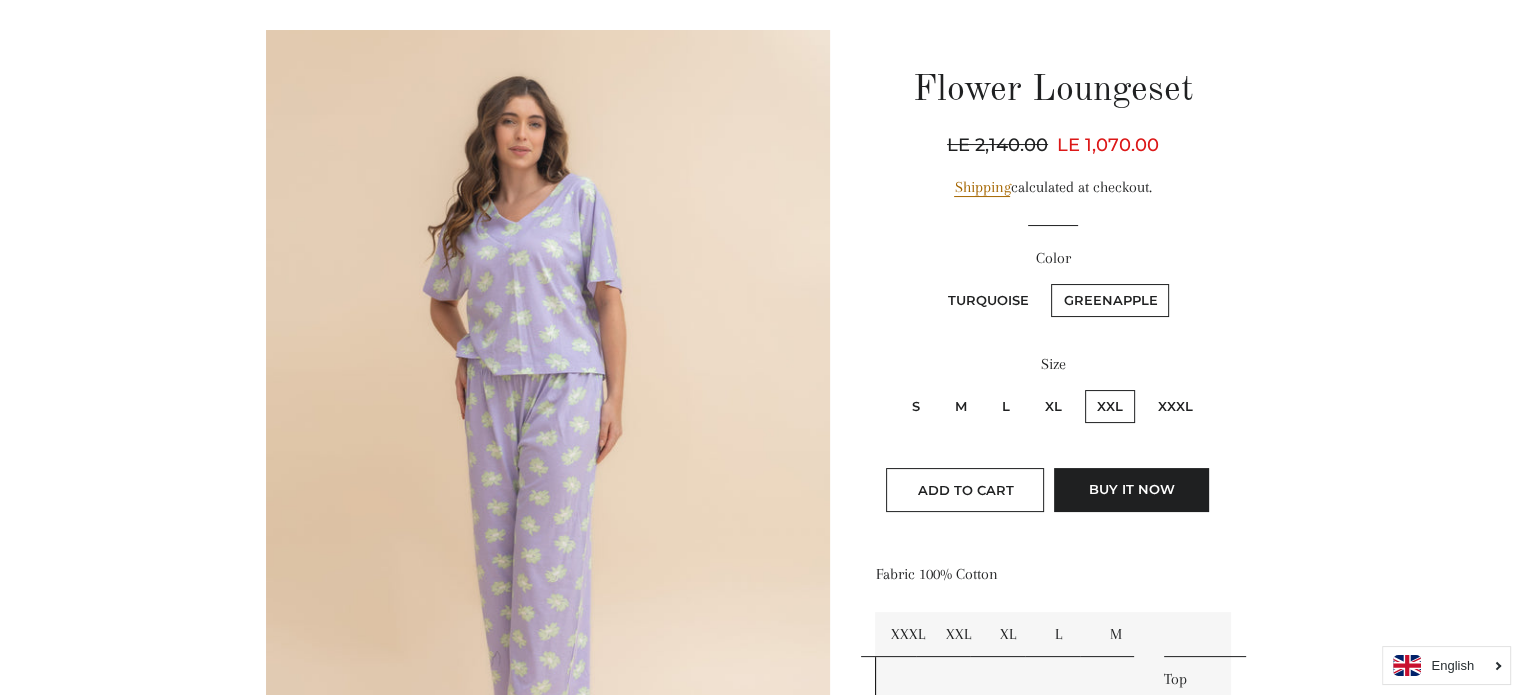 click on "L" at bounding box center [1006, 406] 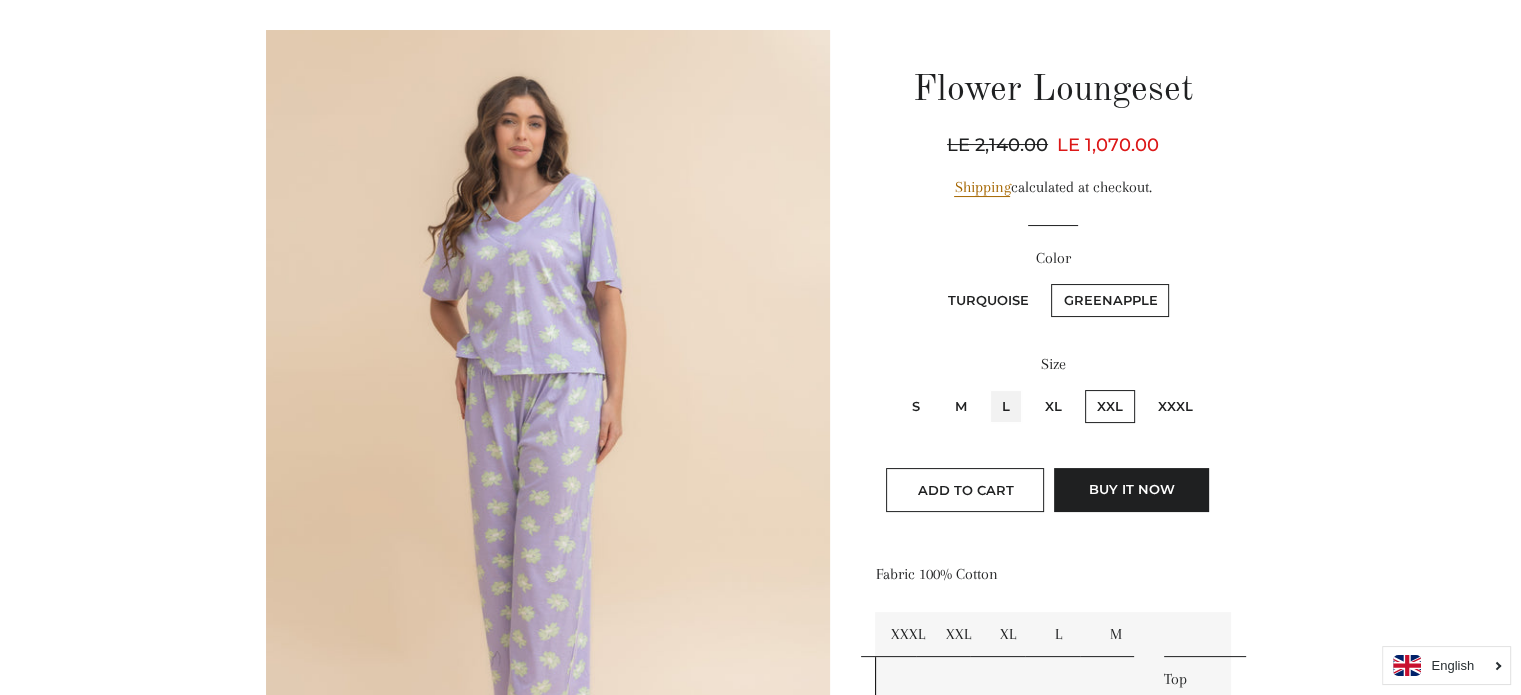 click on "L" at bounding box center [987, 387] 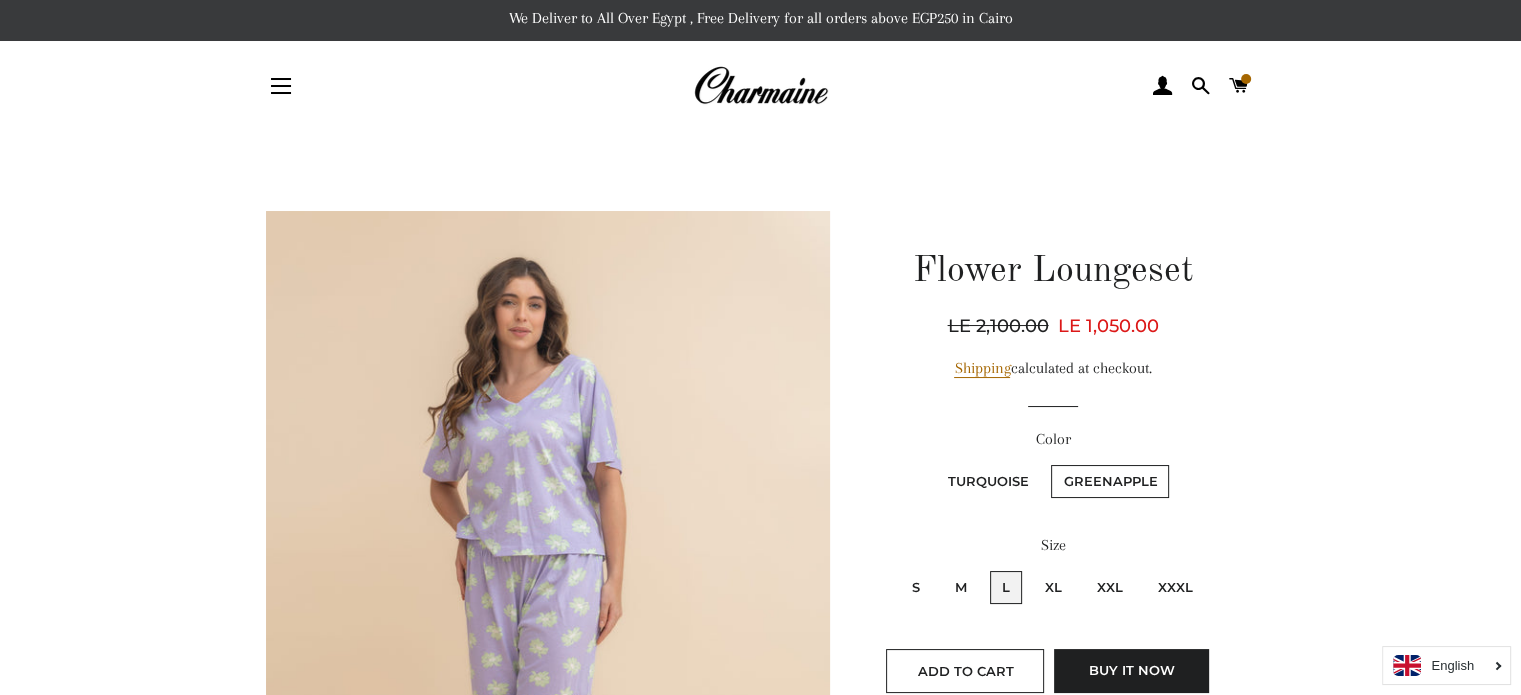 scroll, scrollTop: 0, scrollLeft: 0, axis: both 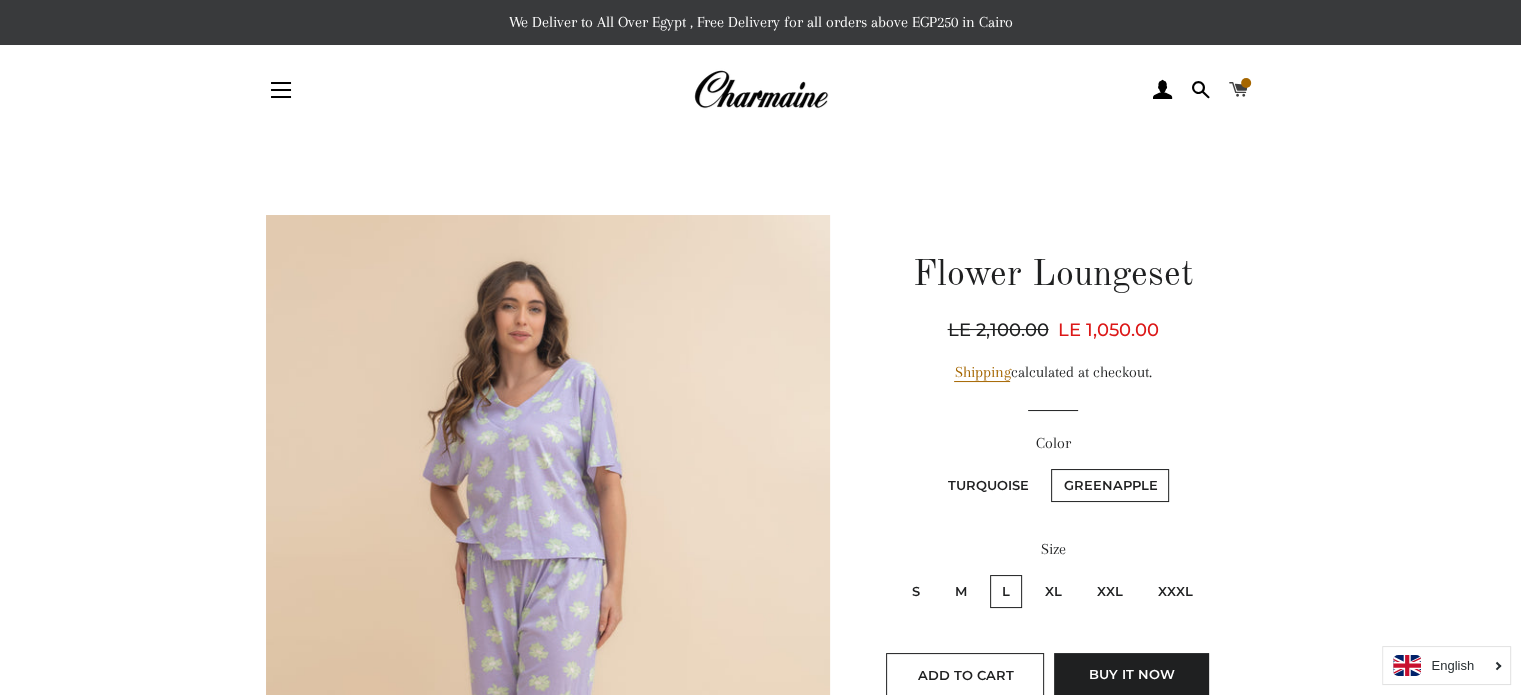 click on "Cart" at bounding box center (1238, 90) 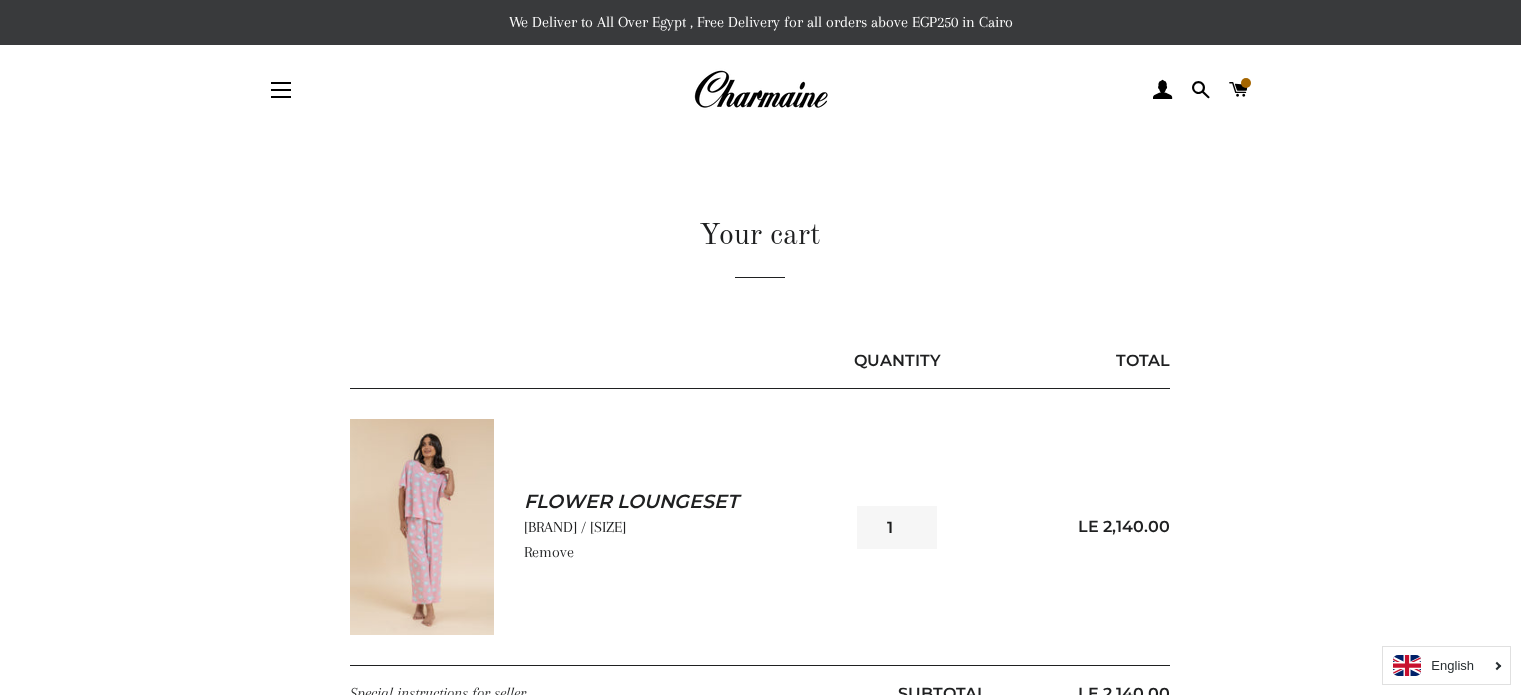 scroll, scrollTop: 0, scrollLeft: 0, axis: both 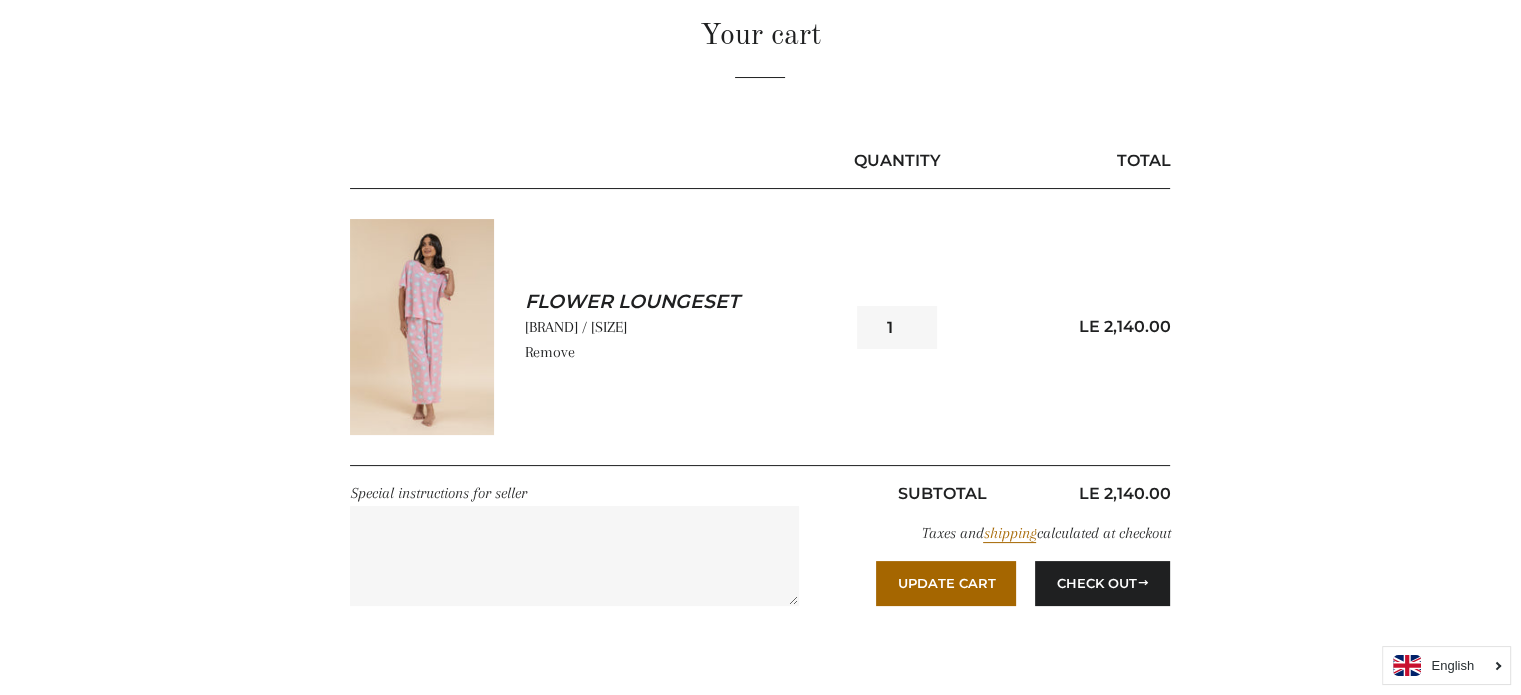 click on "Remove" at bounding box center (683, 352) 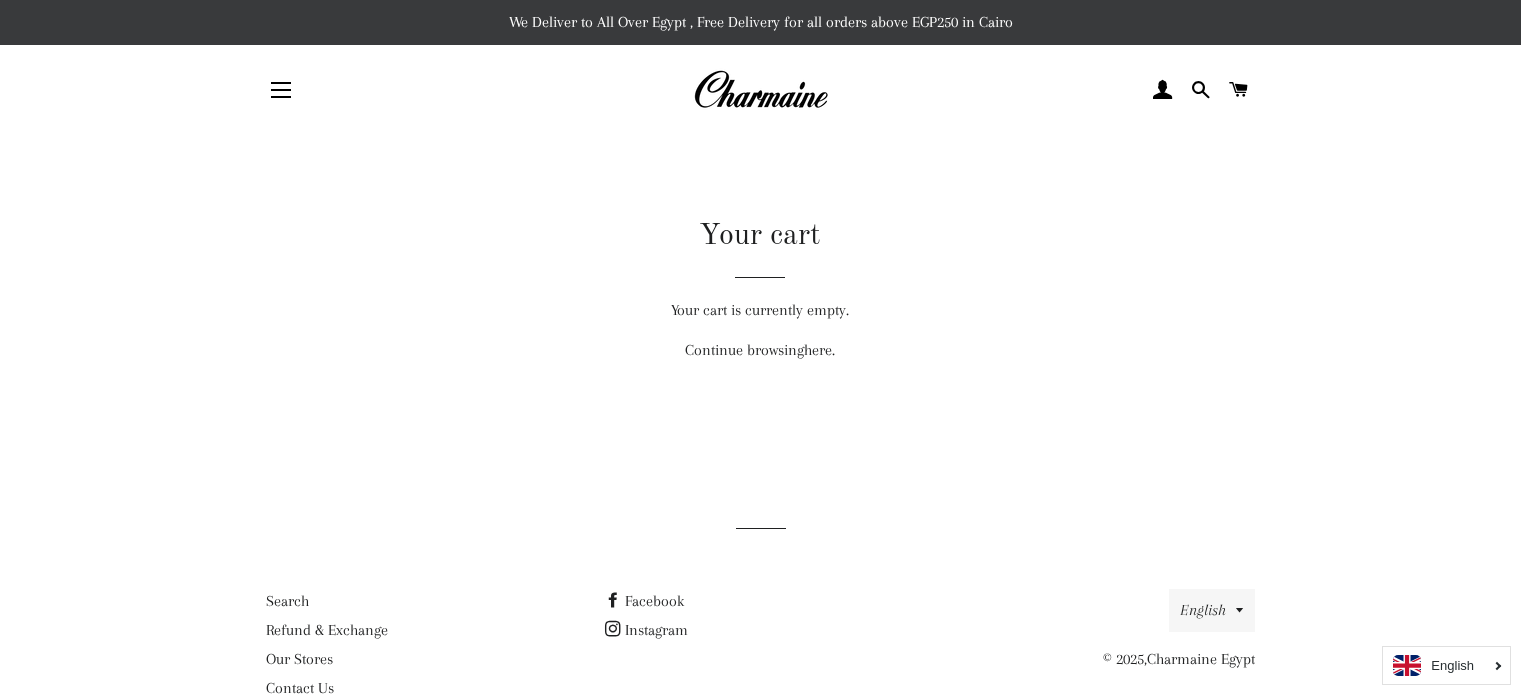 scroll, scrollTop: 0, scrollLeft: 0, axis: both 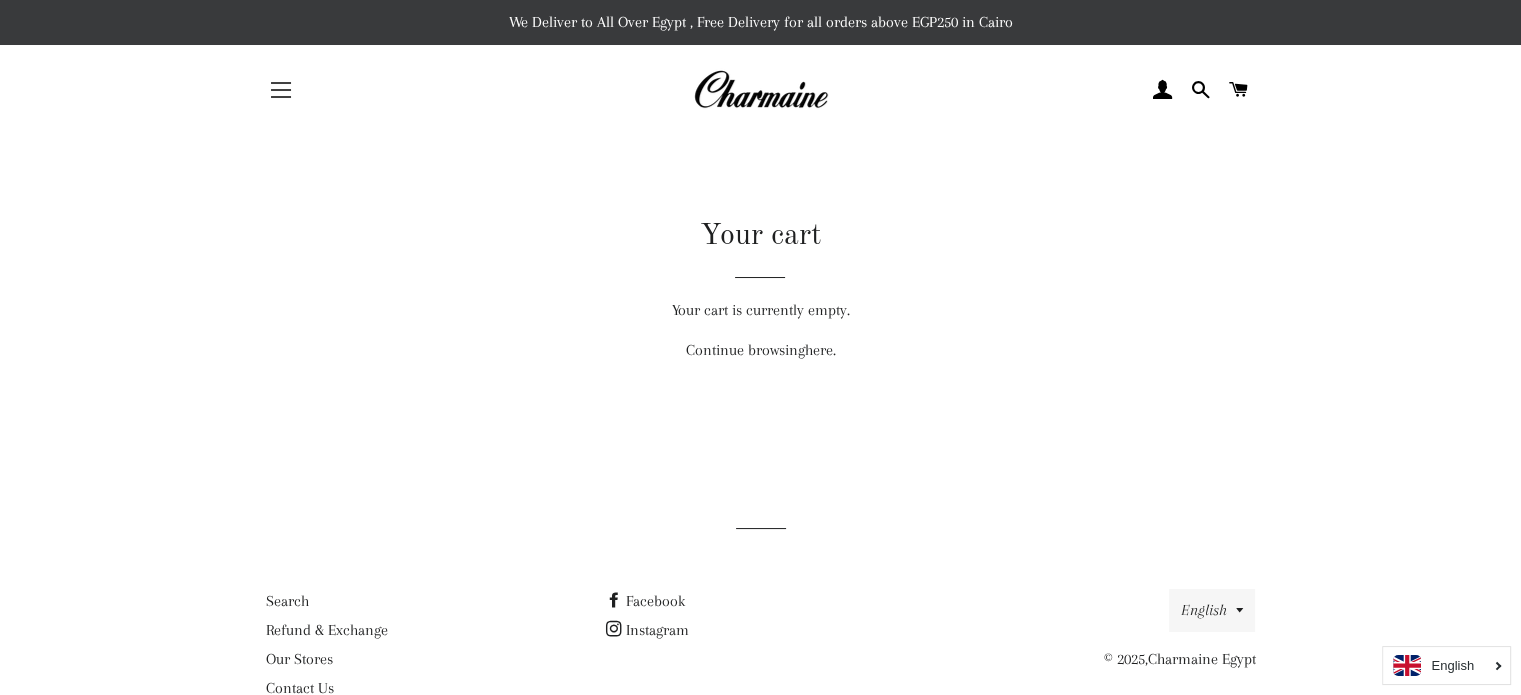 click at bounding box center [281, 83] 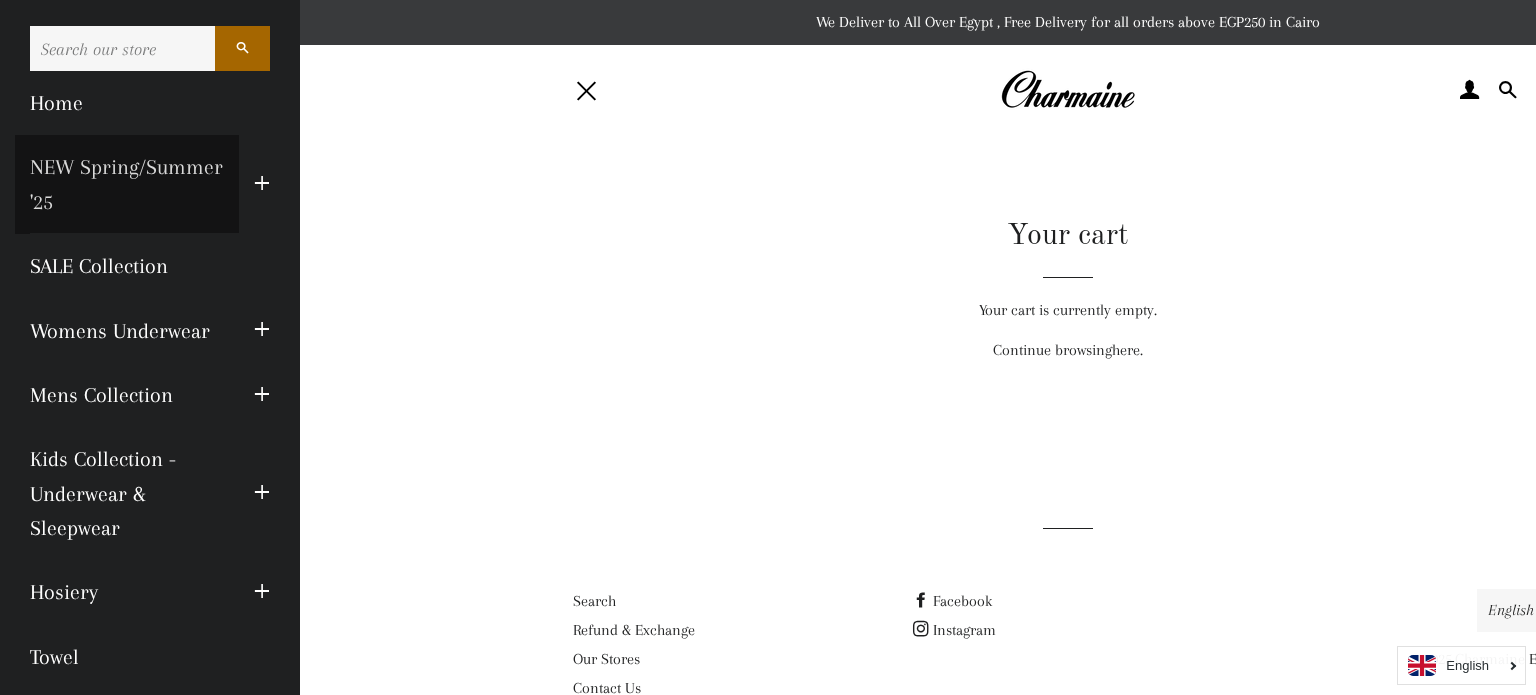 click on "NEW Spring/Summer '25" at bounding box center [127, 184] 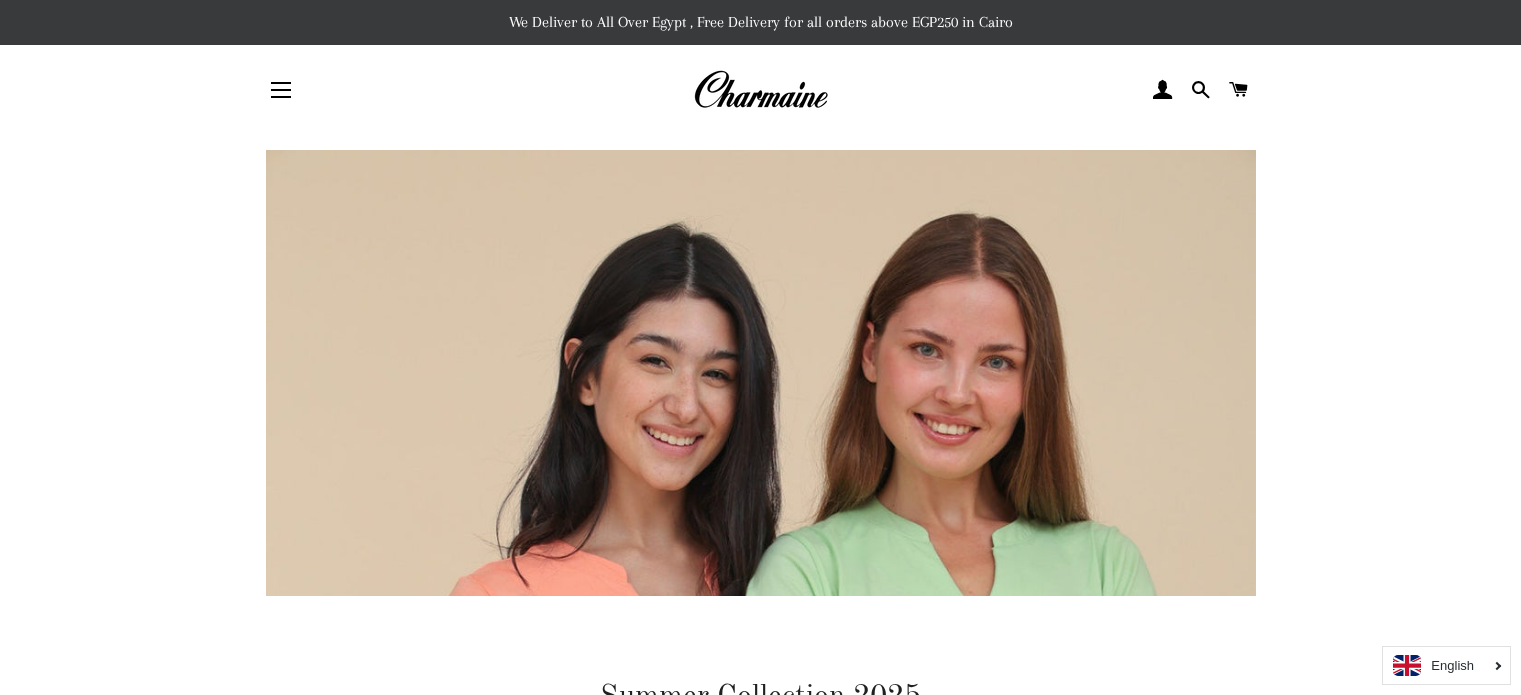 scroll, scrollTop: 0, scrollLeft: 0, axis: both 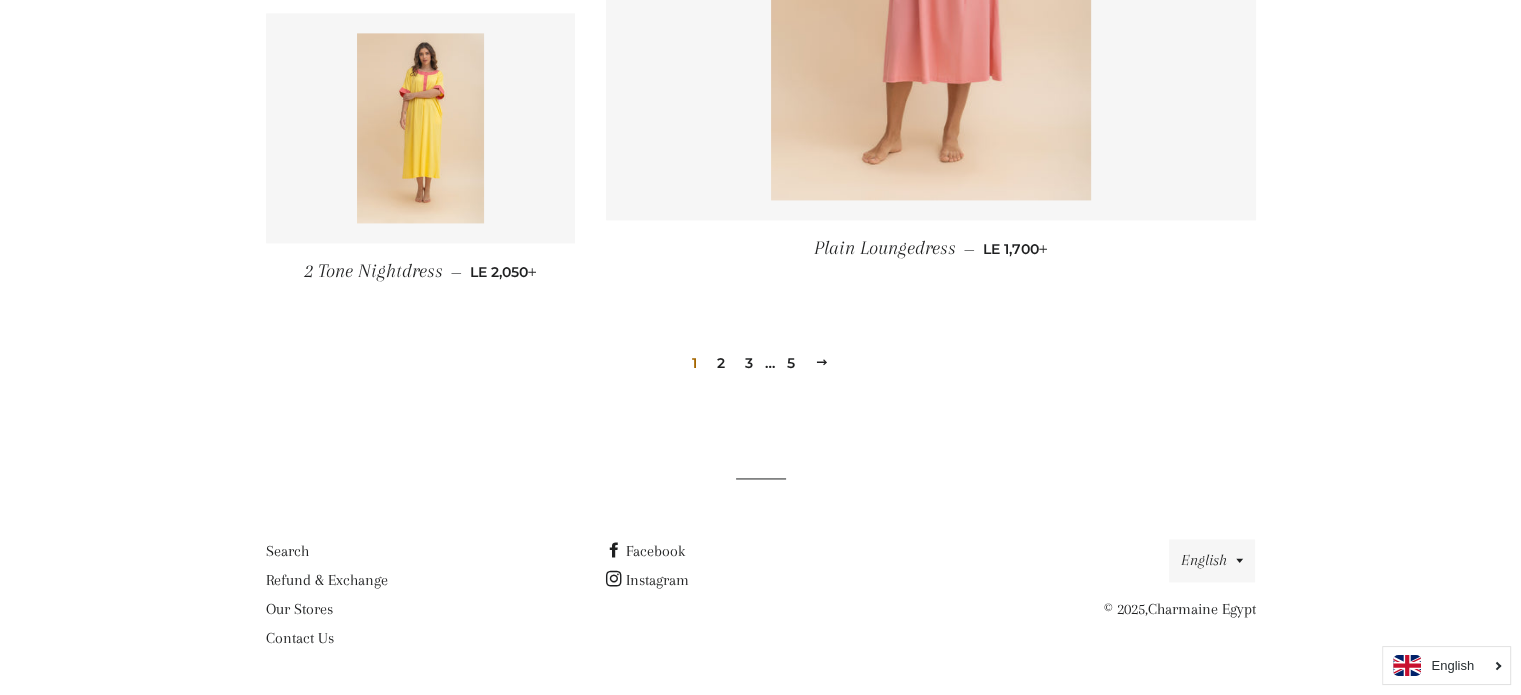 click on "2" at bounding box center (721, 363) 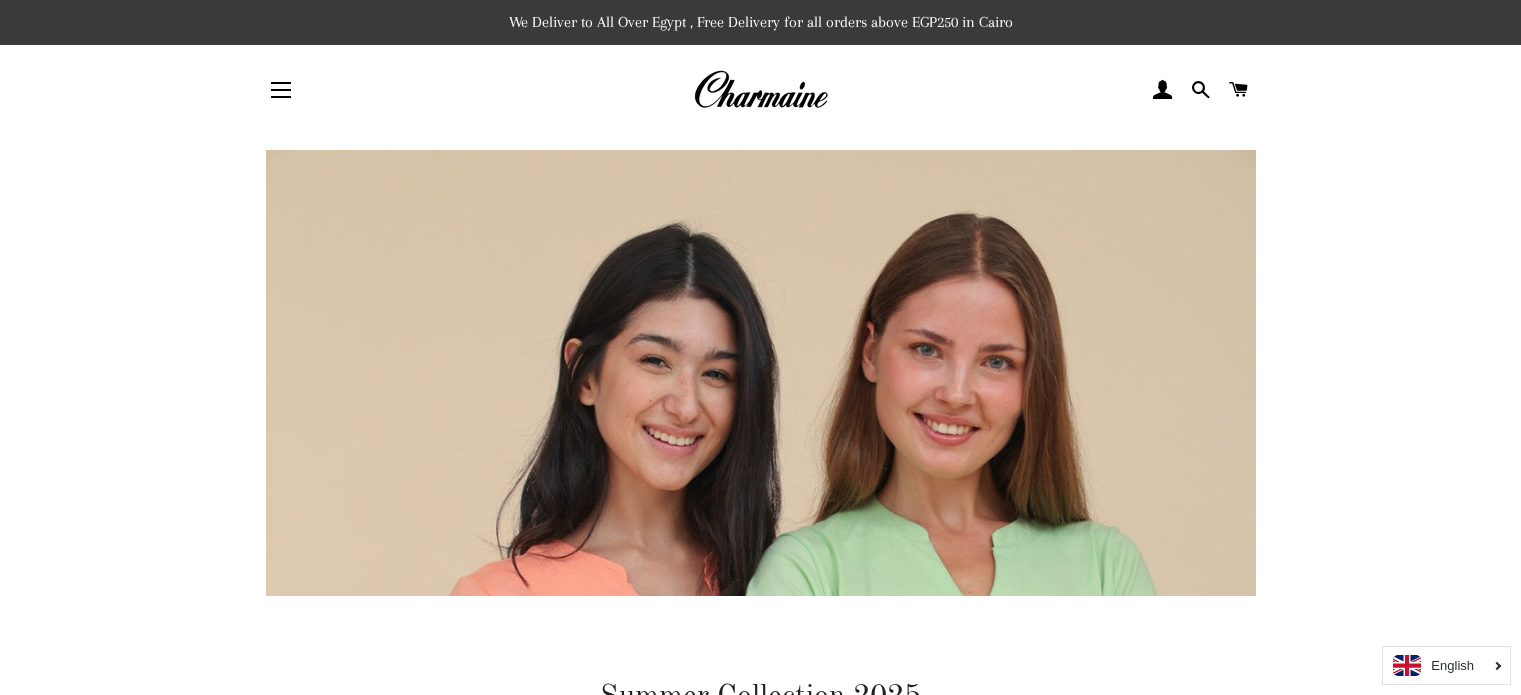 scroll, scrollTop: 0, scrollLeft: 0, axis: both 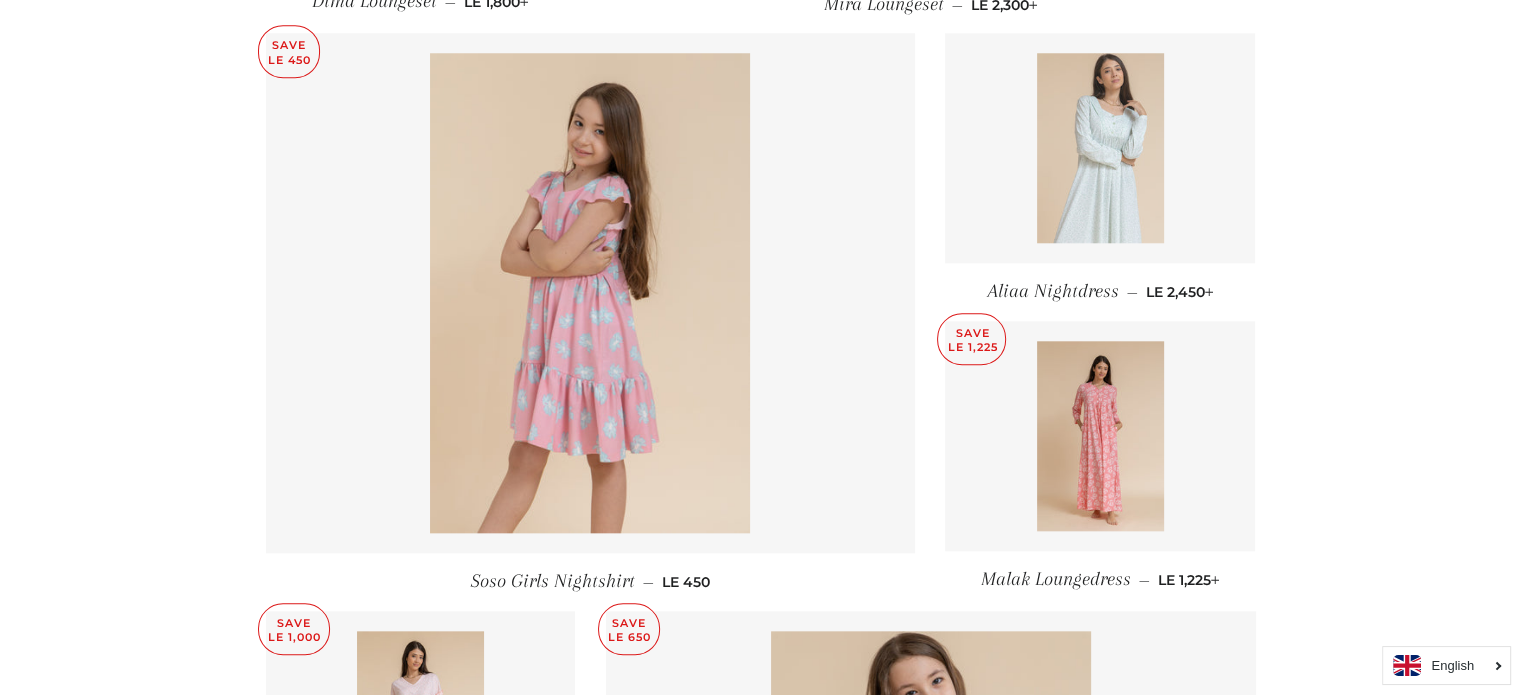 click at bounding box center [1100, 148] 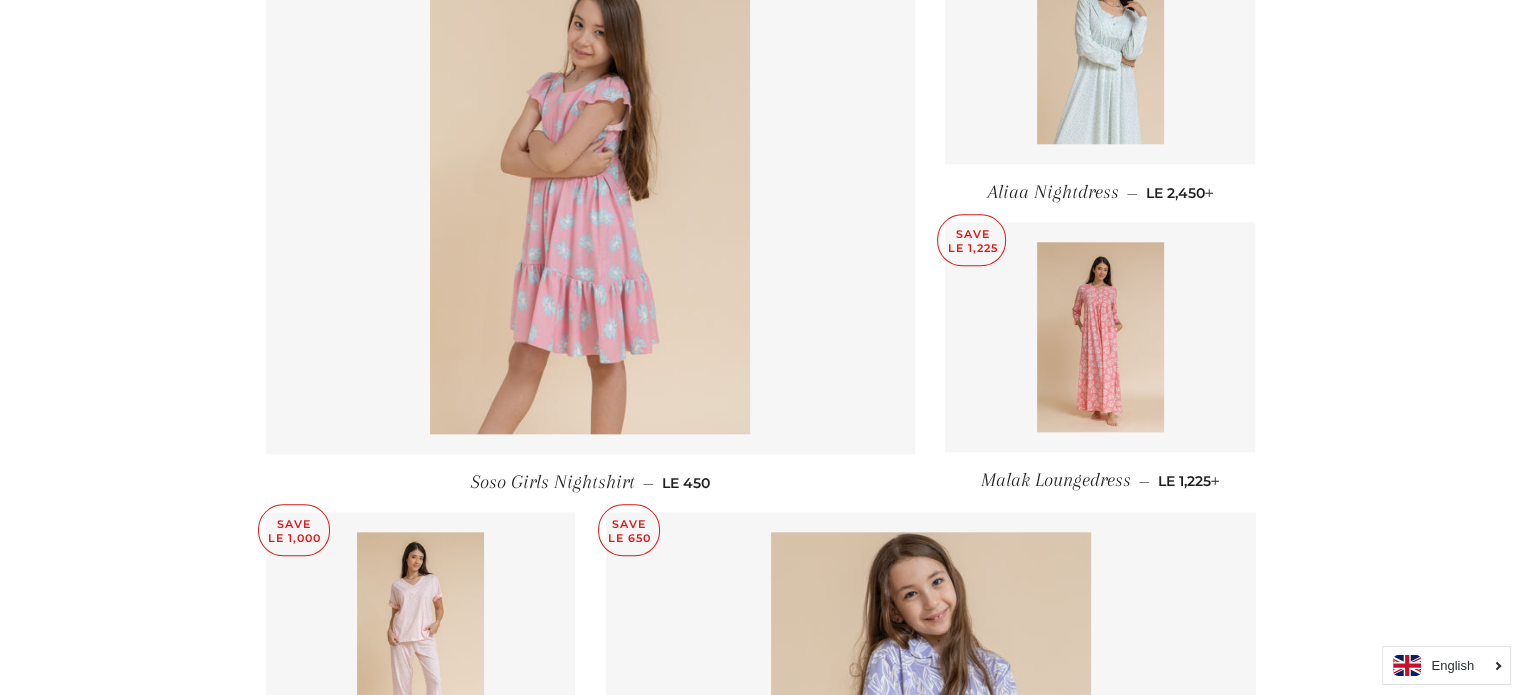 scroll, scrollTop: 2098, scrollLeft: 0, axis: vertical 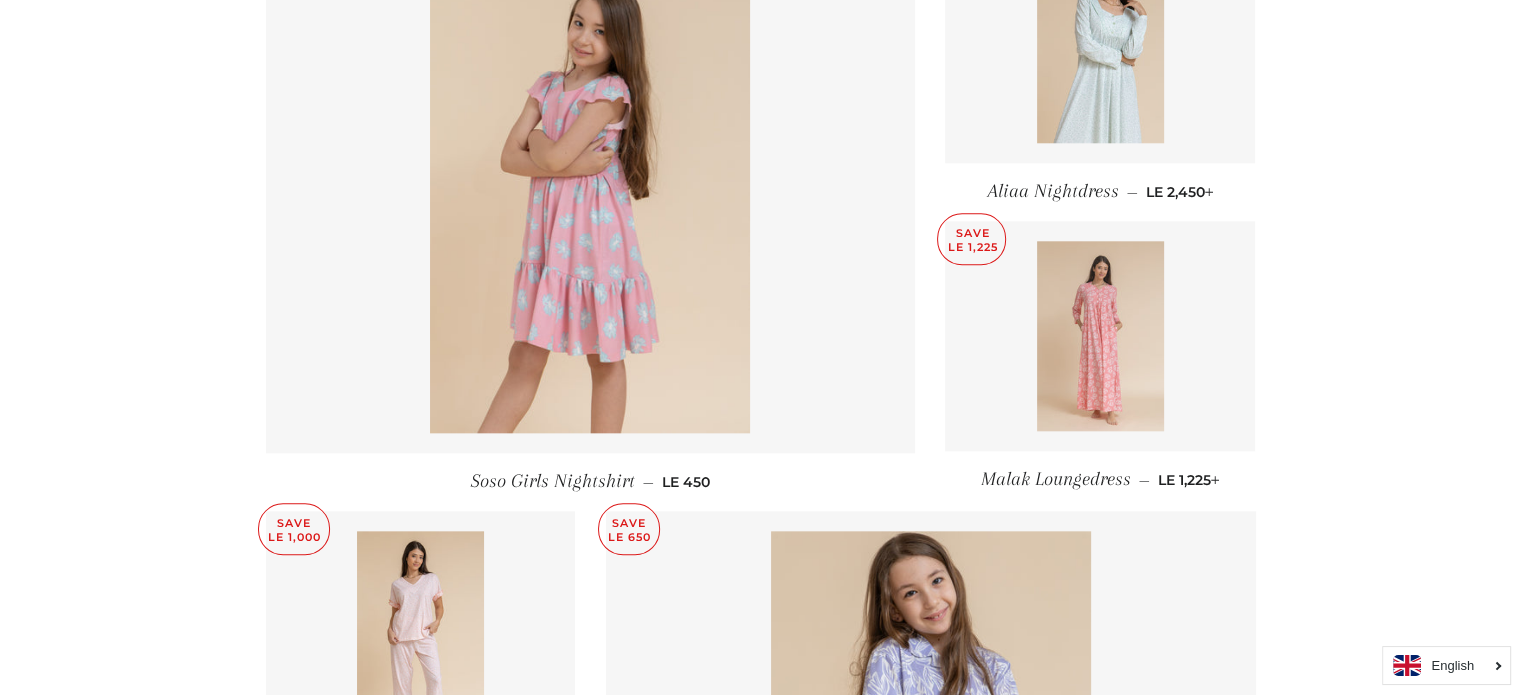 click at bounding box center (1100, 336) 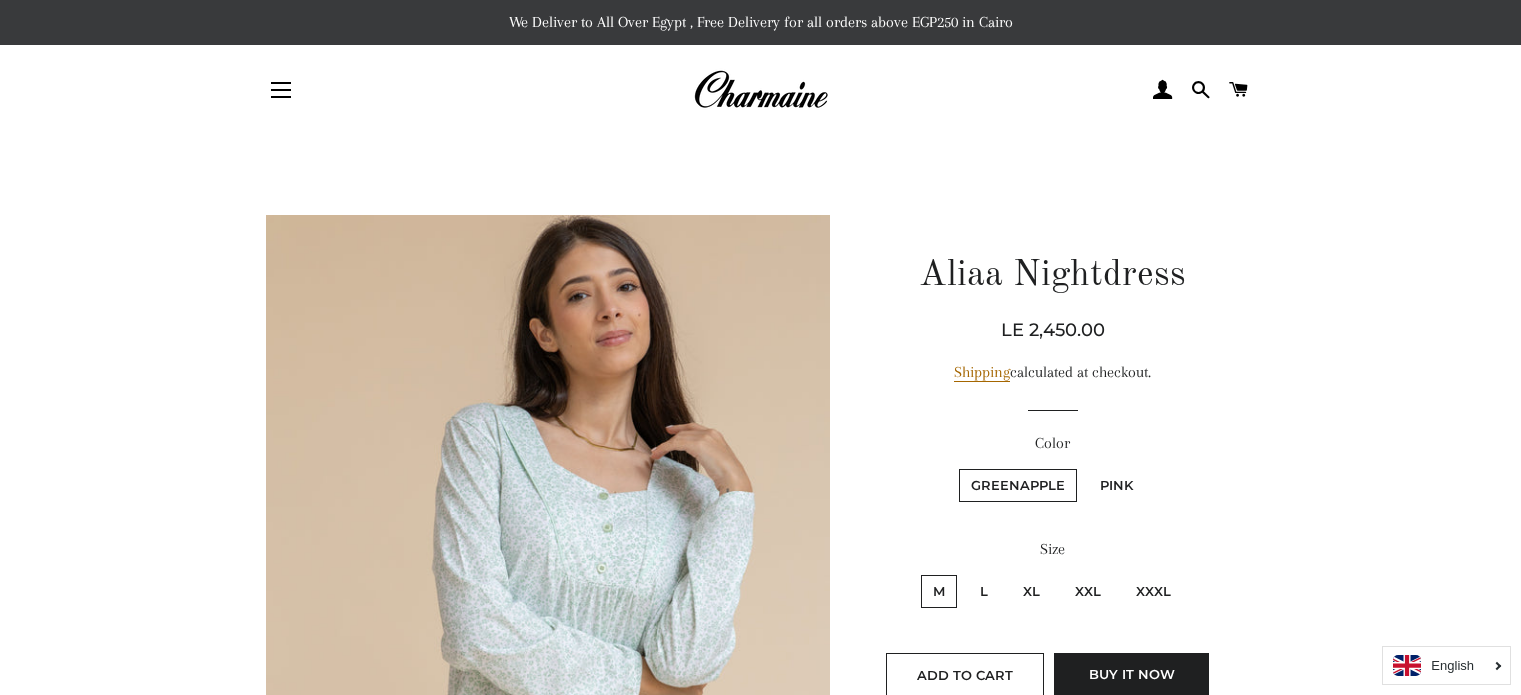 scroll, scrollTop: 0, scrollLeft: 0, axis: both 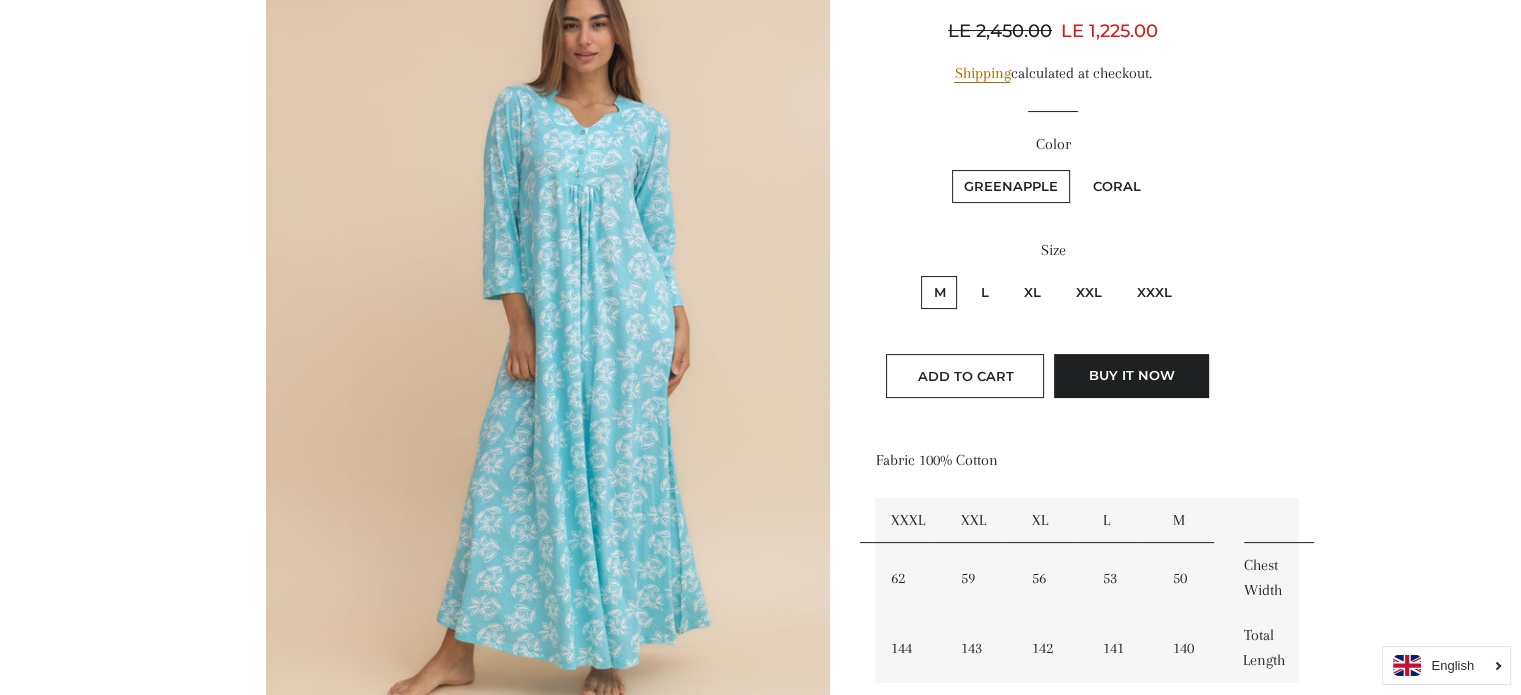 click on "Coral" at bounding box center (1117, 186) 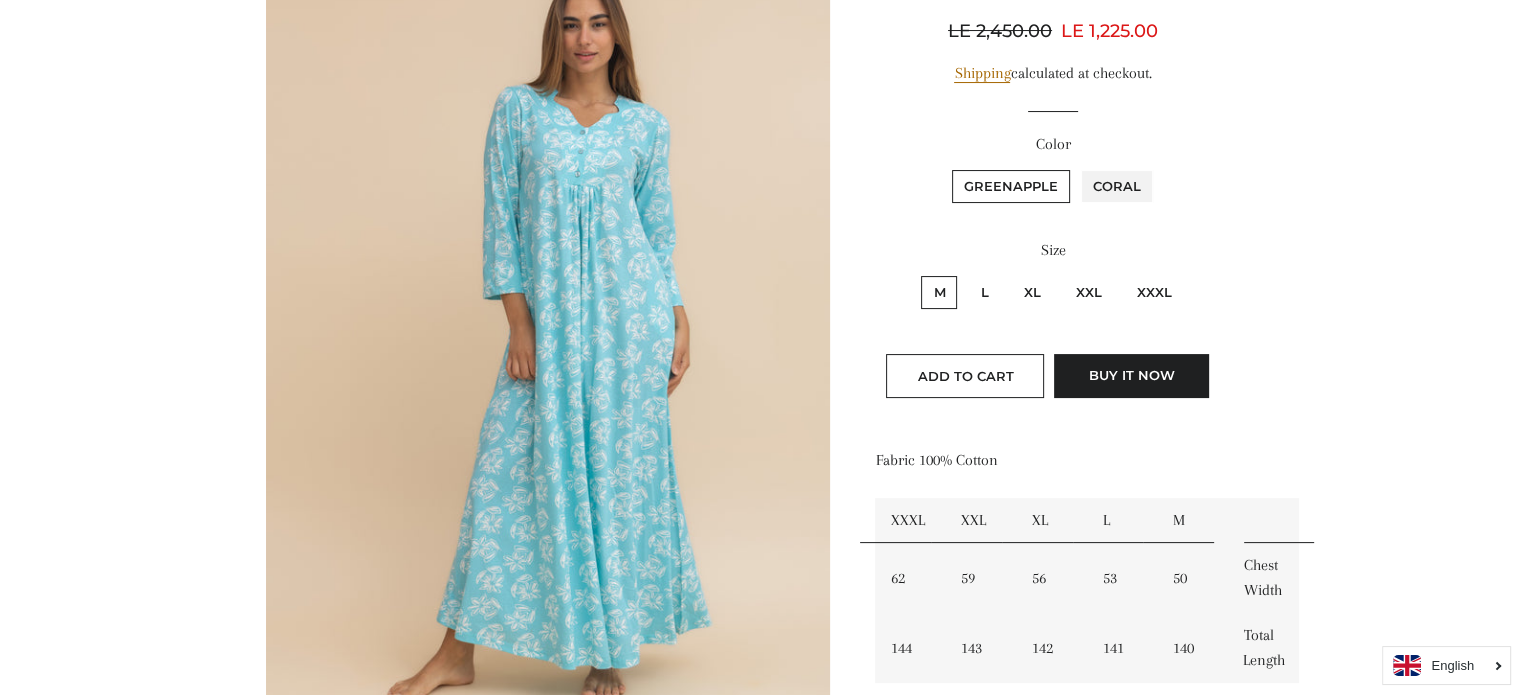 click on "Coral" at bounding box center [1078, 167] 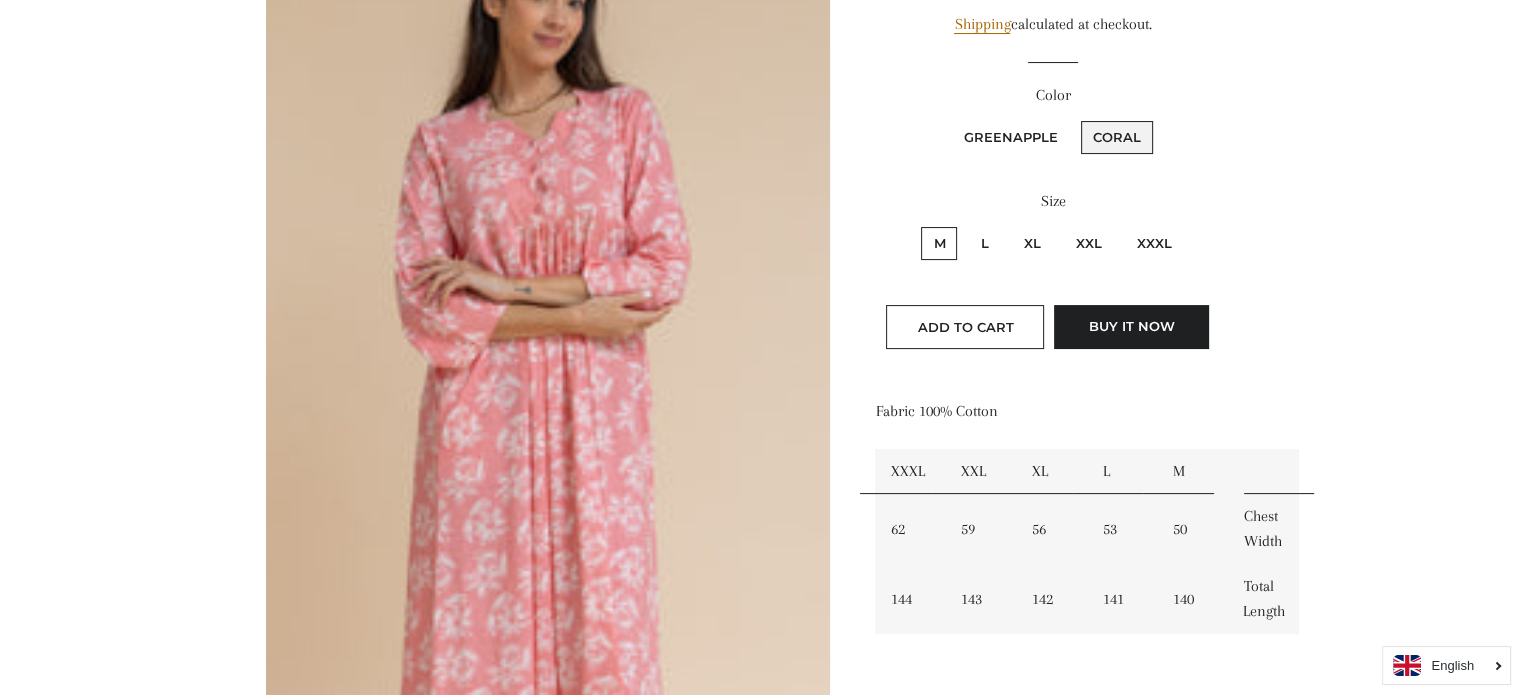 scroll, scrollTop: 348, scrollLeft: 0, axis: vertical 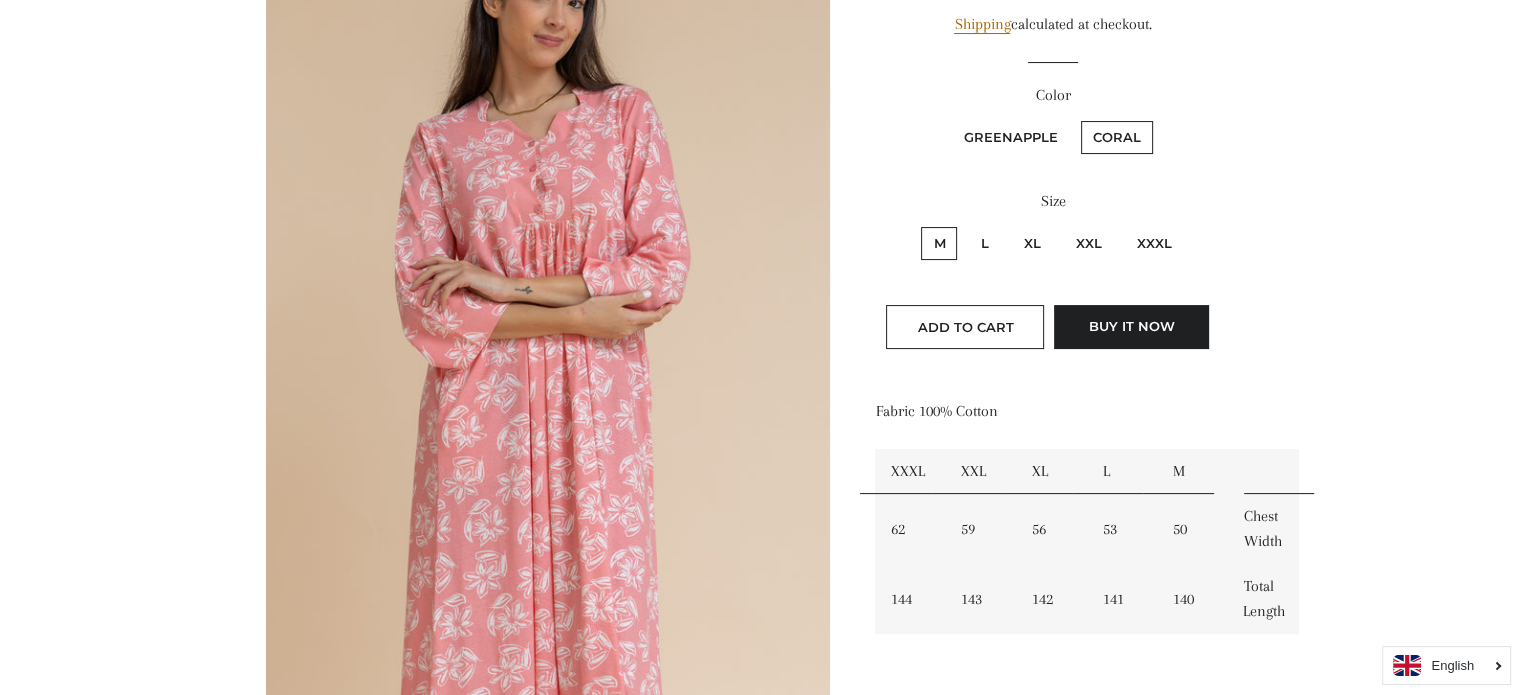 click on "GreenApple" at bounding box center (1011, 137) 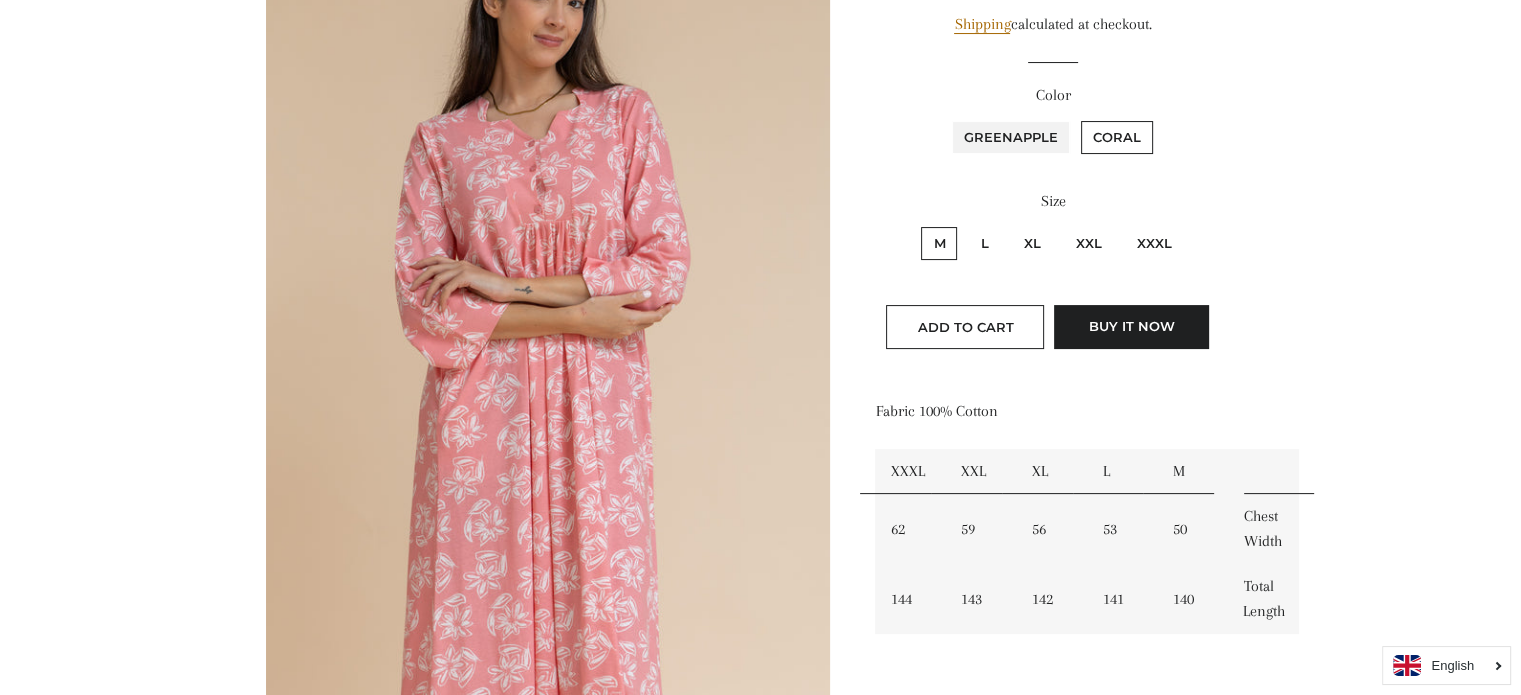 radio on "true" 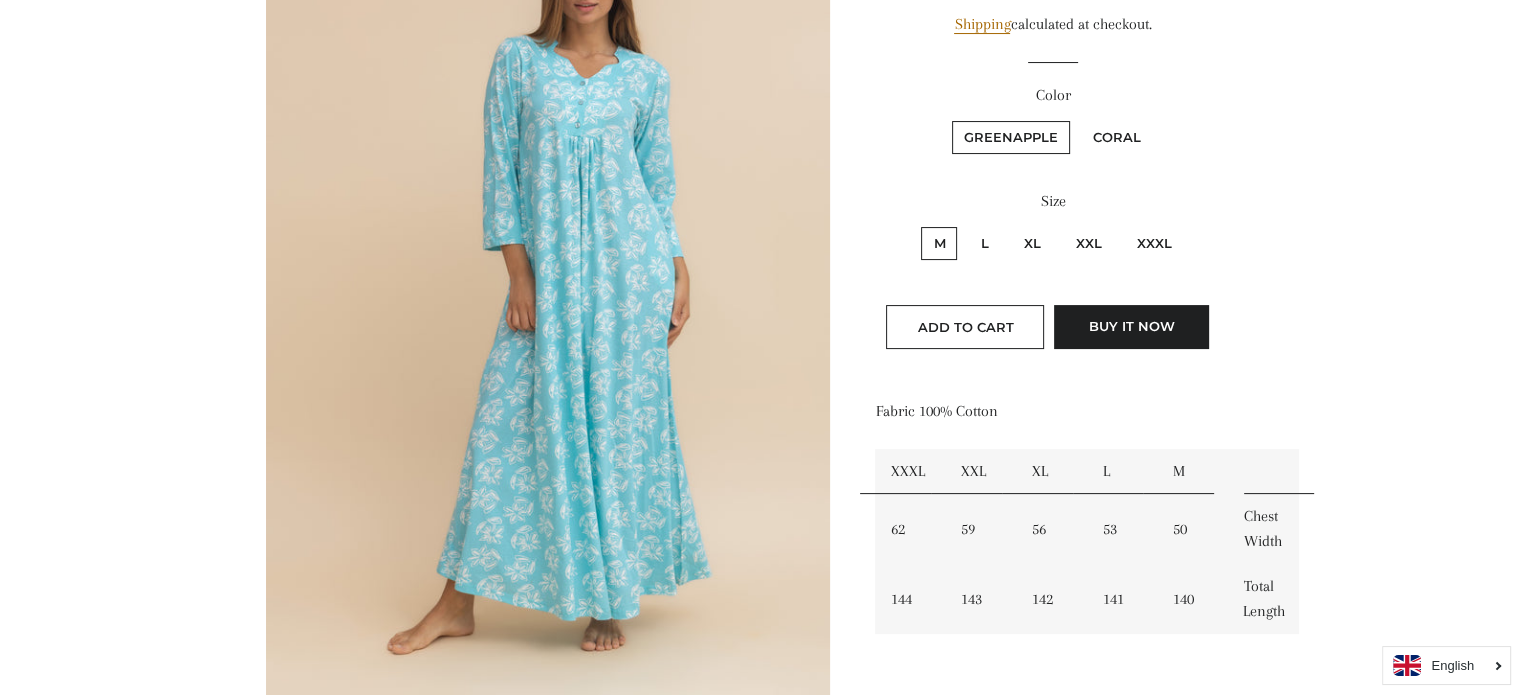 click on "Coral" at bounding box center (1117, 137) 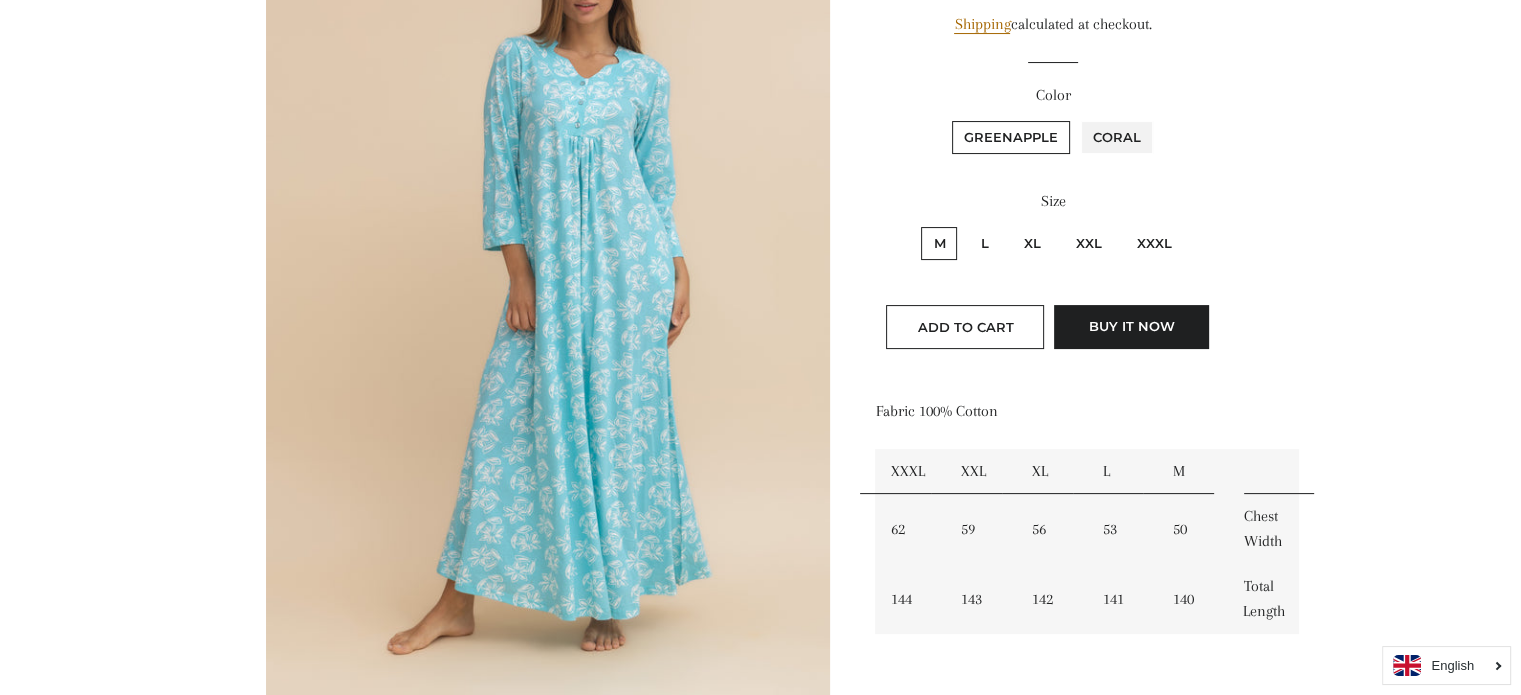 radio on "true" 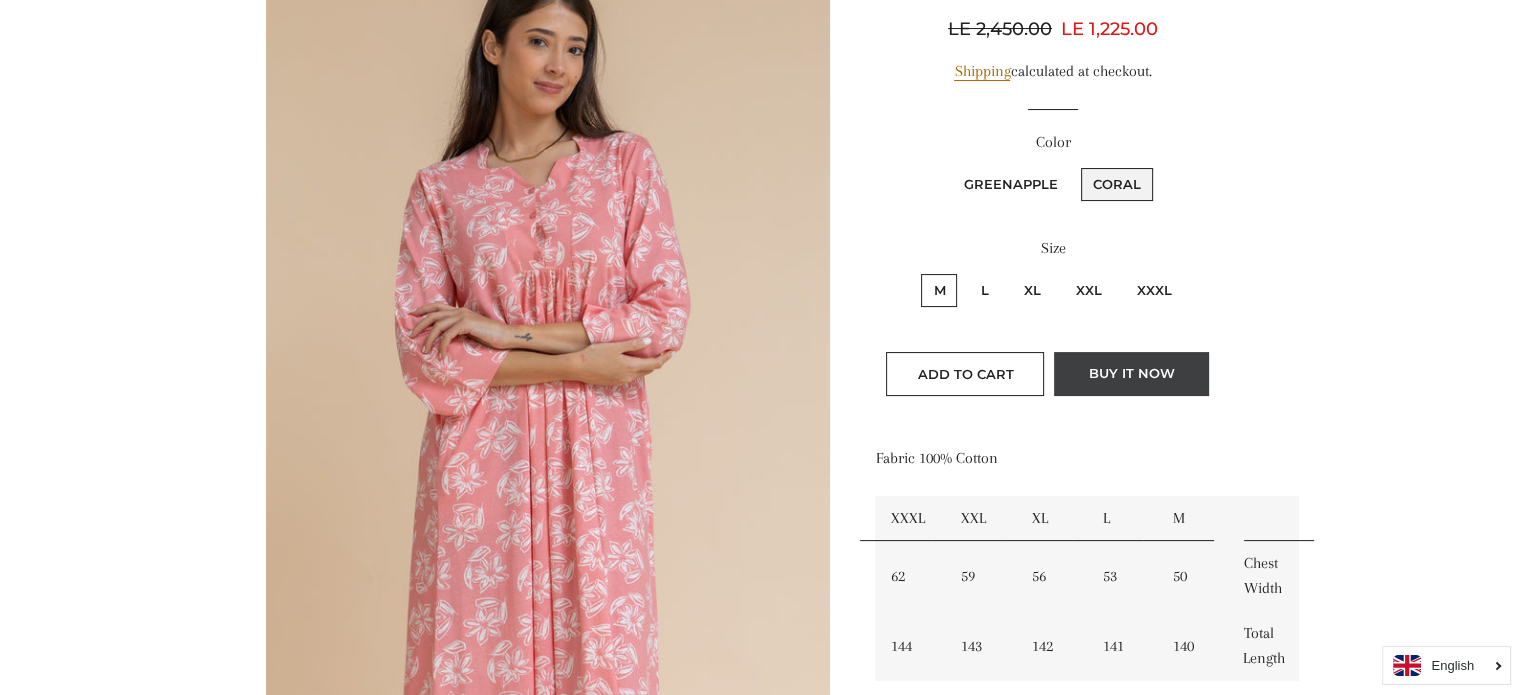 scroll, scrollTop: 300, scrollLeft: 0, axis: vertical 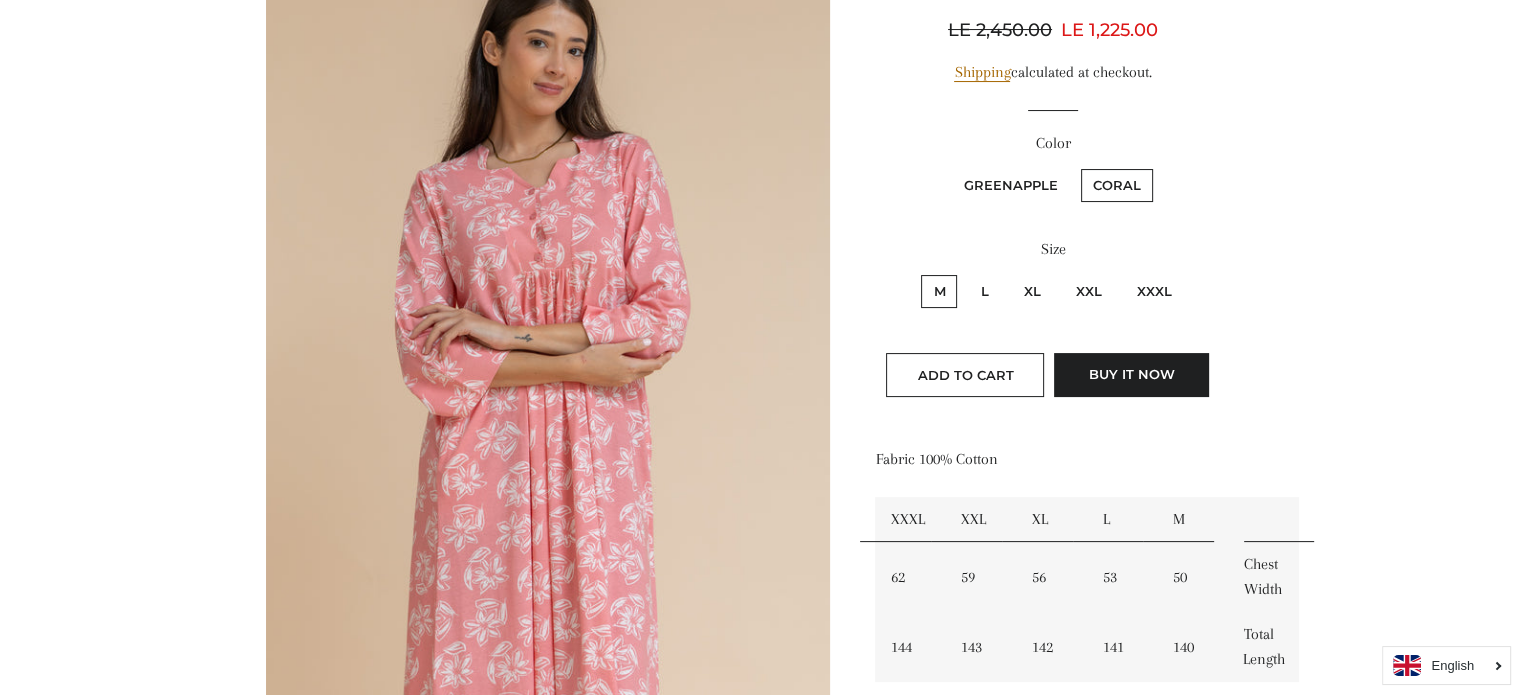 click on "L" at bounding box center (984, 291) 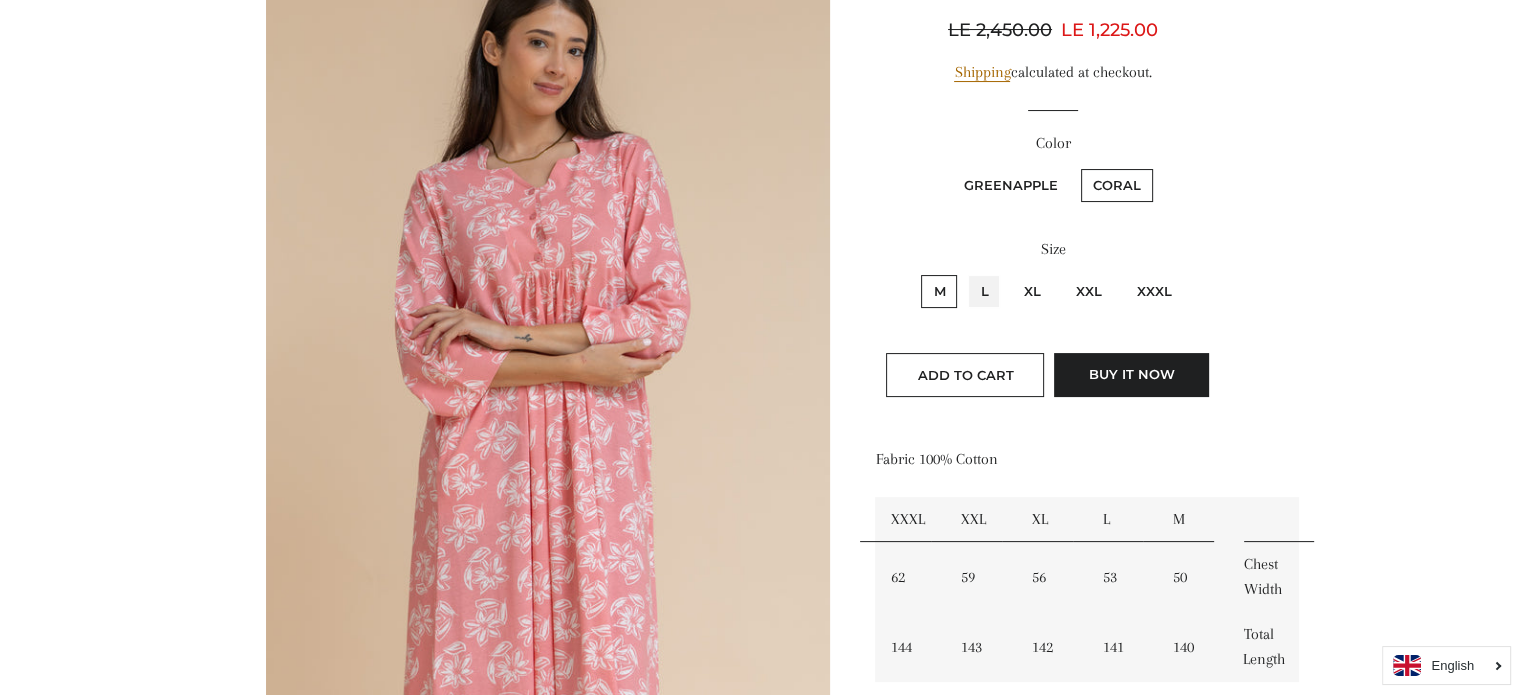 radio on "true" 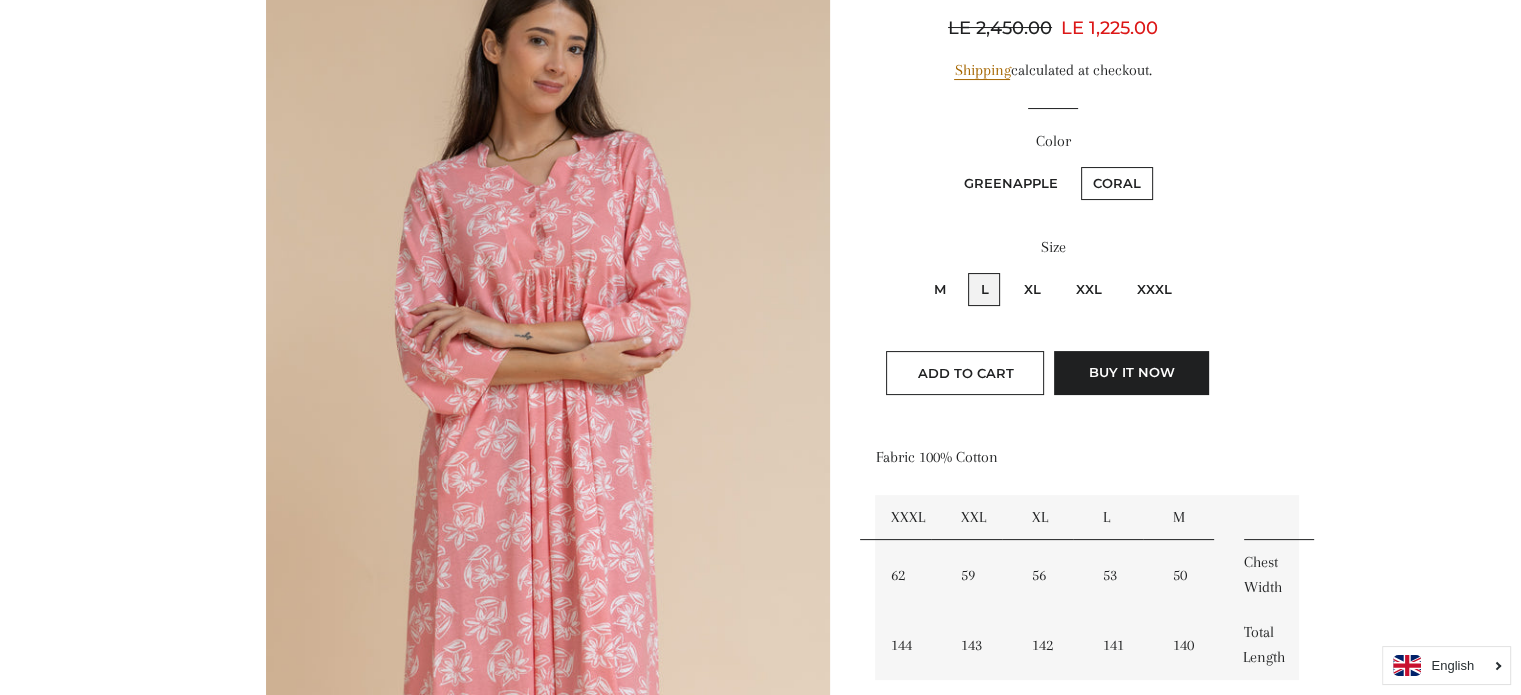 scroll, scrollTop: 301, scrollLeft: 0, axis: vertical 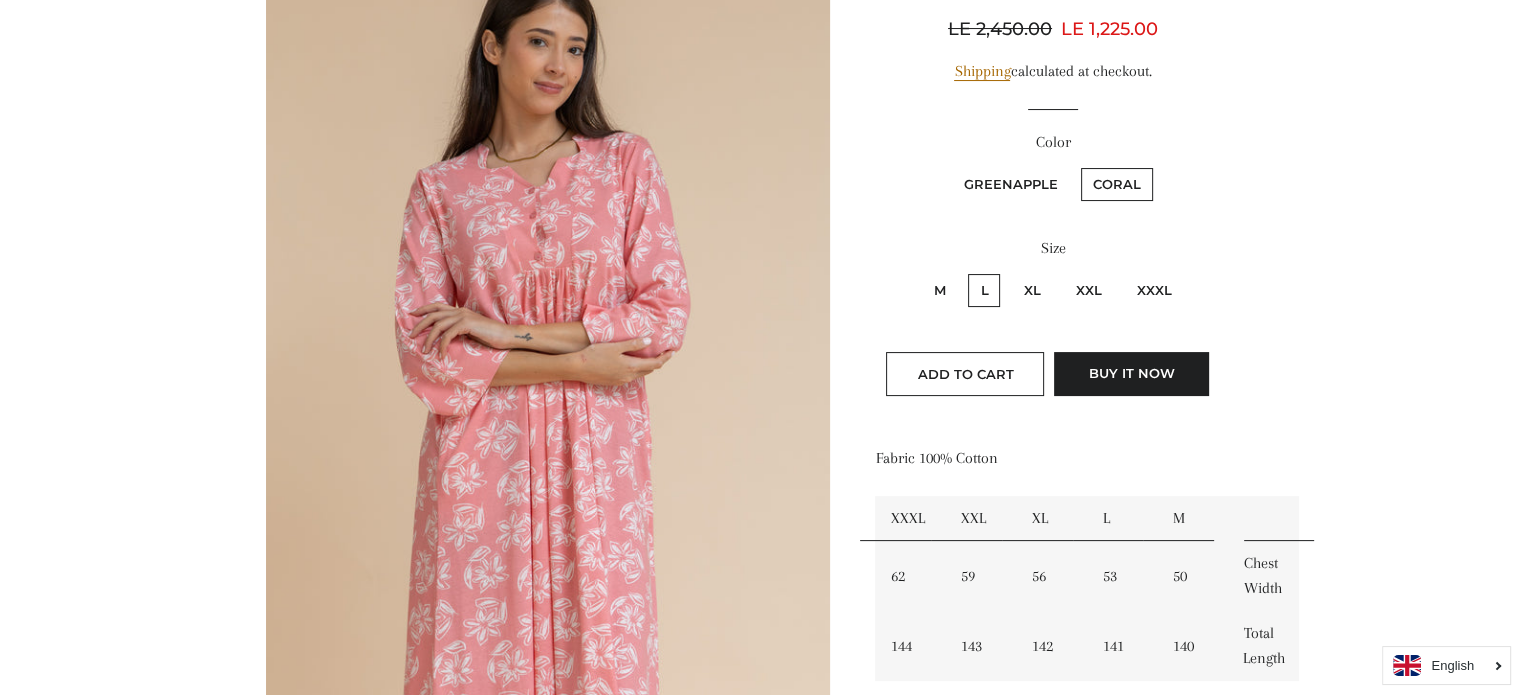 click on "GreenApple" at bounding box center (1011, 184) 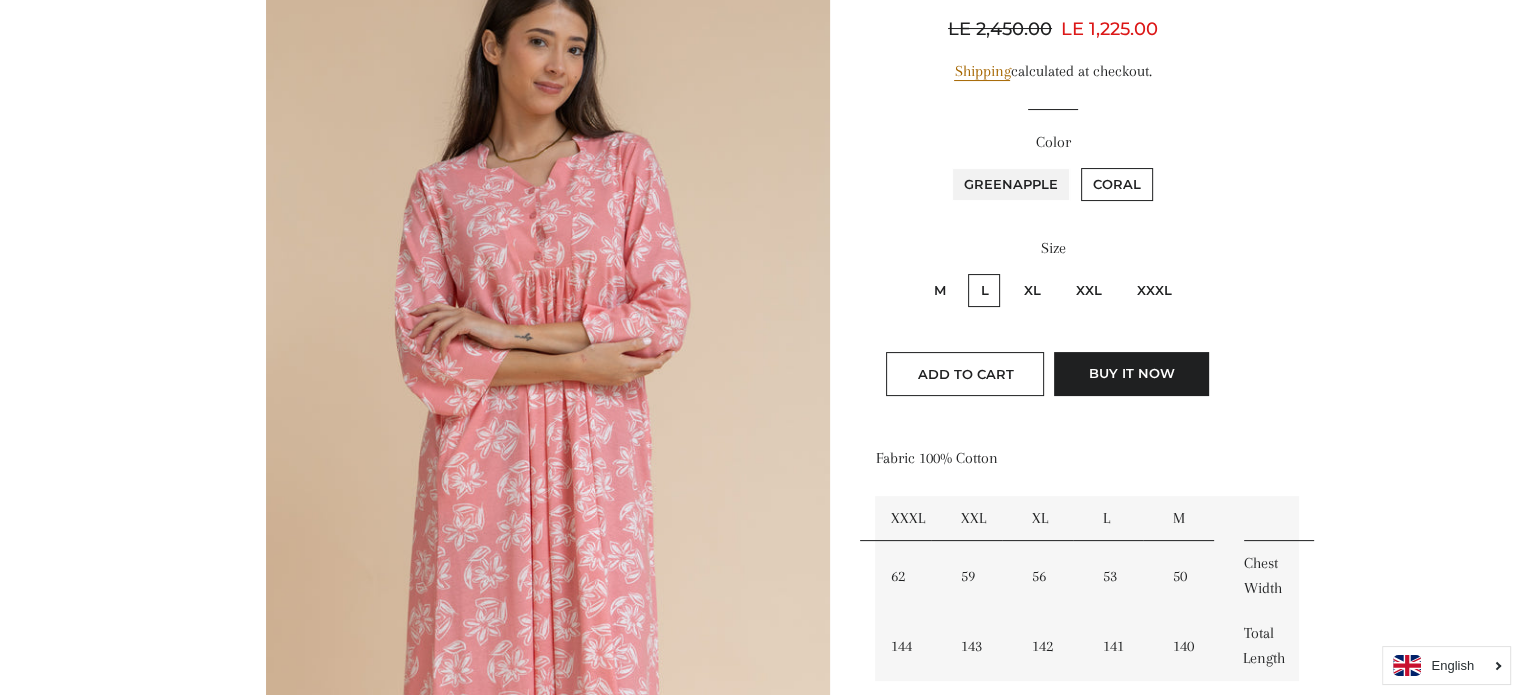 click on "GreenApple" at bounding box center (949, 165) 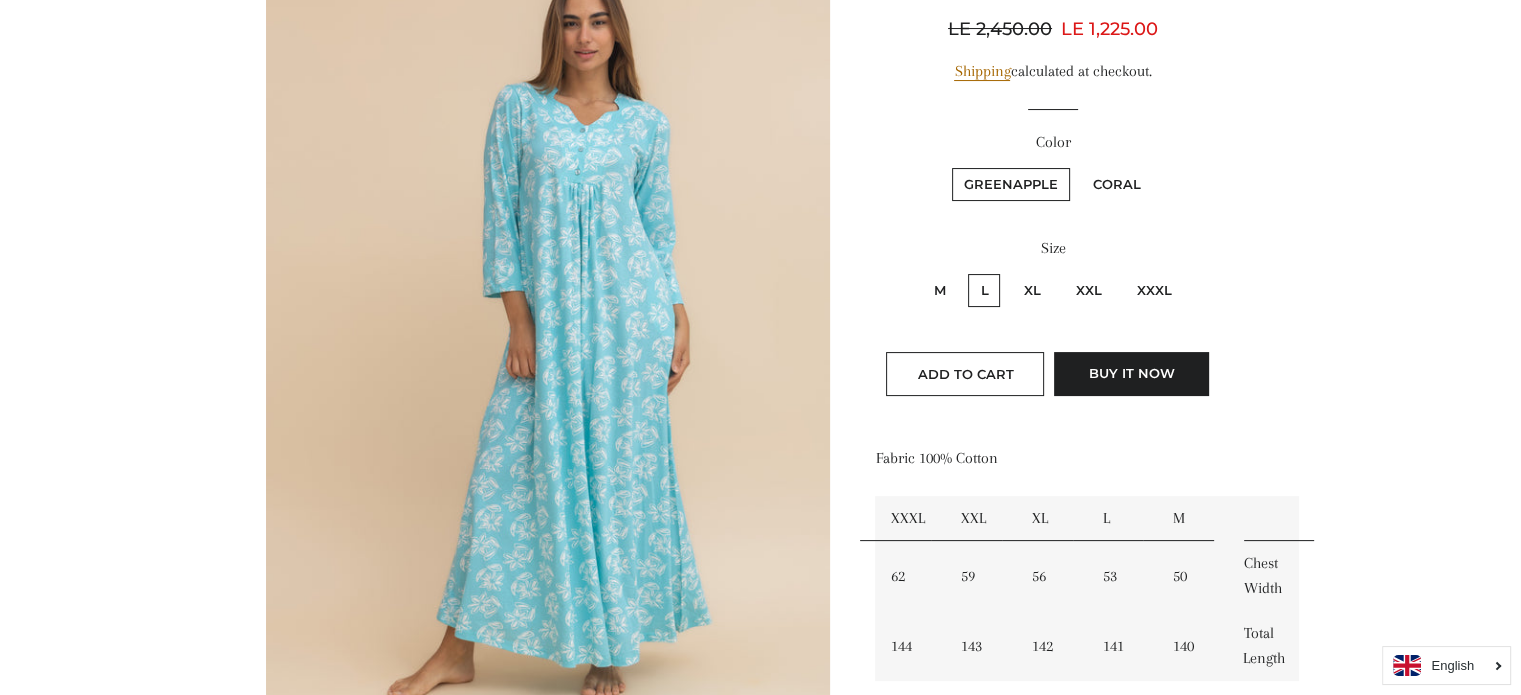 click on "Coral" at bounding box center [1117, 184] 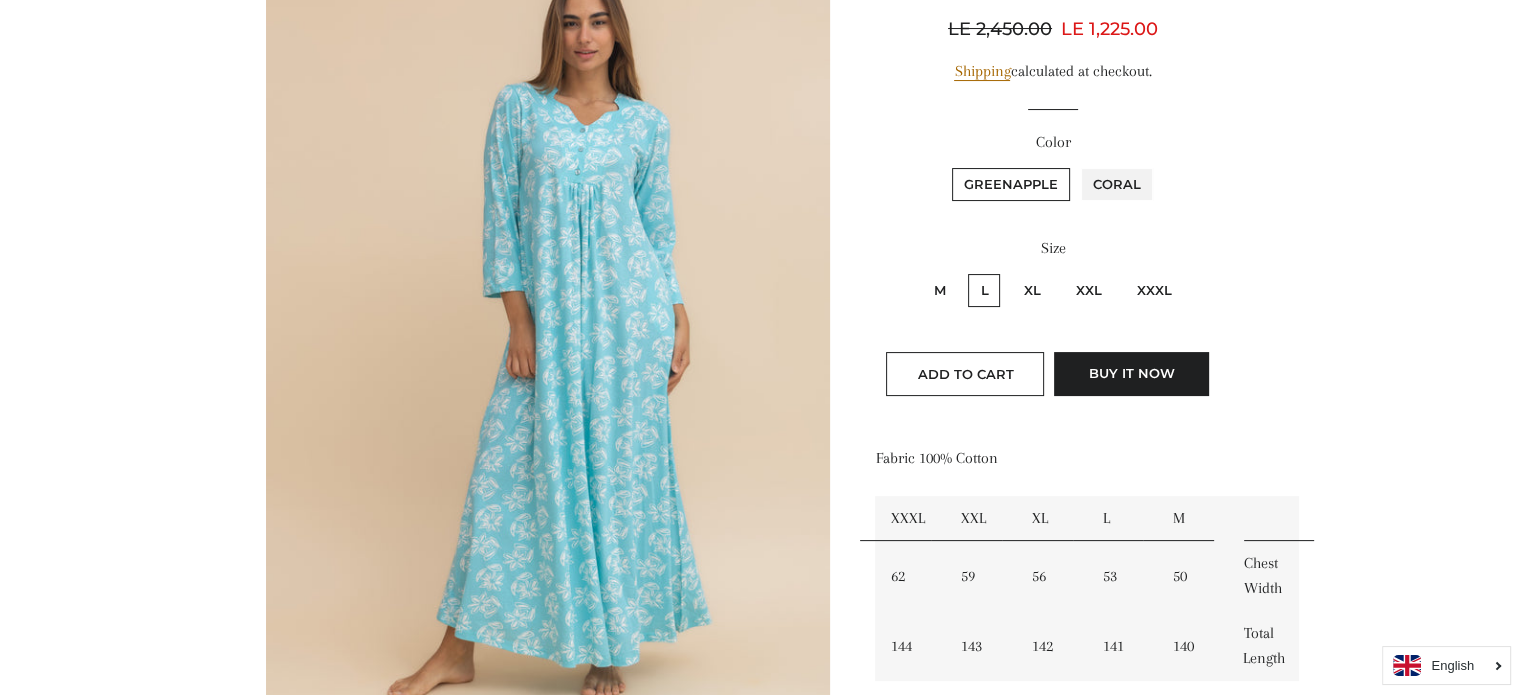 radio on "true" 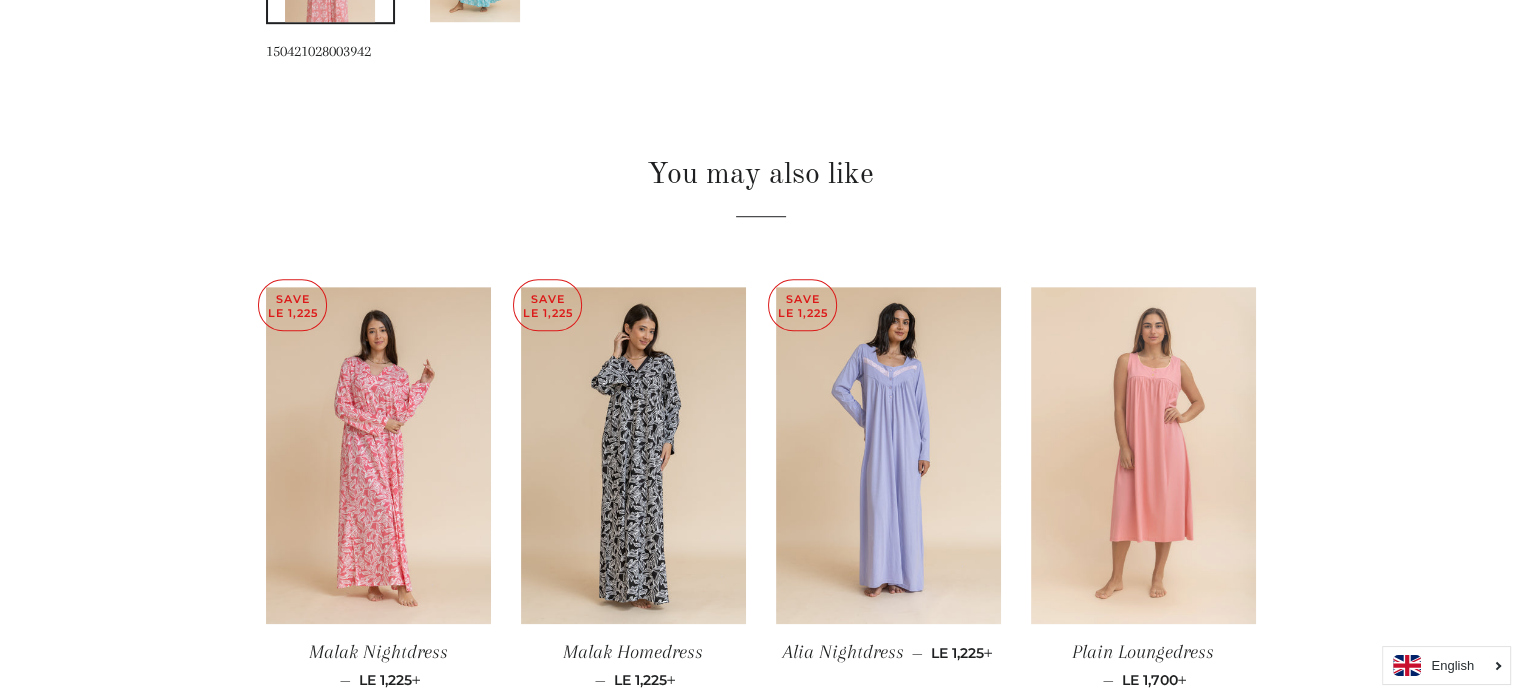 scroll, scrollTop: 1348, scrollLeft: 0, axis: vertical 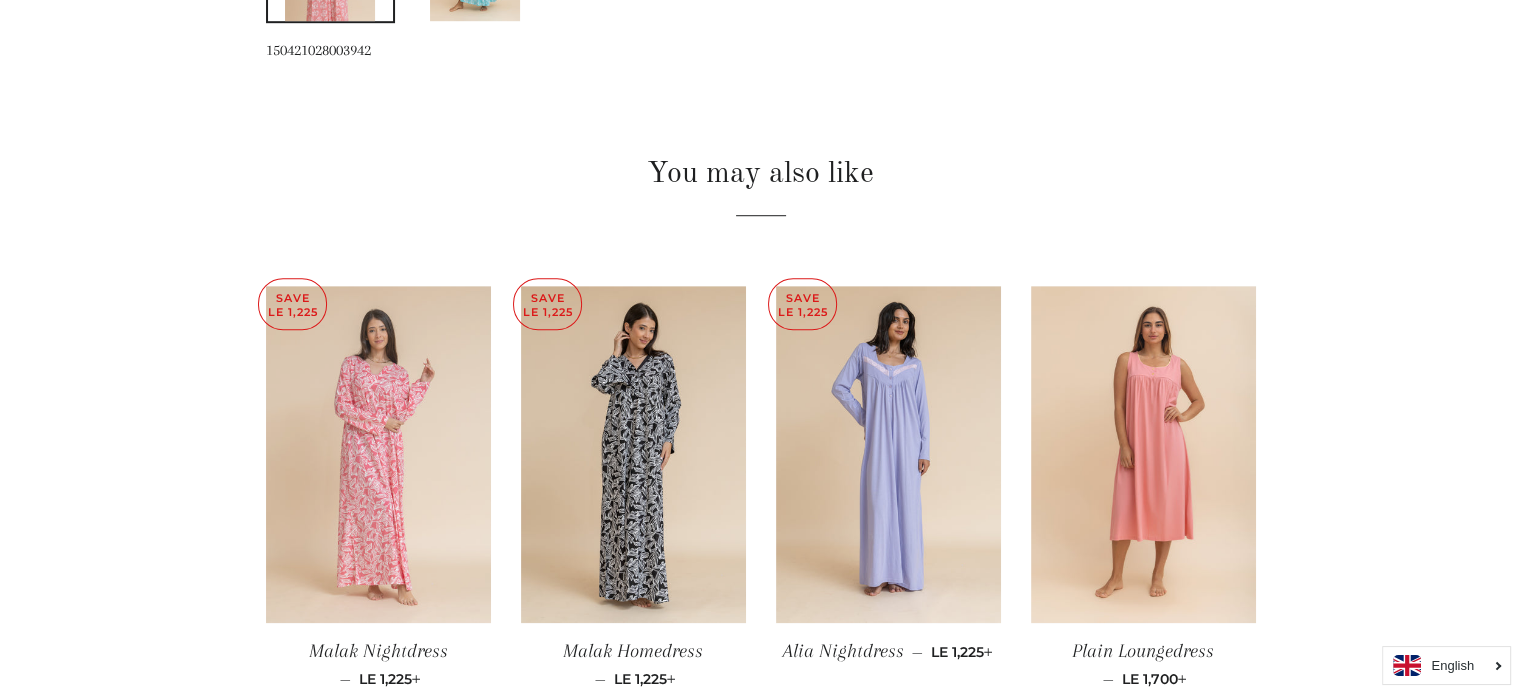 click at bounding box center (378, 455) 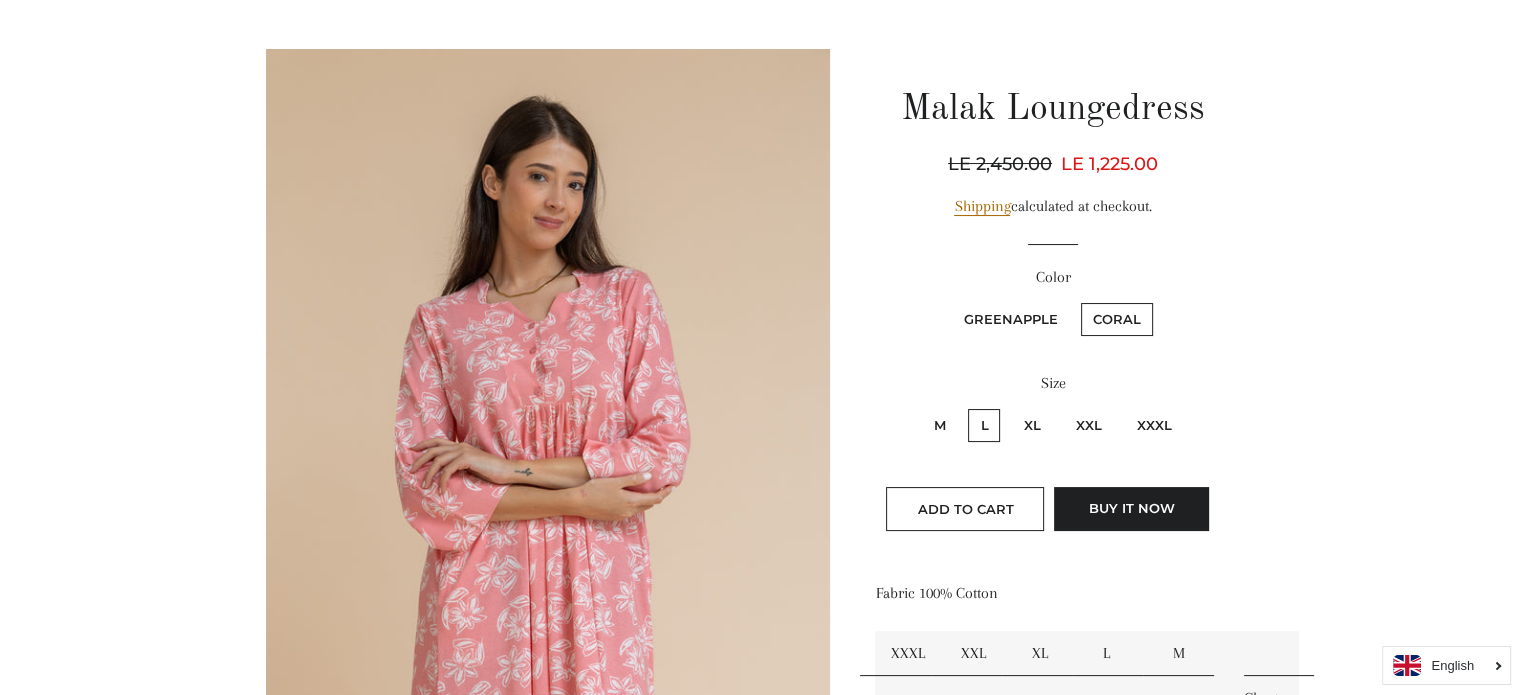 click on "GreenApple
Coral" at bounding box center (1052, 329) 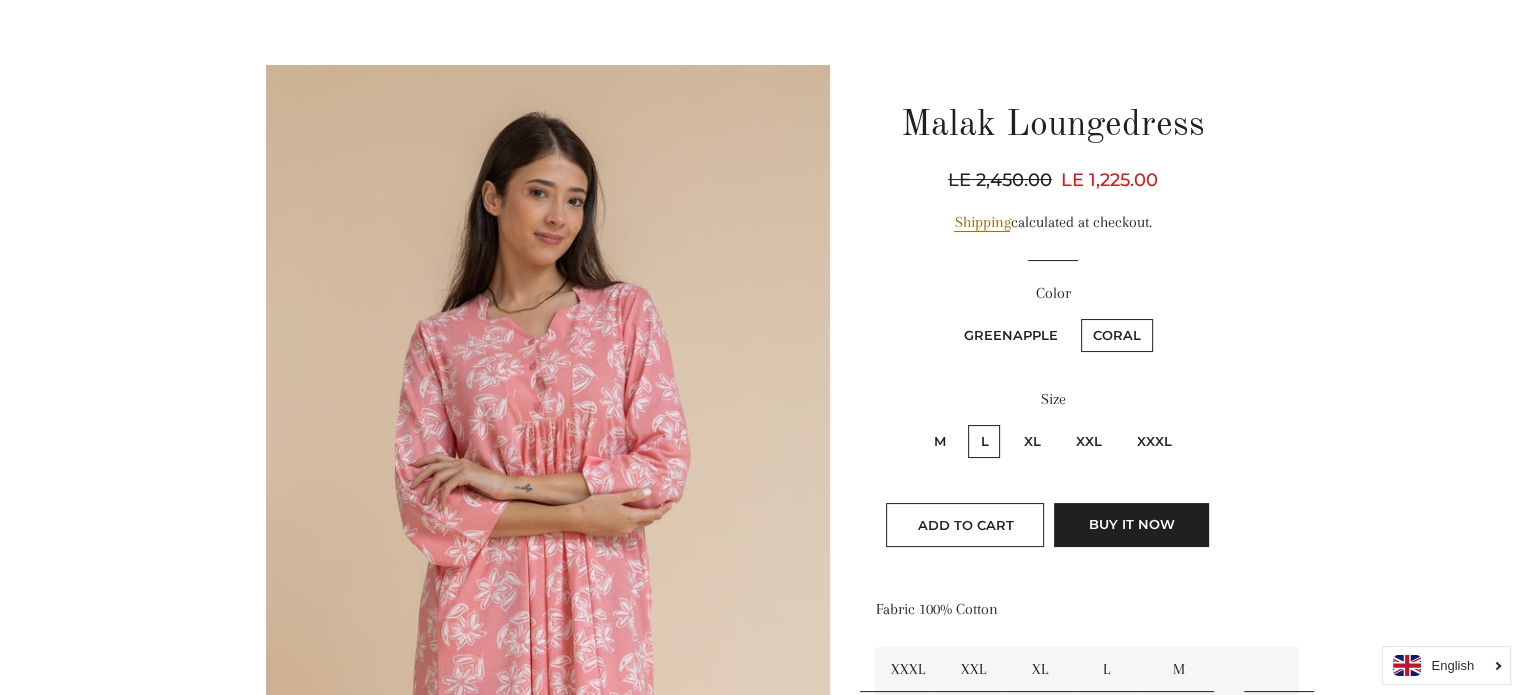 click on "GreenApple" at bounding box center (1011, 335) 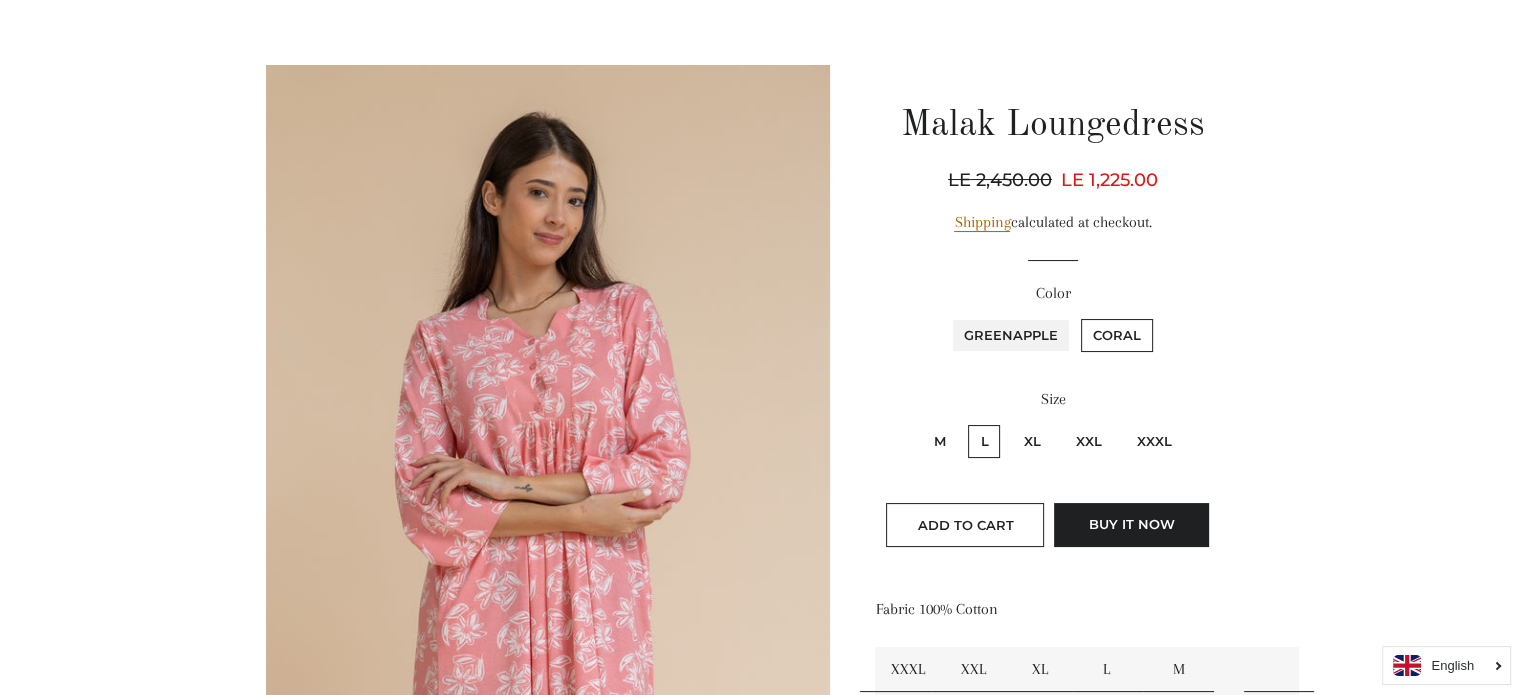 click on "GreenApple" at bounding box center (949, 316) 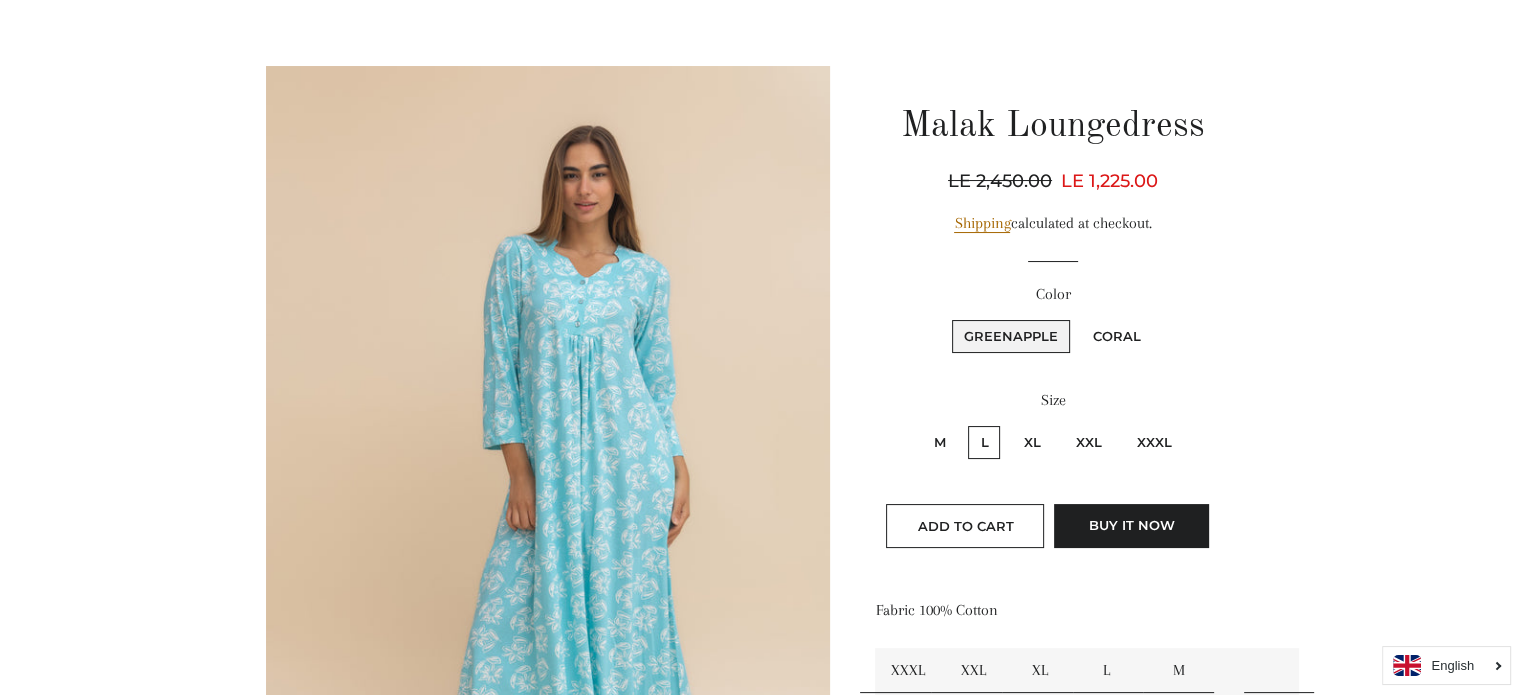 scroll, scrollTop: 148, scrollLeft: 0, axis: vertical 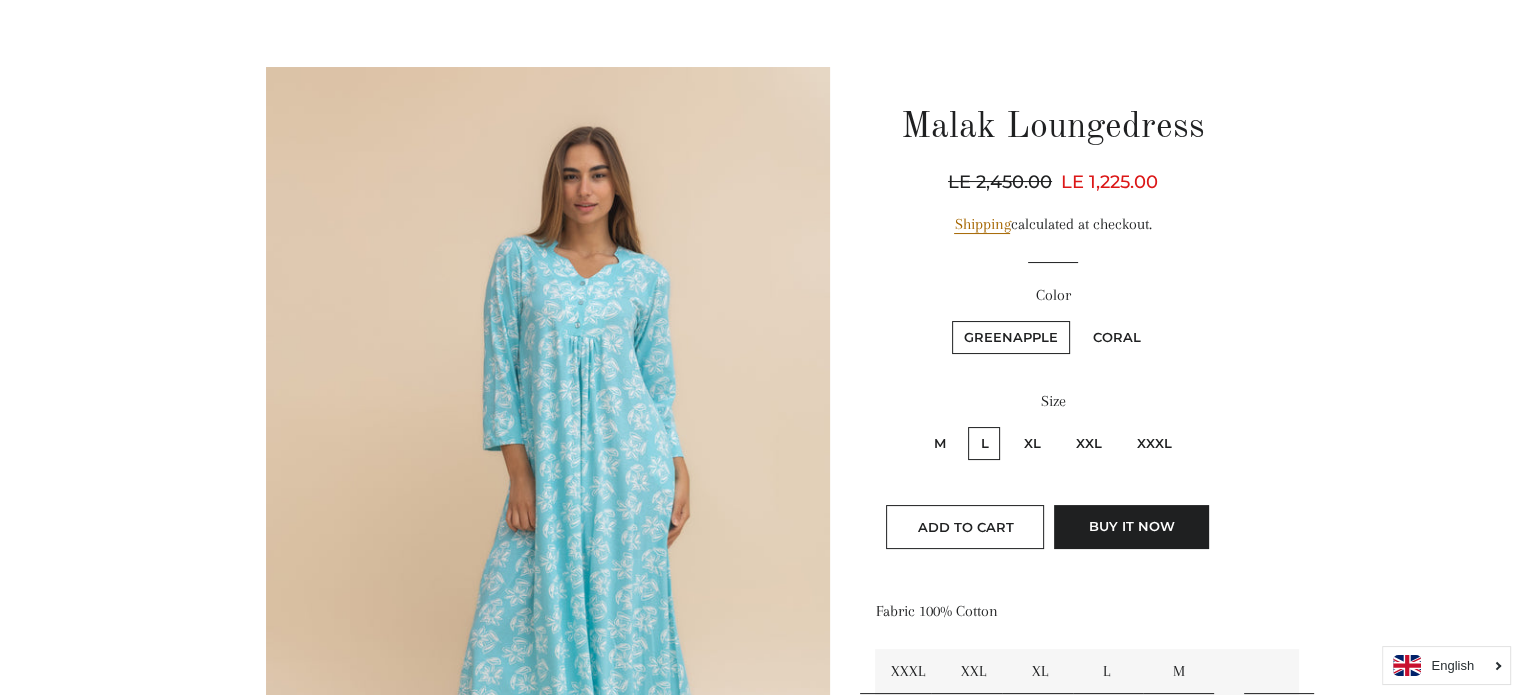 click on "L" at bounding box center (984, 443) 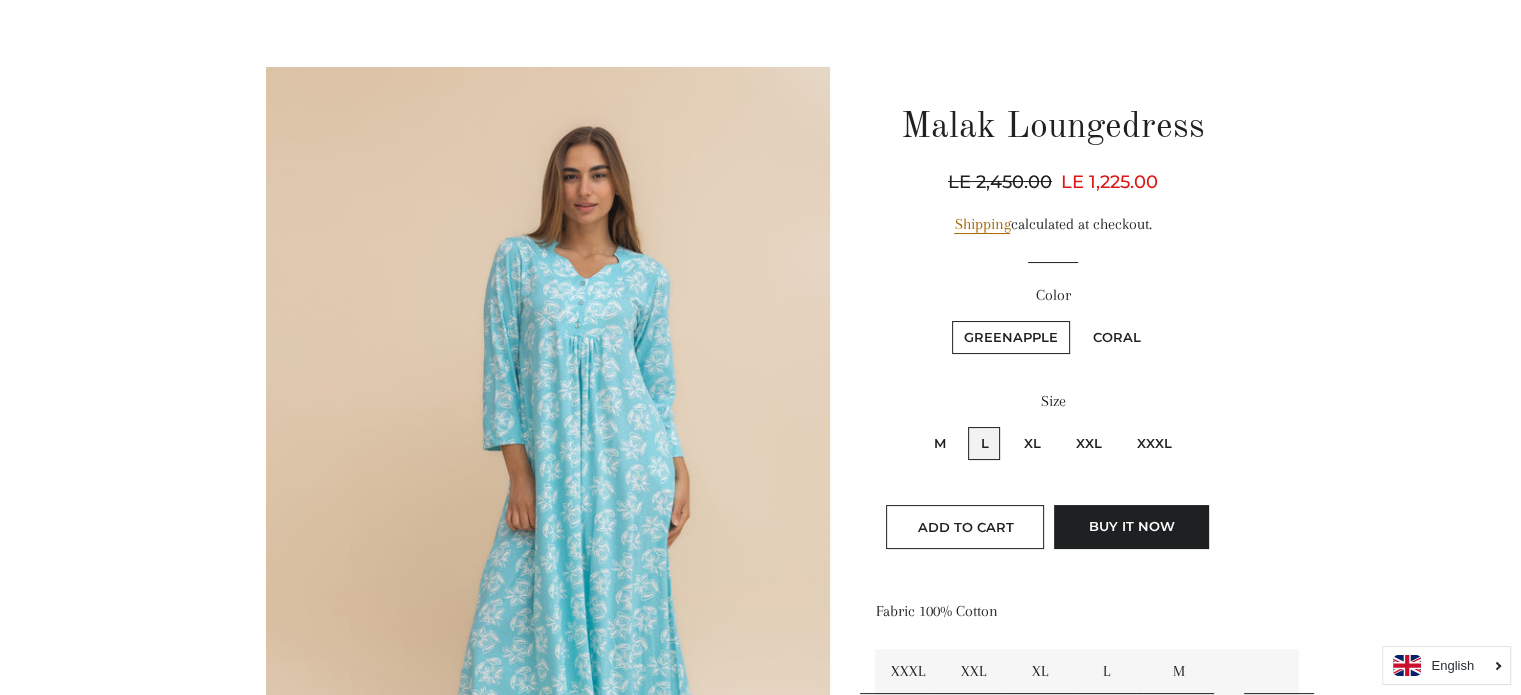 click on "L" at bounding box center (965, 424) 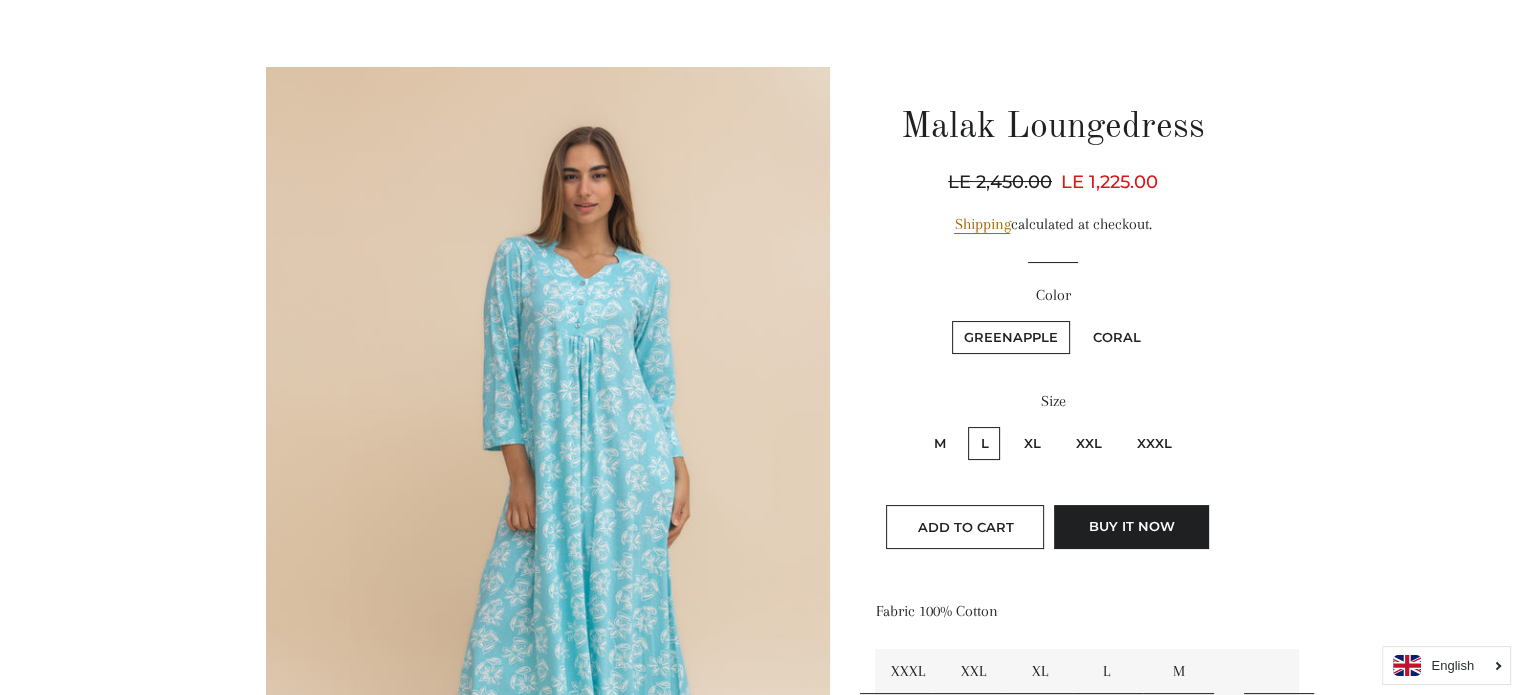 click on "XXXL" at bounding box center [1153, 443] 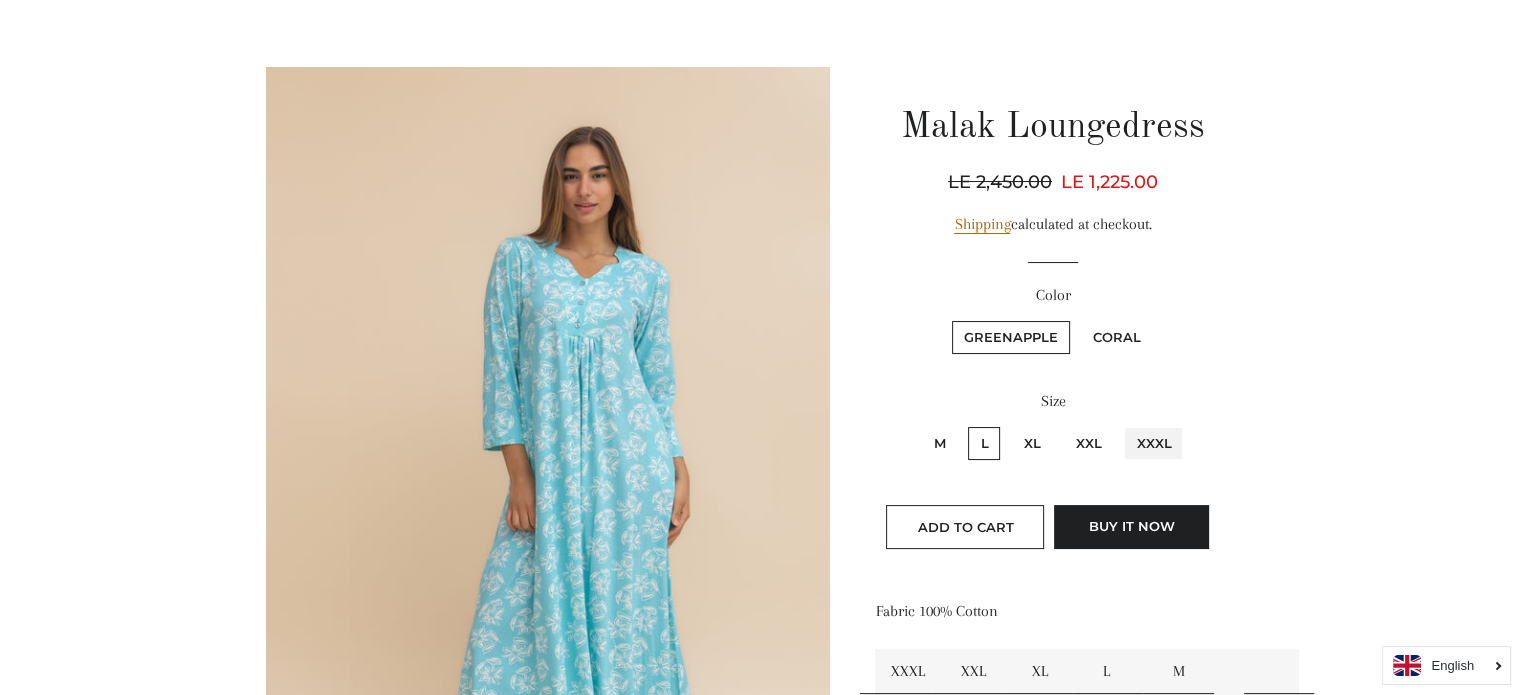 click on "XXXL" at bounding box center (1121, 424) 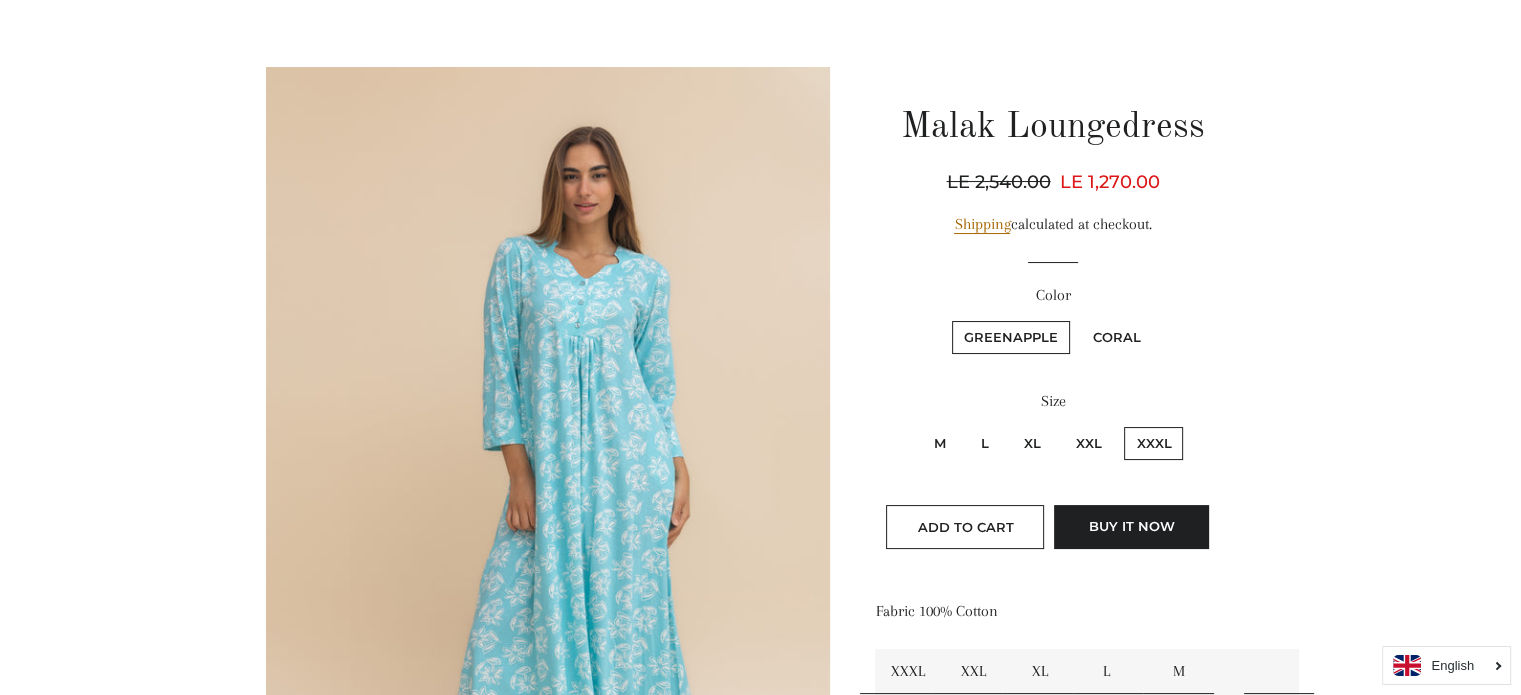 click on "XXL" at bounding box center [1088, 443] 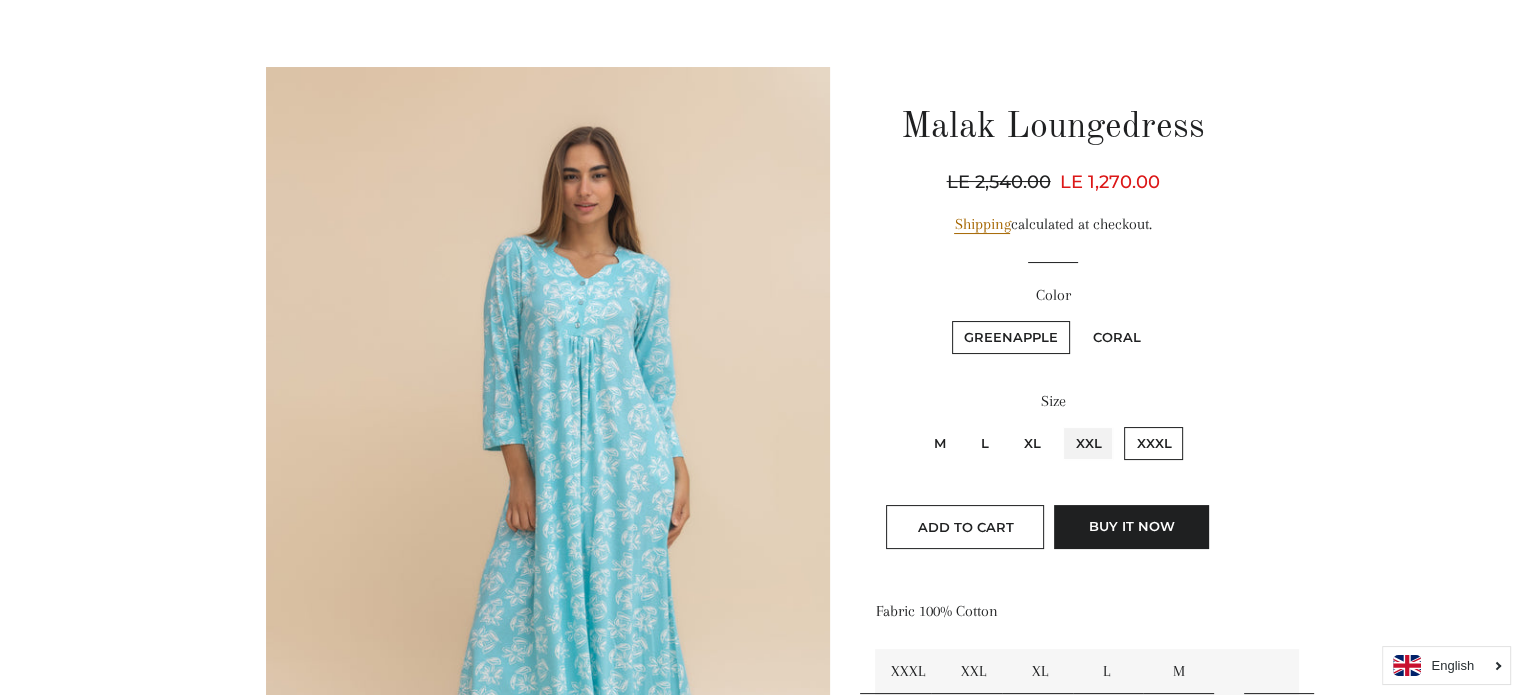 radio on "true" 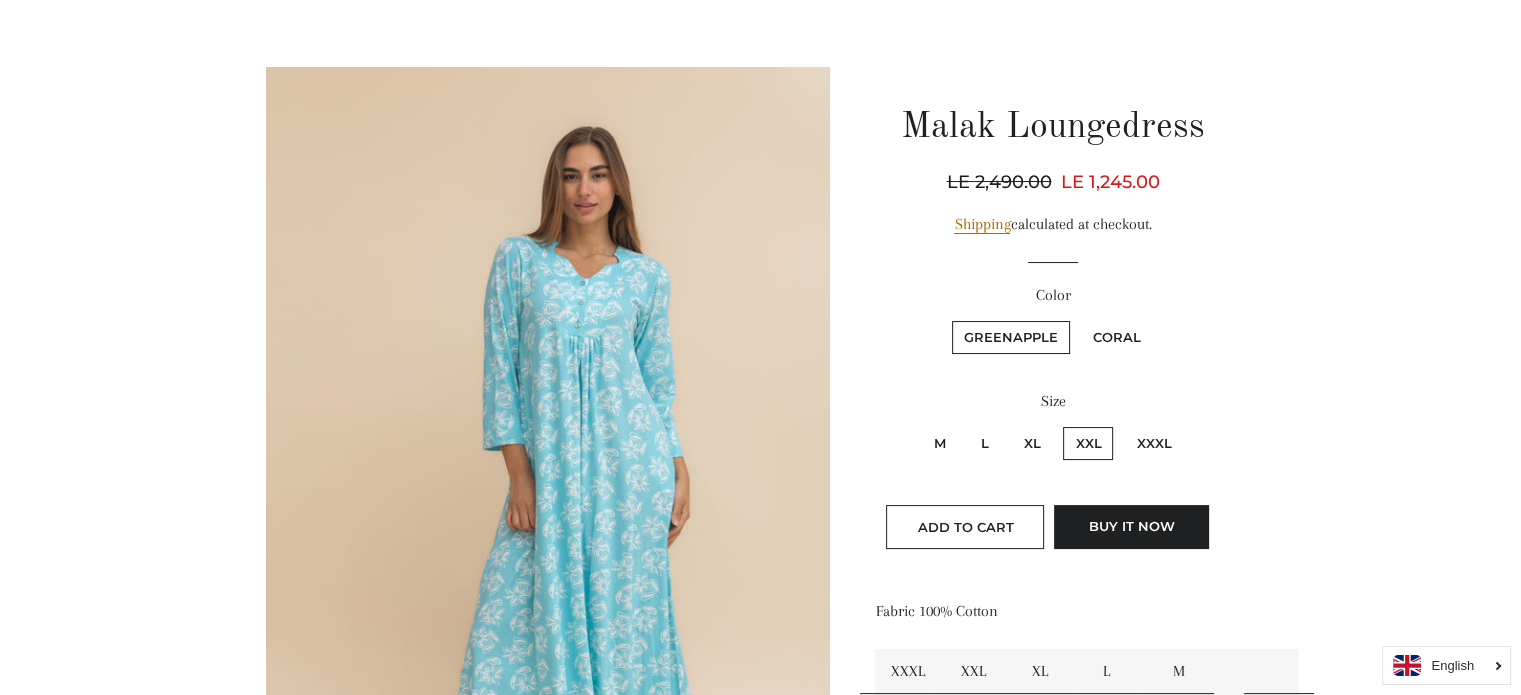 click on "XL" at bounding box center [1031, 443] 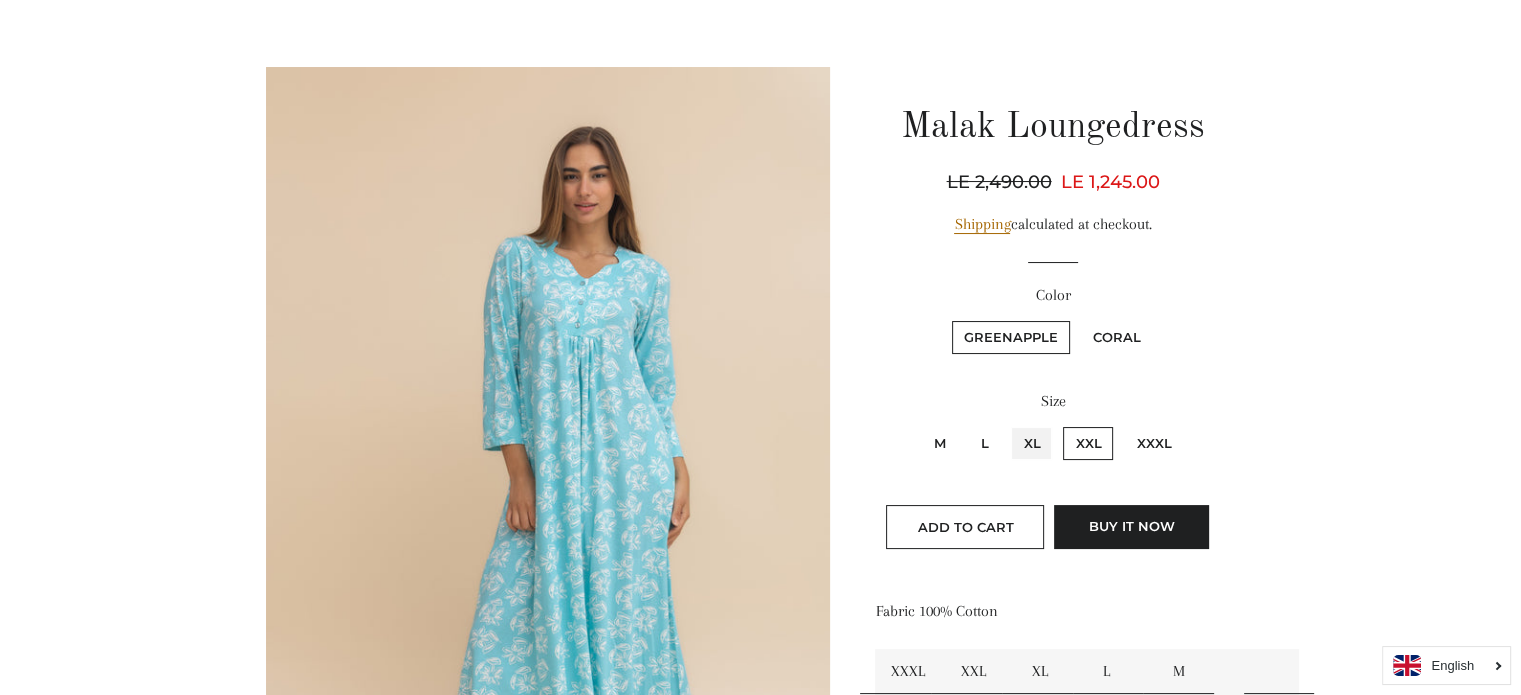 radio on "true" 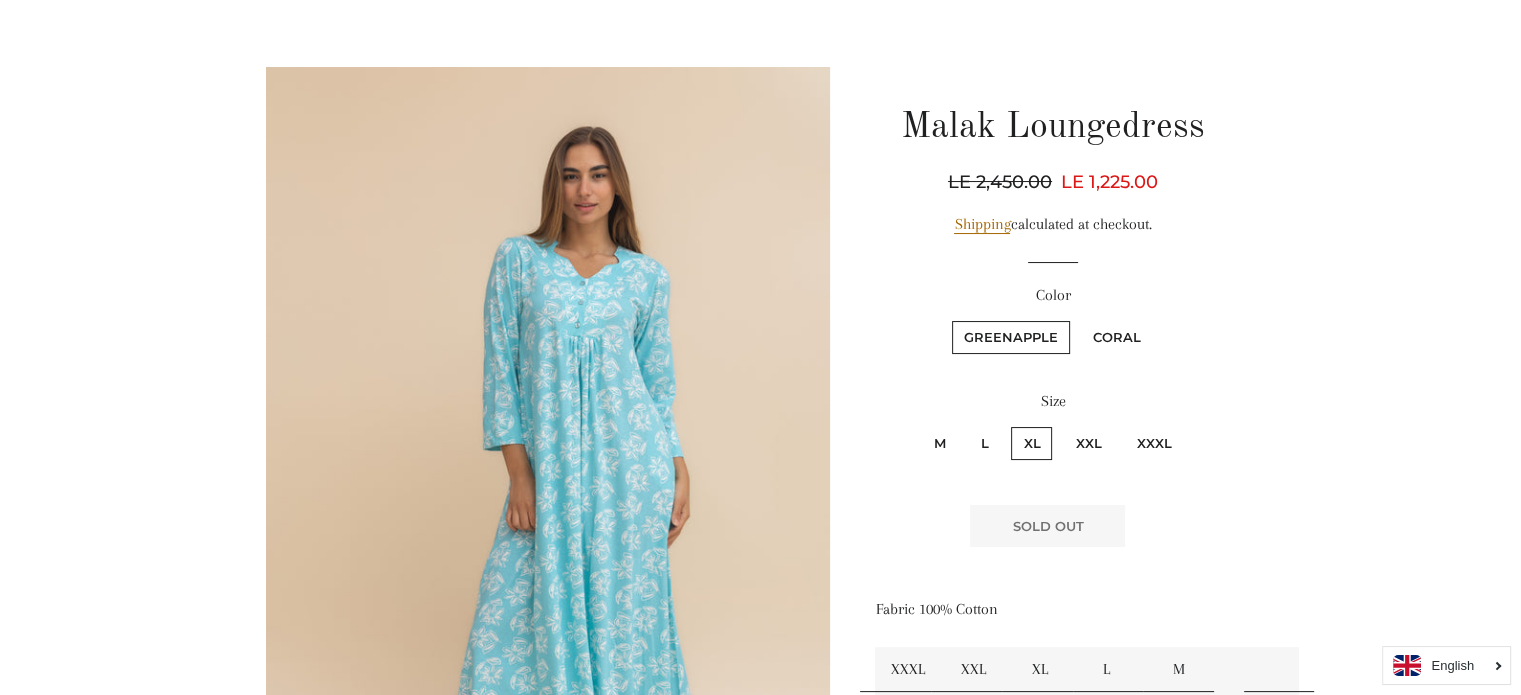 click on "L" at bounding box center (984, 443) 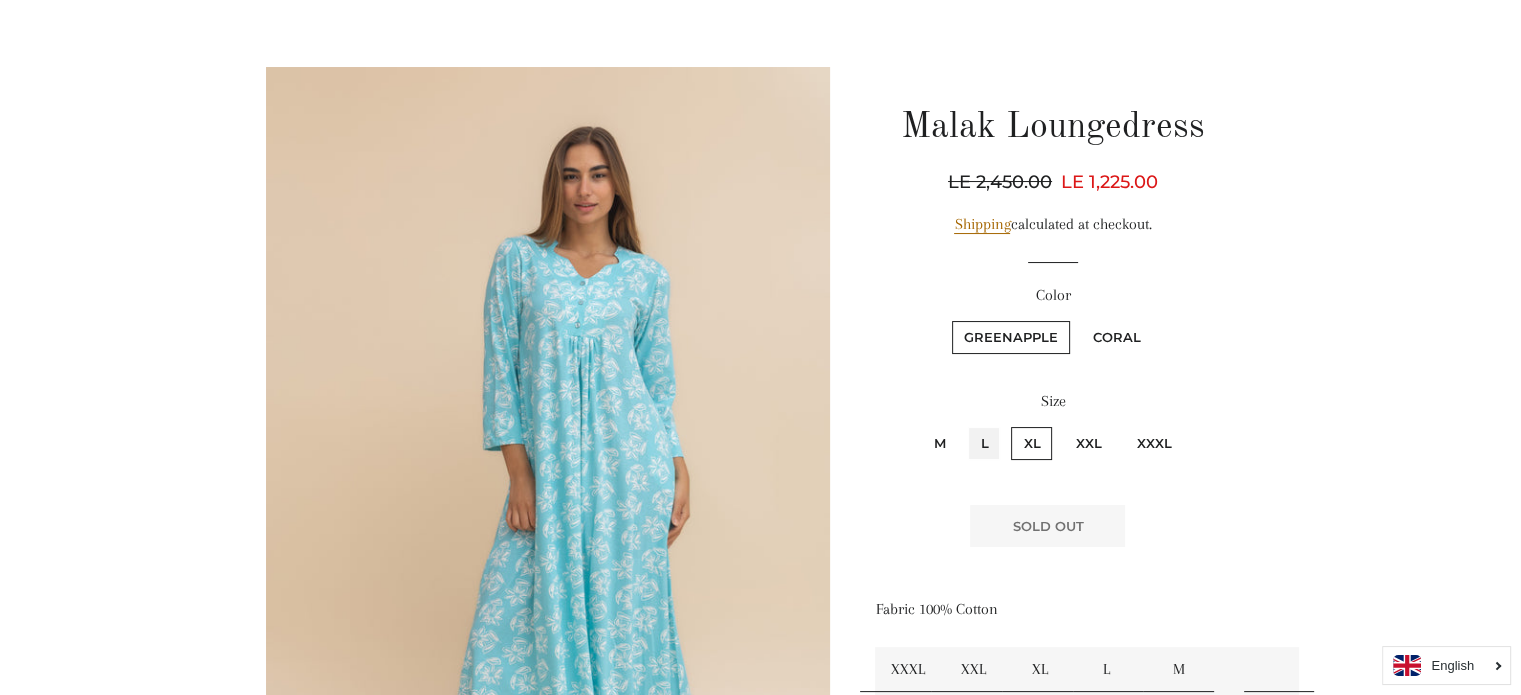 radio on "true" 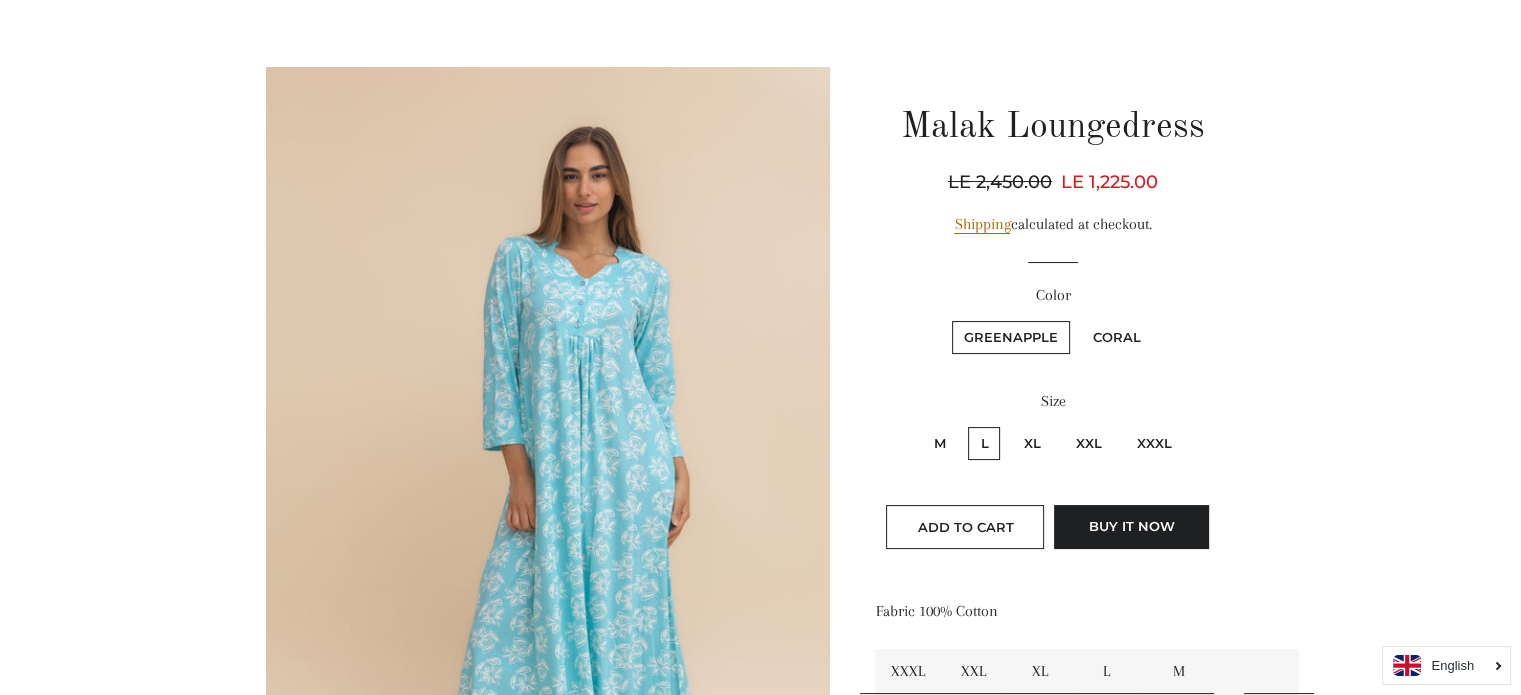 click on "Coral" at bounding box center (1117, 337) 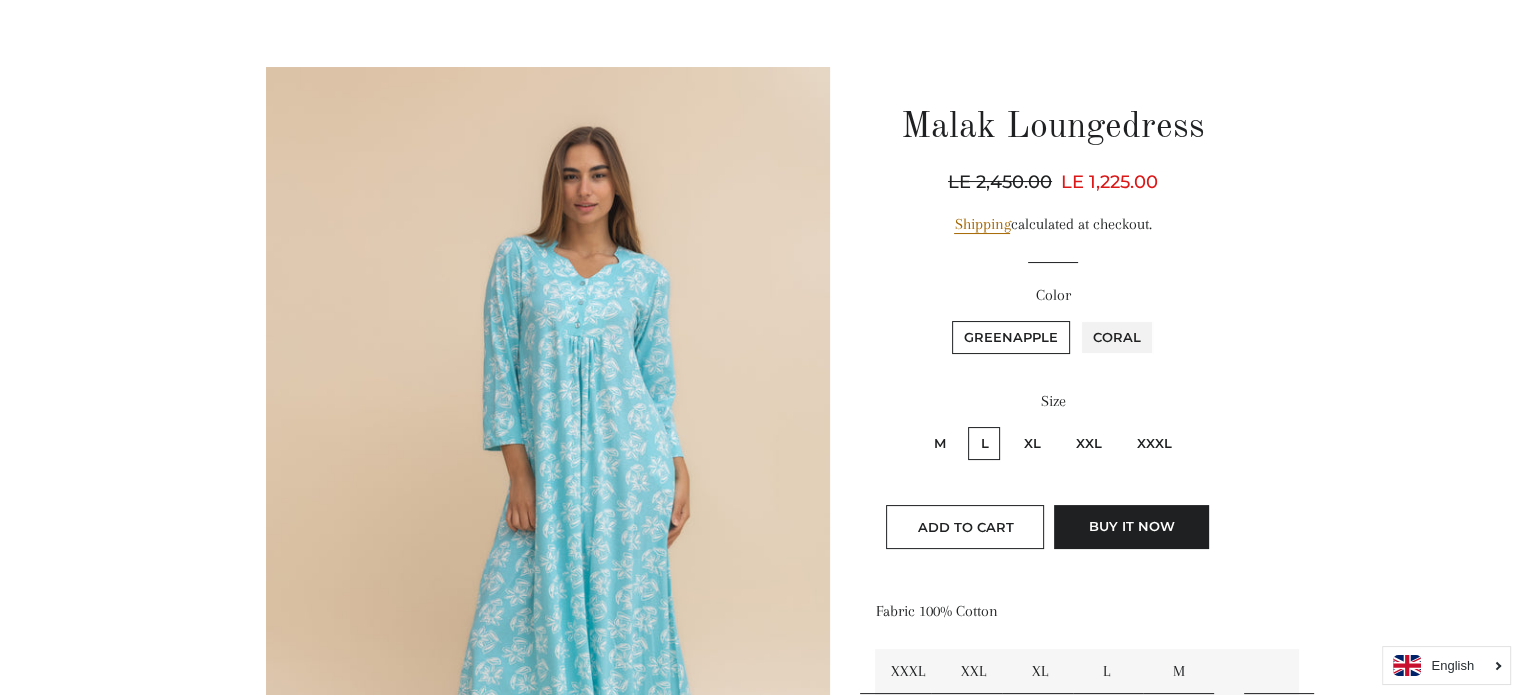 click on "Coral" at bounding box center [1078, 318] 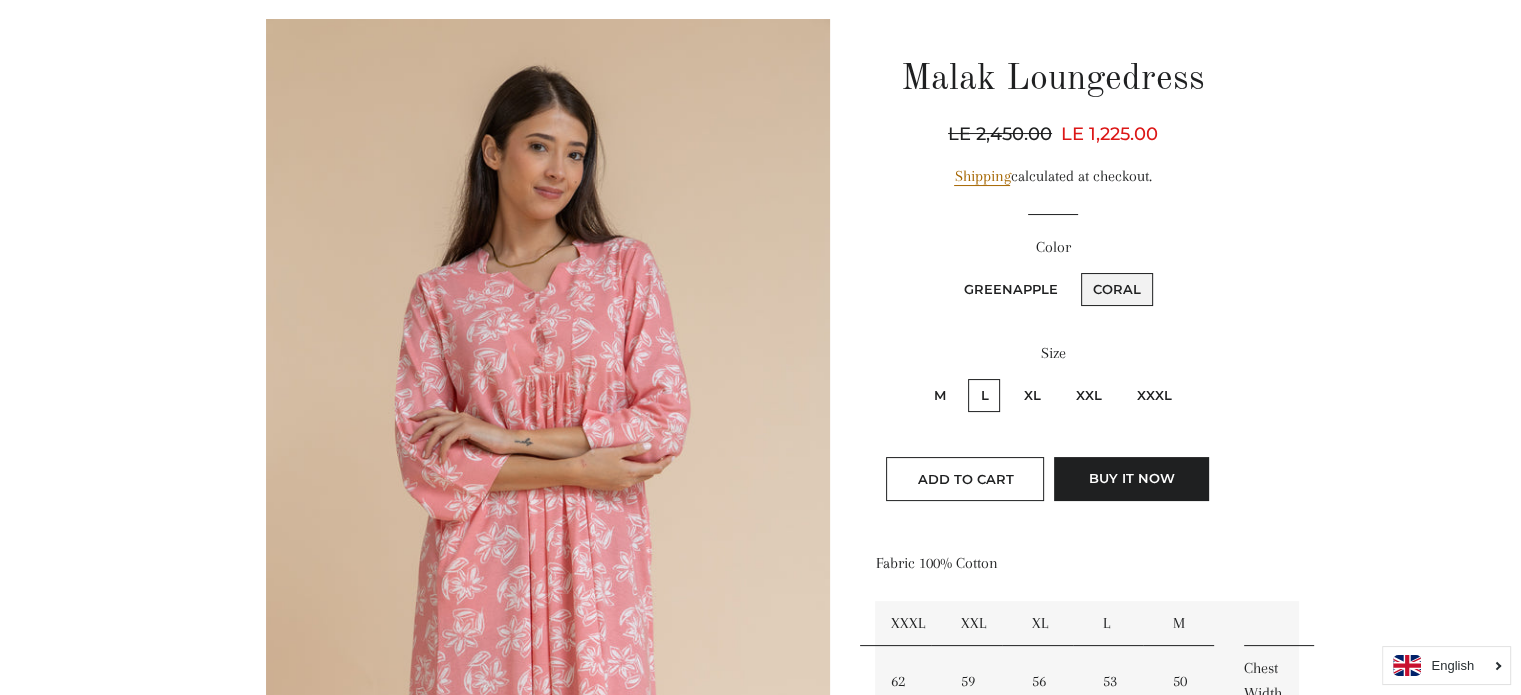 scroll, scrollTop: 196, scrollLeft: 0, axis: vertical 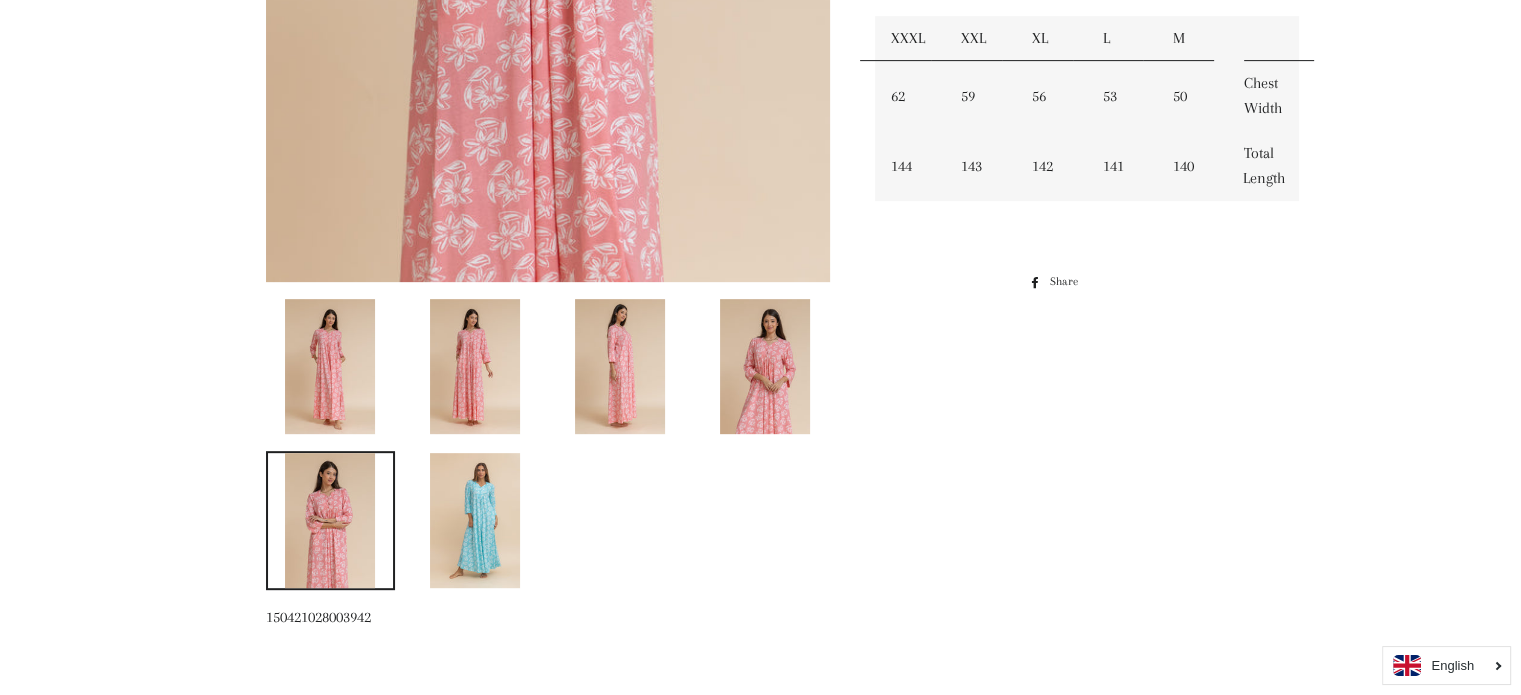 click at bounding box center [475, 366] 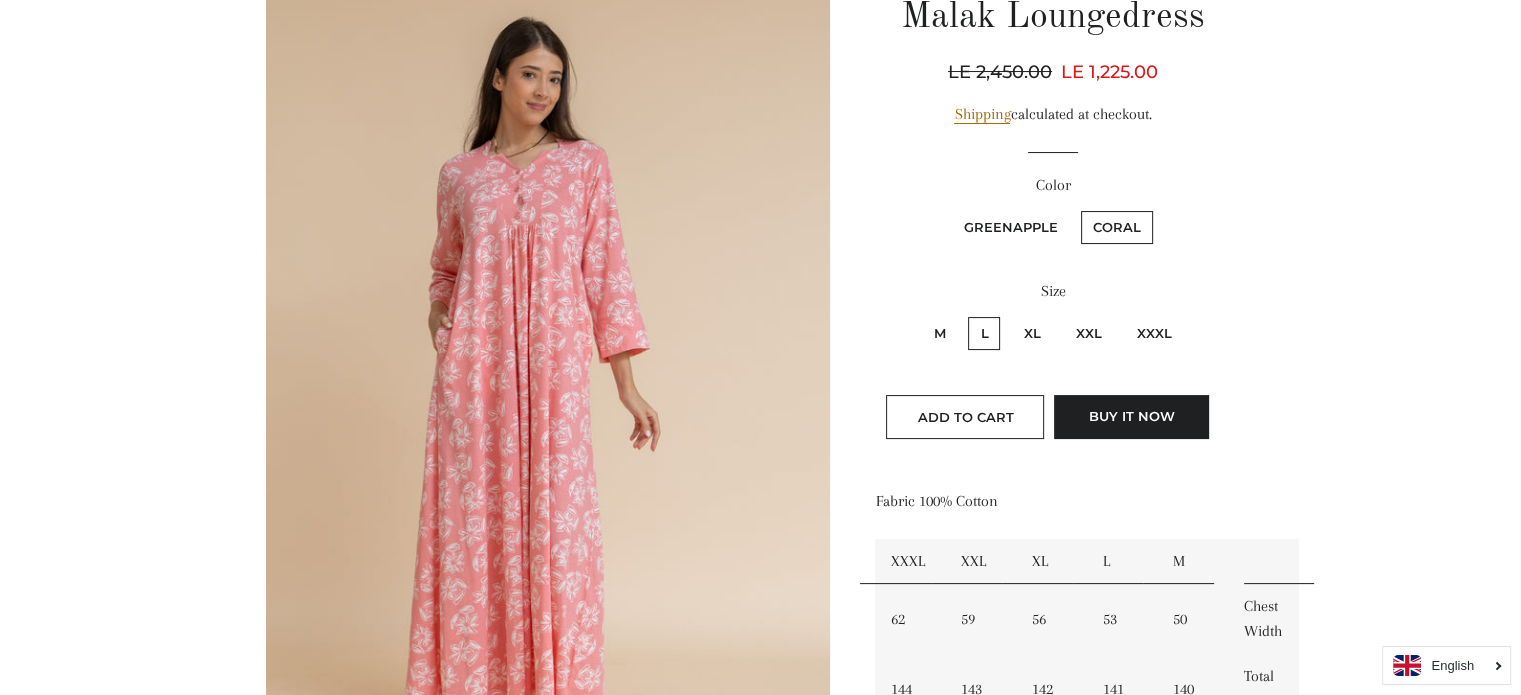 scroll, scrollTop: 257, scrollLeft: 0, axis: vertical 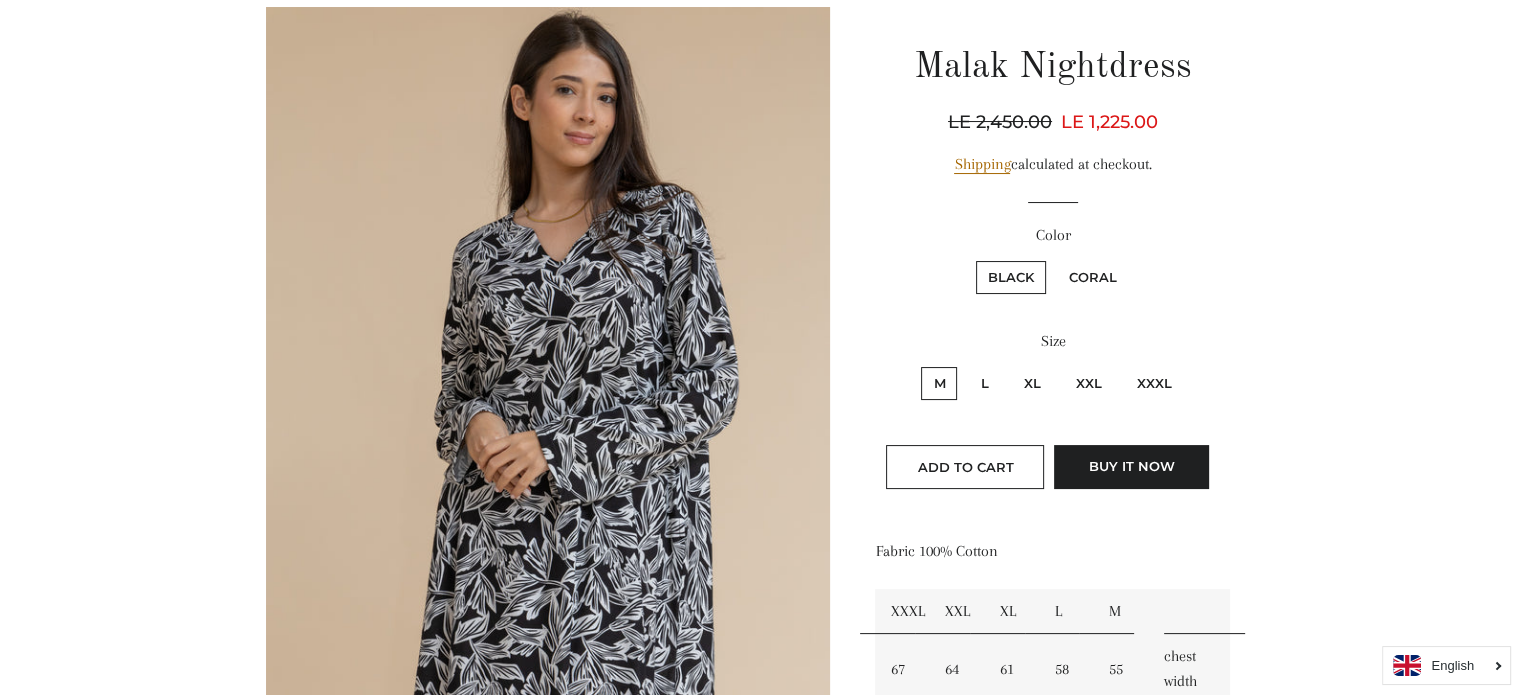 click on "Color
Black
Coral" at bounding box center (1052, 269) 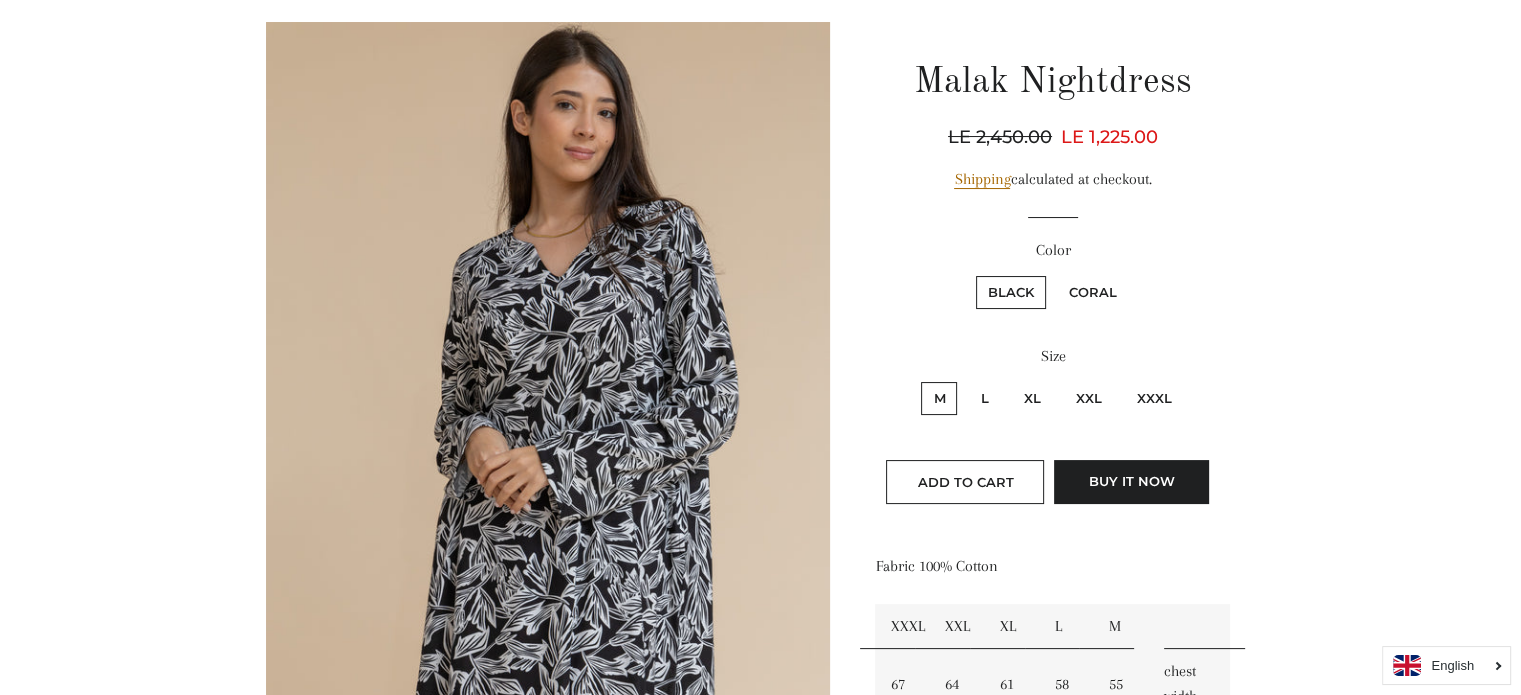 click on "Coral" at bounding box center [1093, 292] 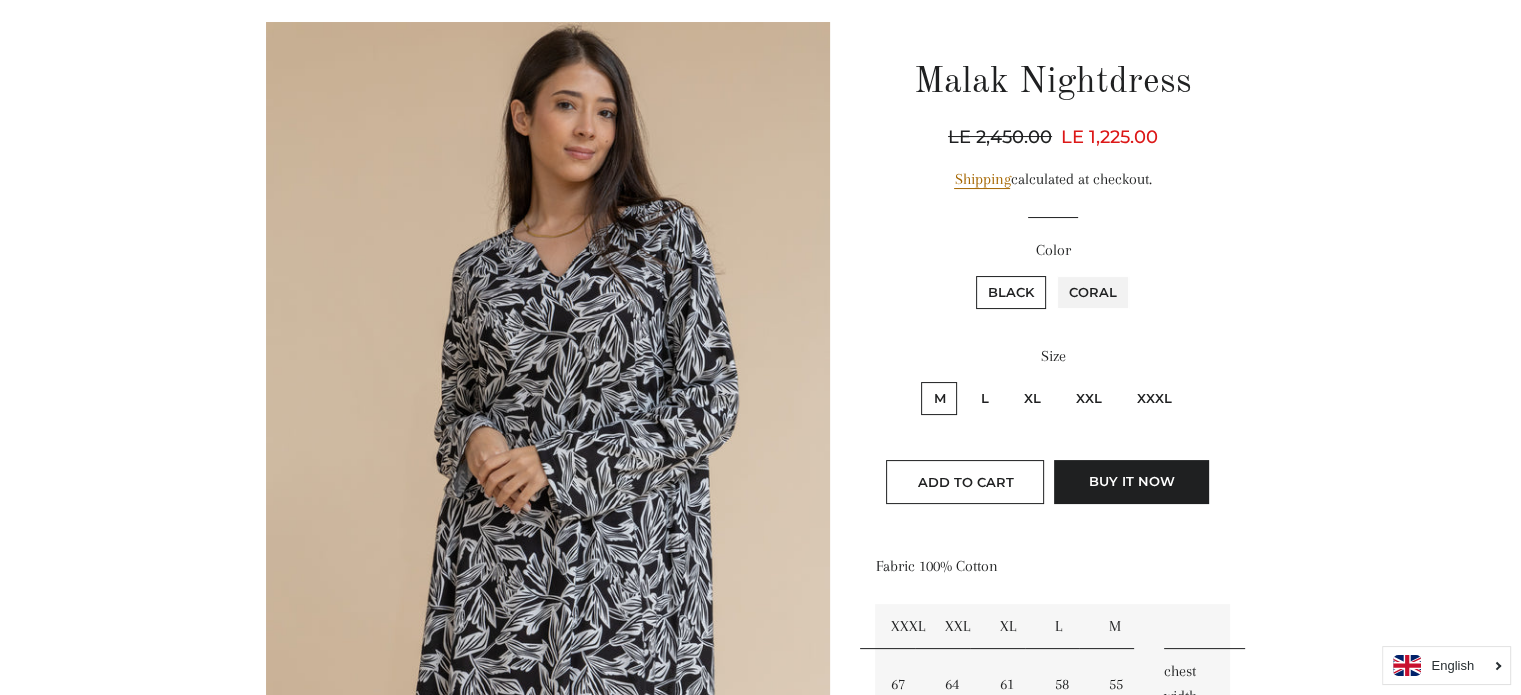 click on "Coral" at bounding box center [1054, 273] 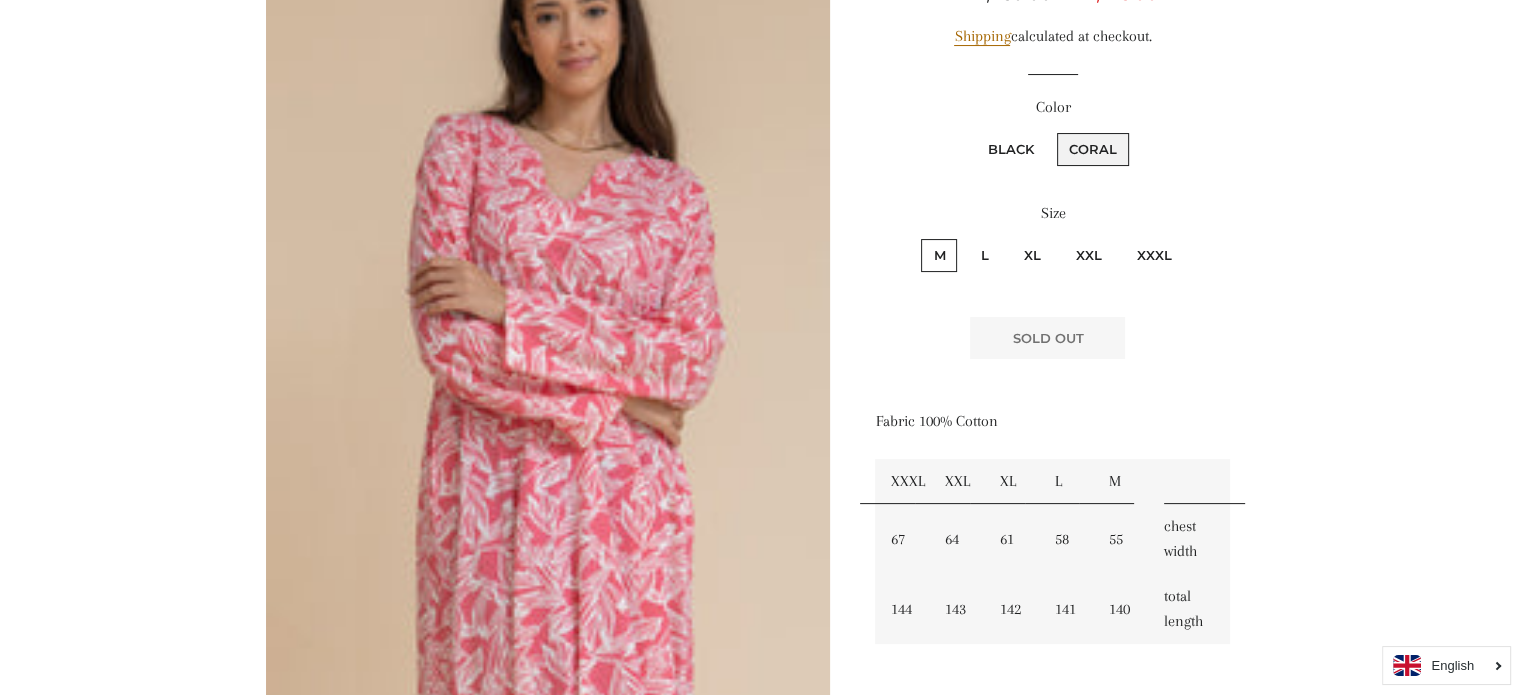 scroll, scrollTop: 336, scrollLeft: 0, axis: vertical 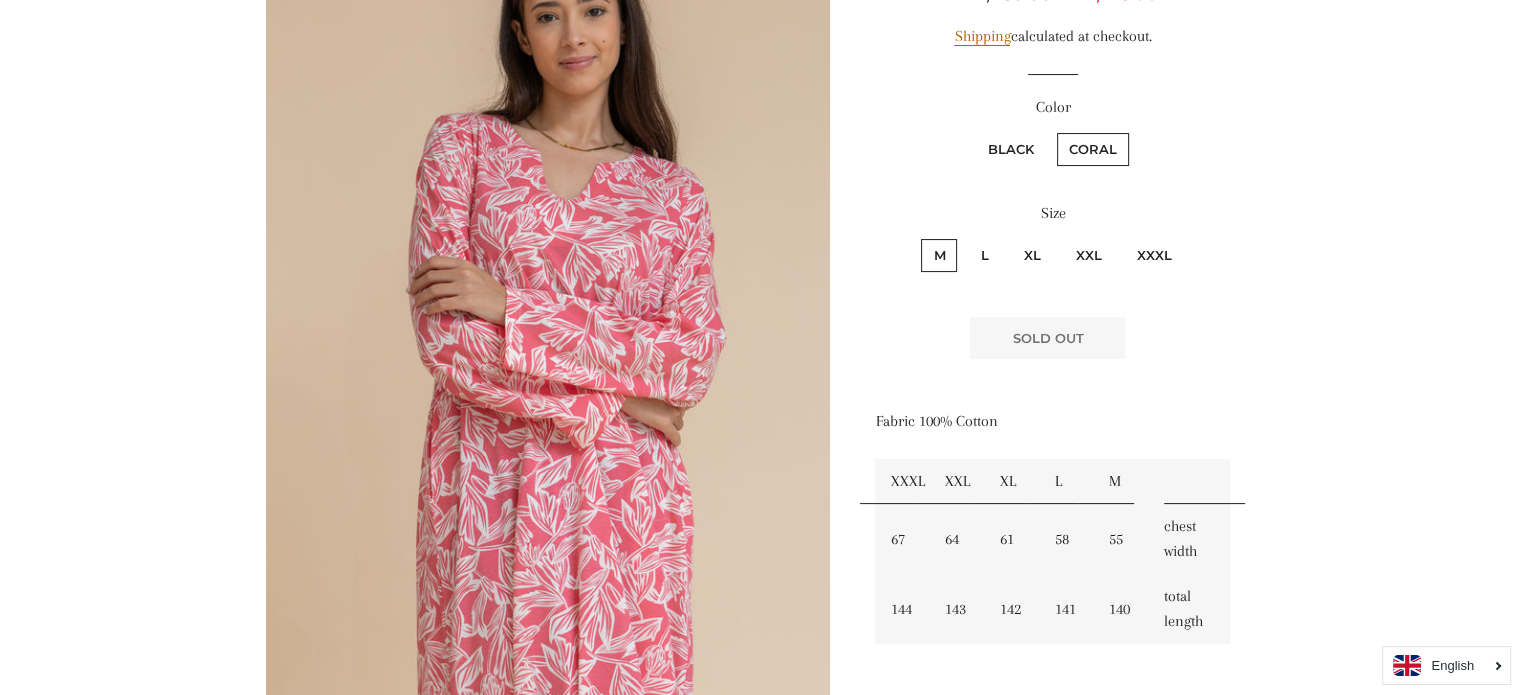 click on "L" at bounding box center (984, 255) 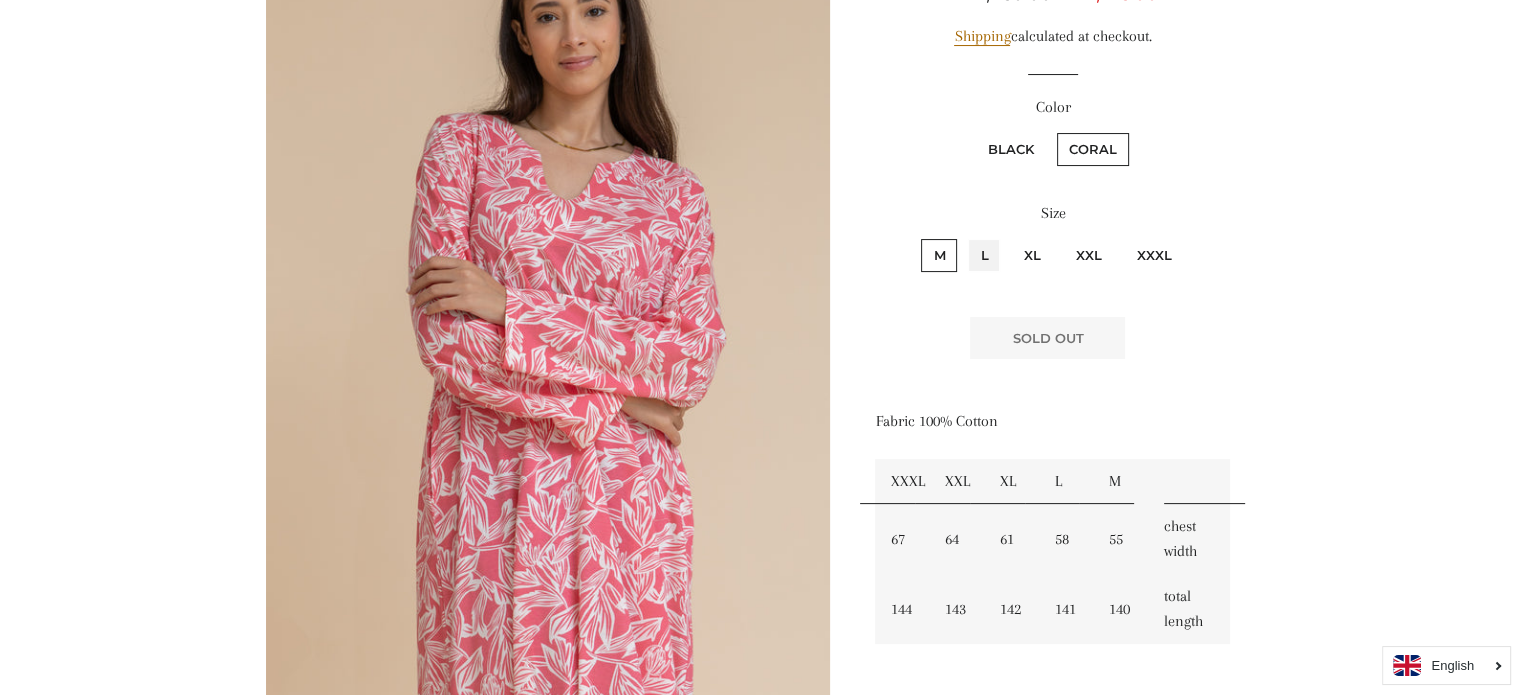 radio on "true" 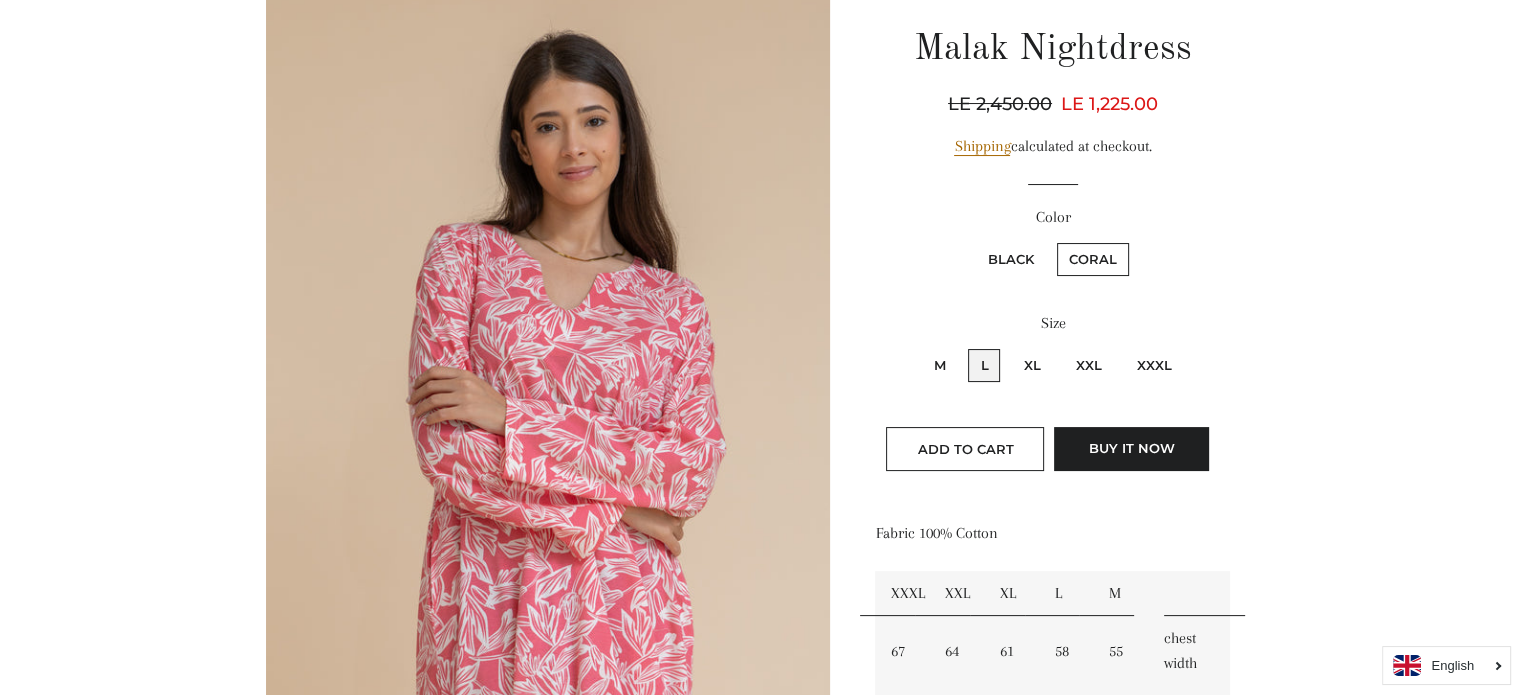 scroll, scrollTop: 225, scrollLeft: 0, axis: vertical 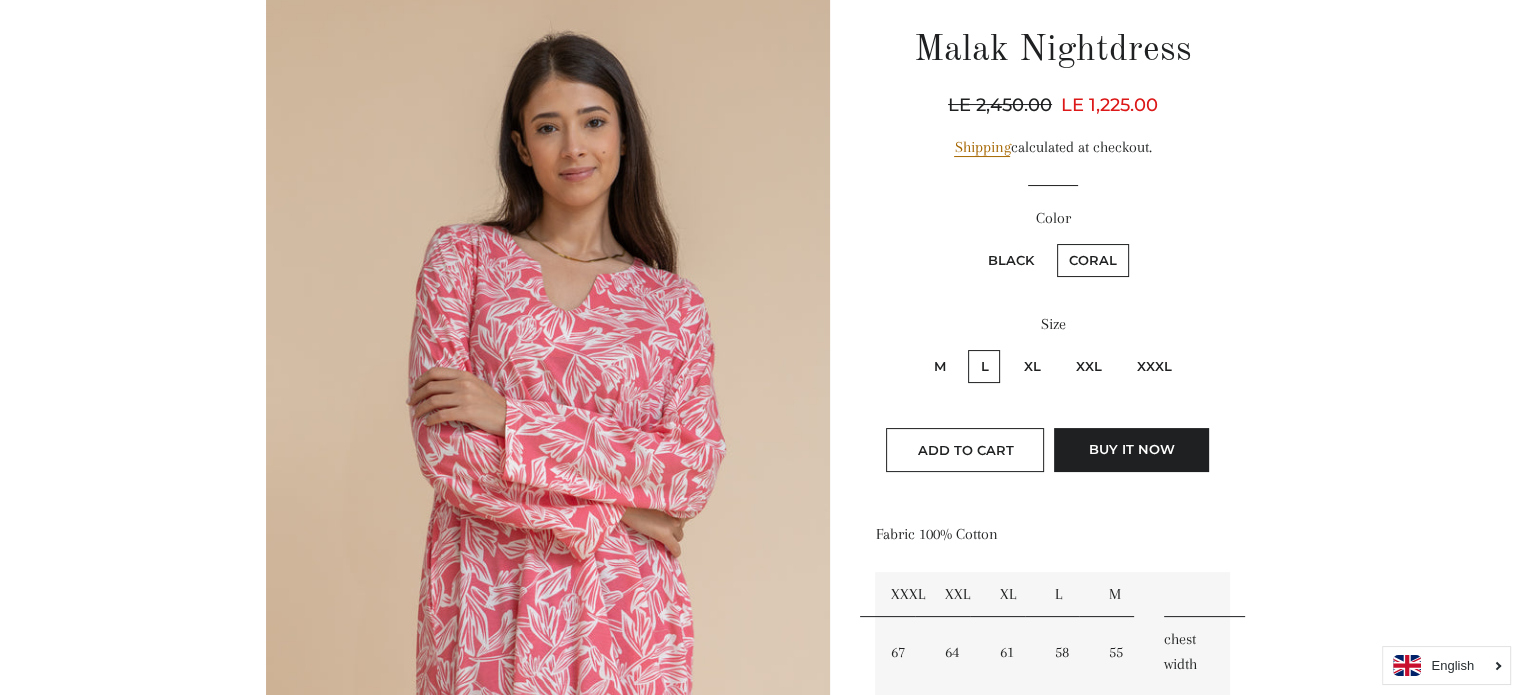 click on "XXXL" at bounding box center [1153, 366] 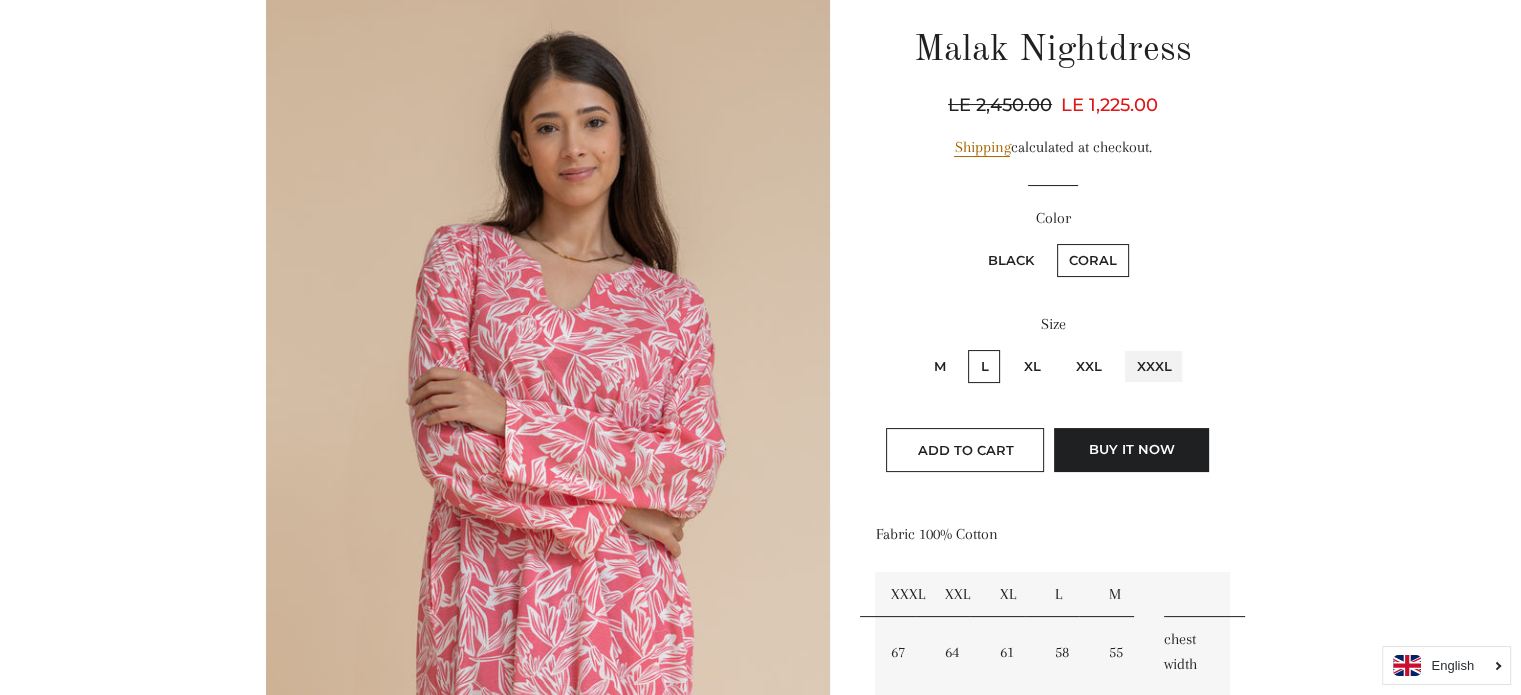 click on "XXXL" at bounding box center [1121, 347] 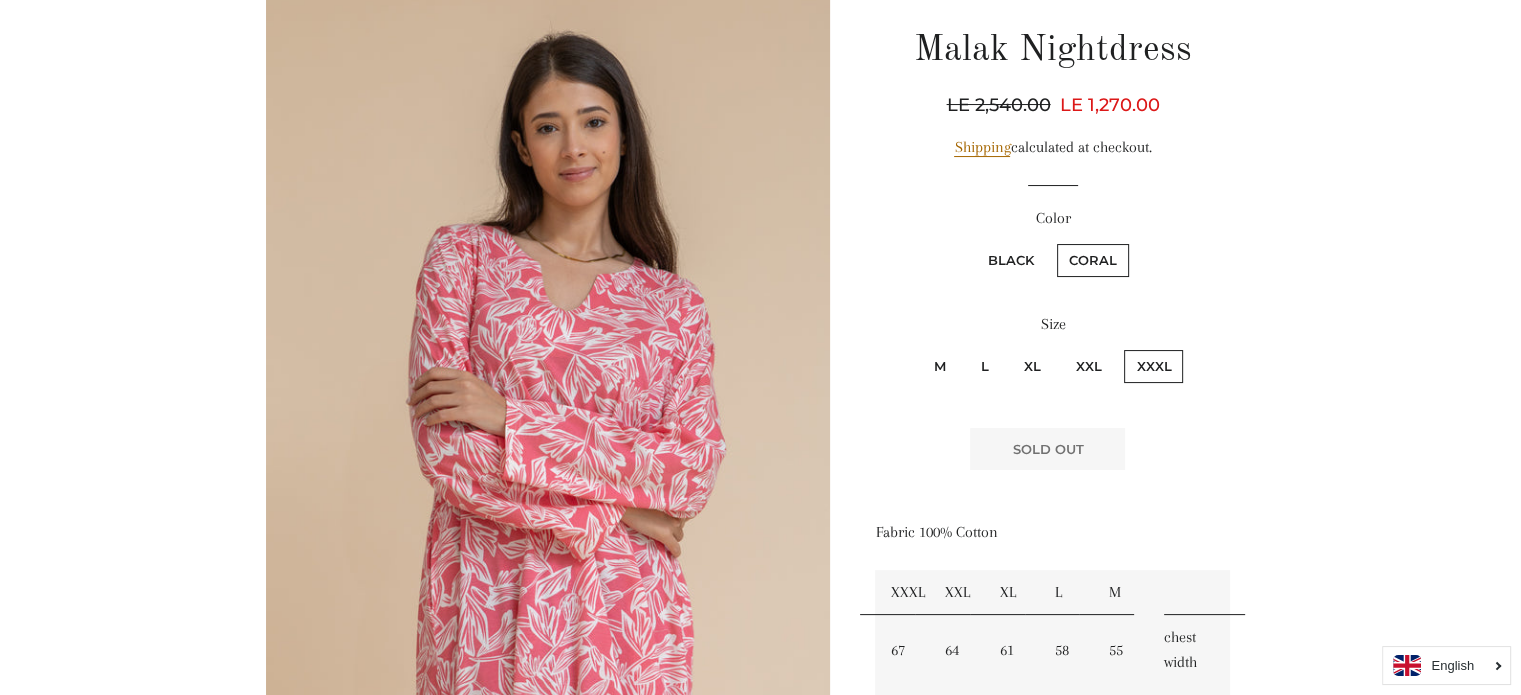 click on "XXL" at bounding box center (1088, 366) 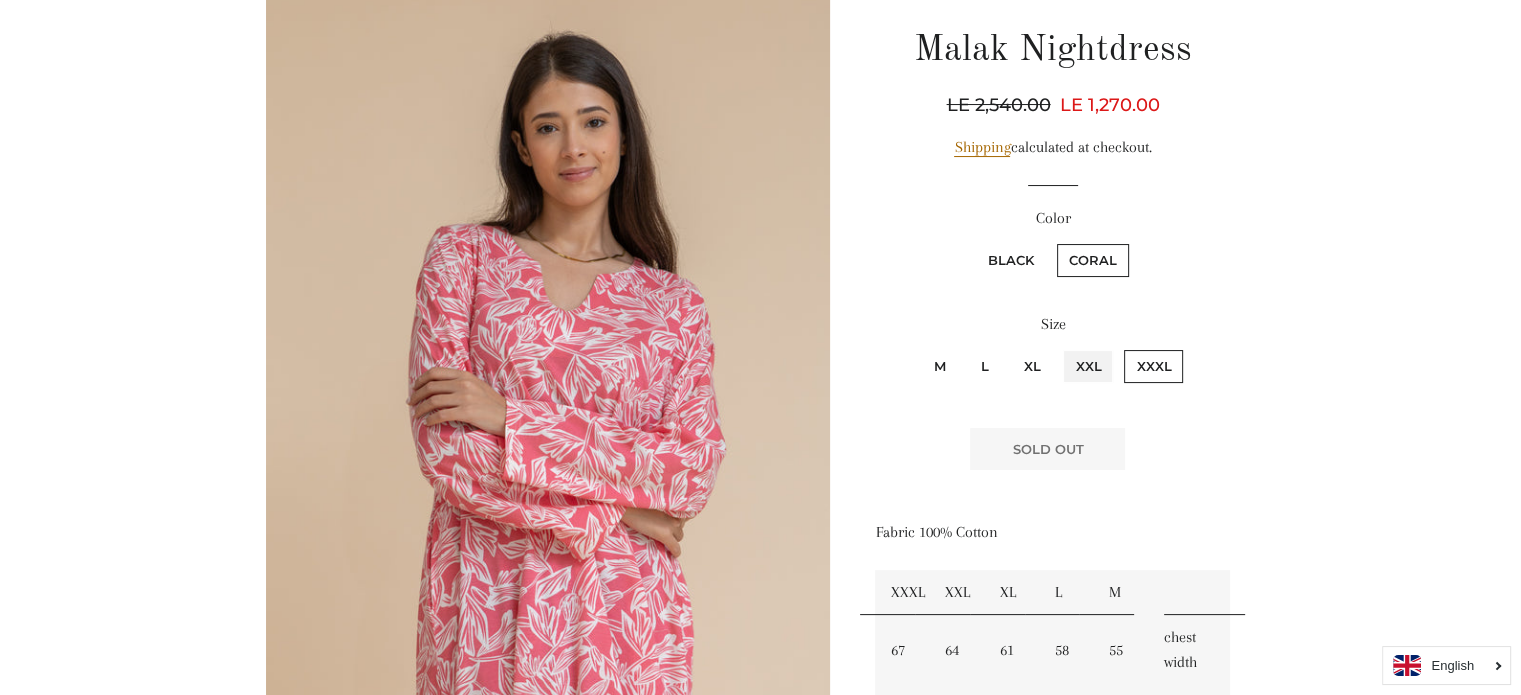 radio on "true" 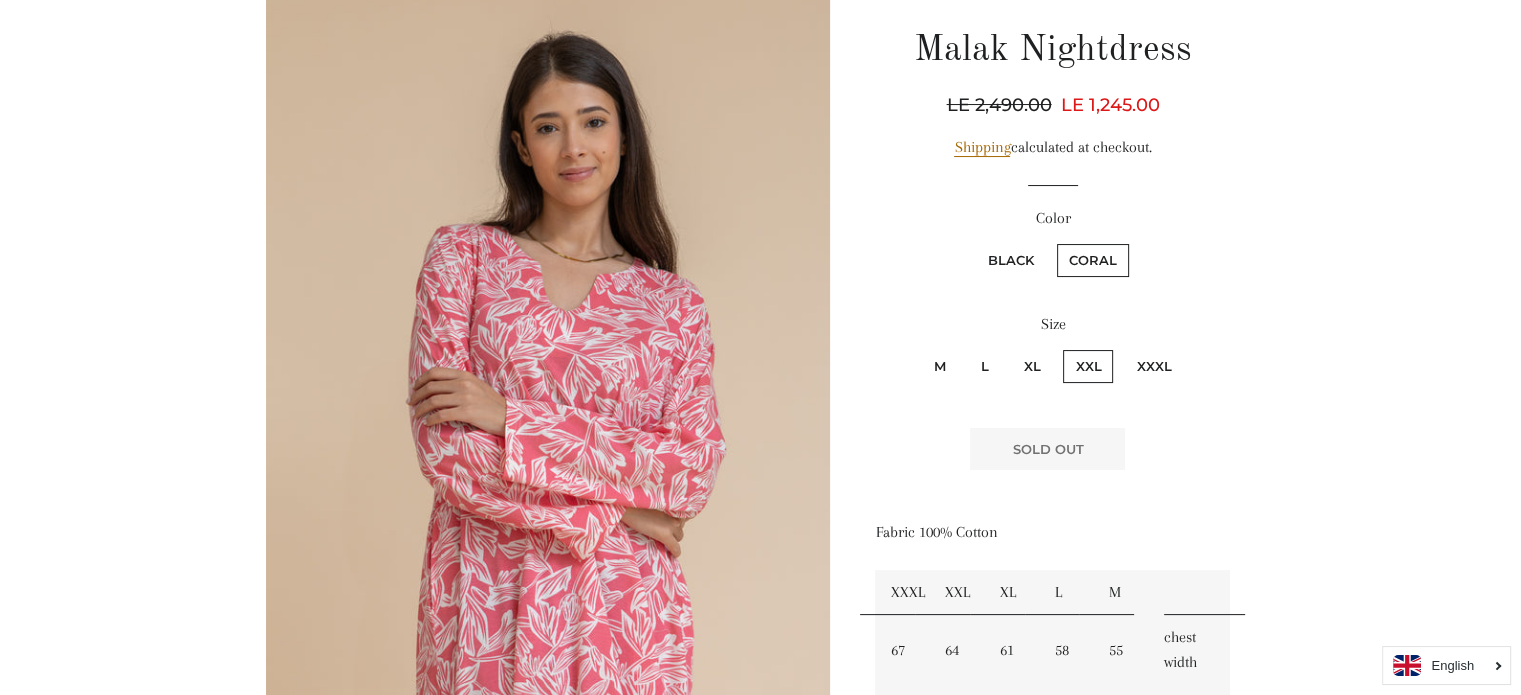 click on "XL" at bounding box center [1031, 366] 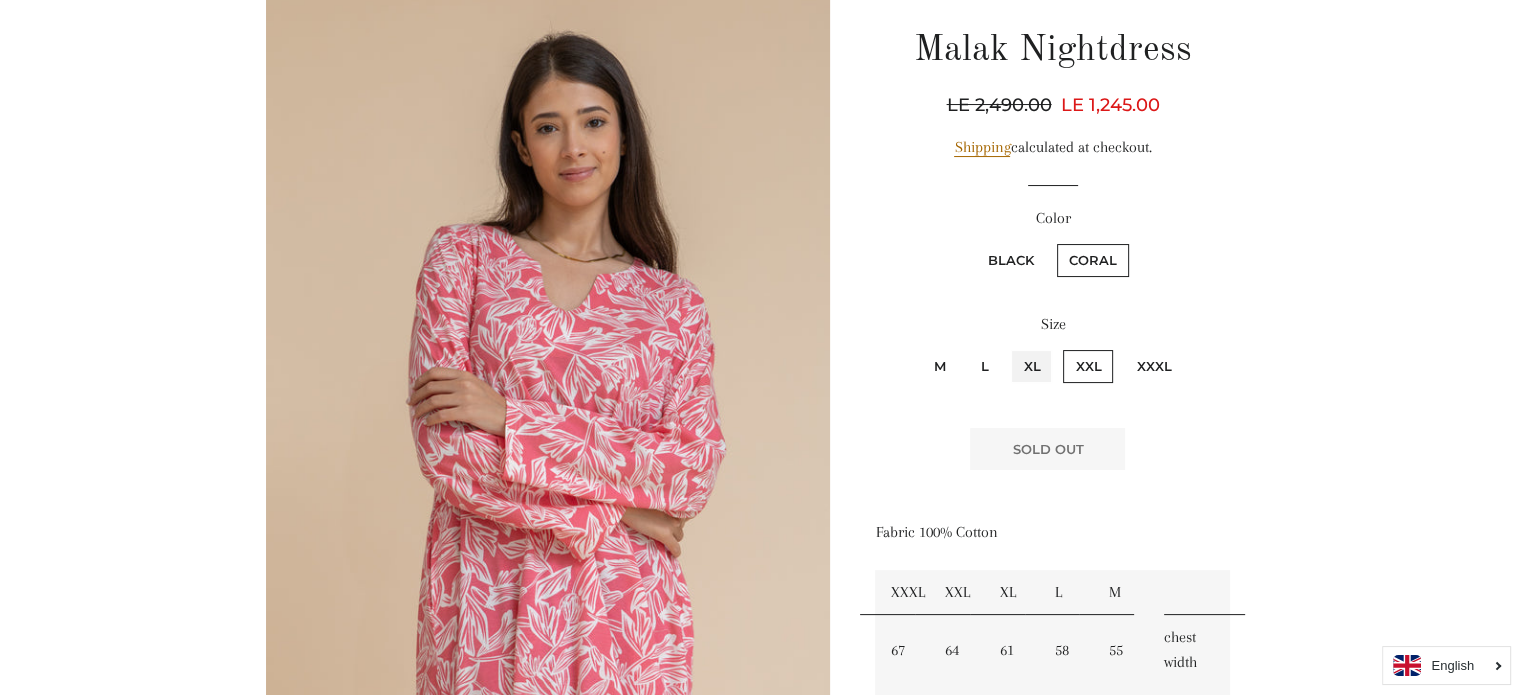click on "XL" at bounding box center (1008, 347) 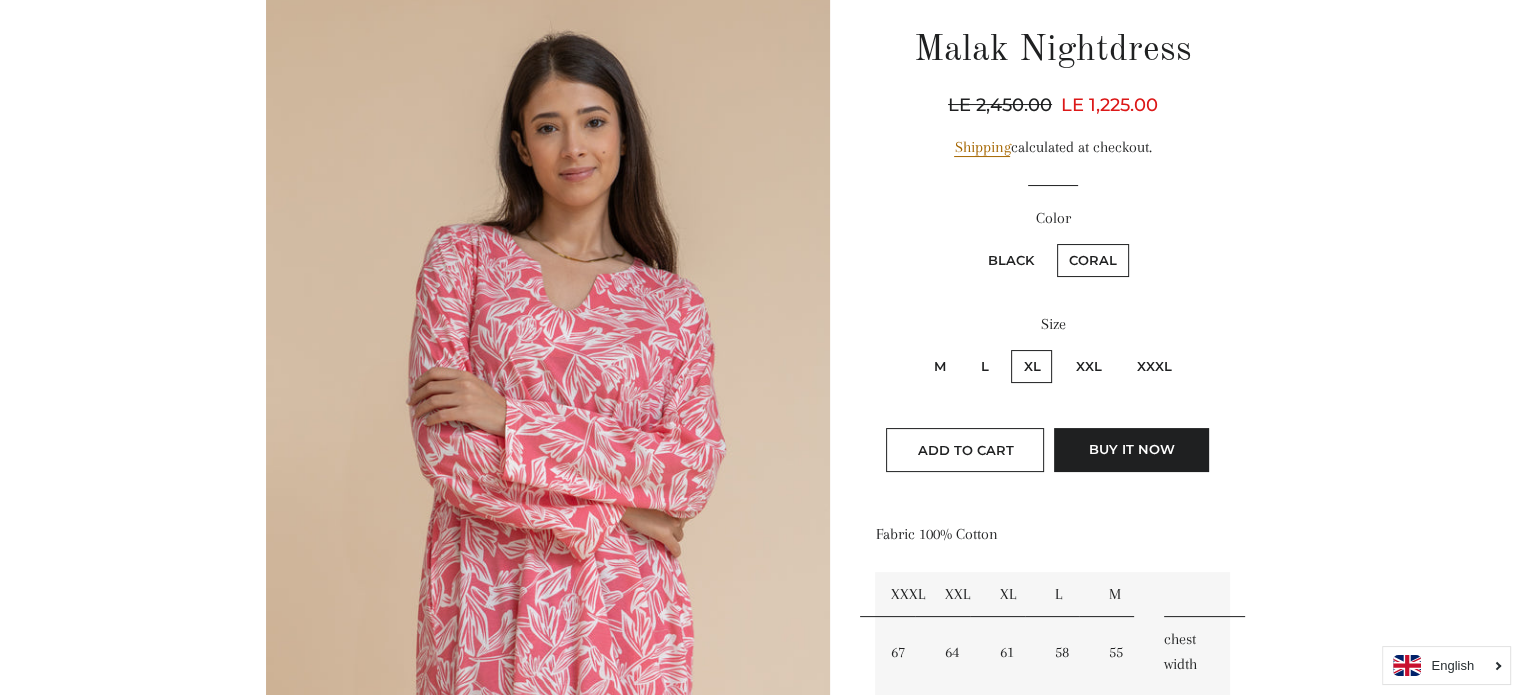 click on "L" at bounding box center (984, 366) 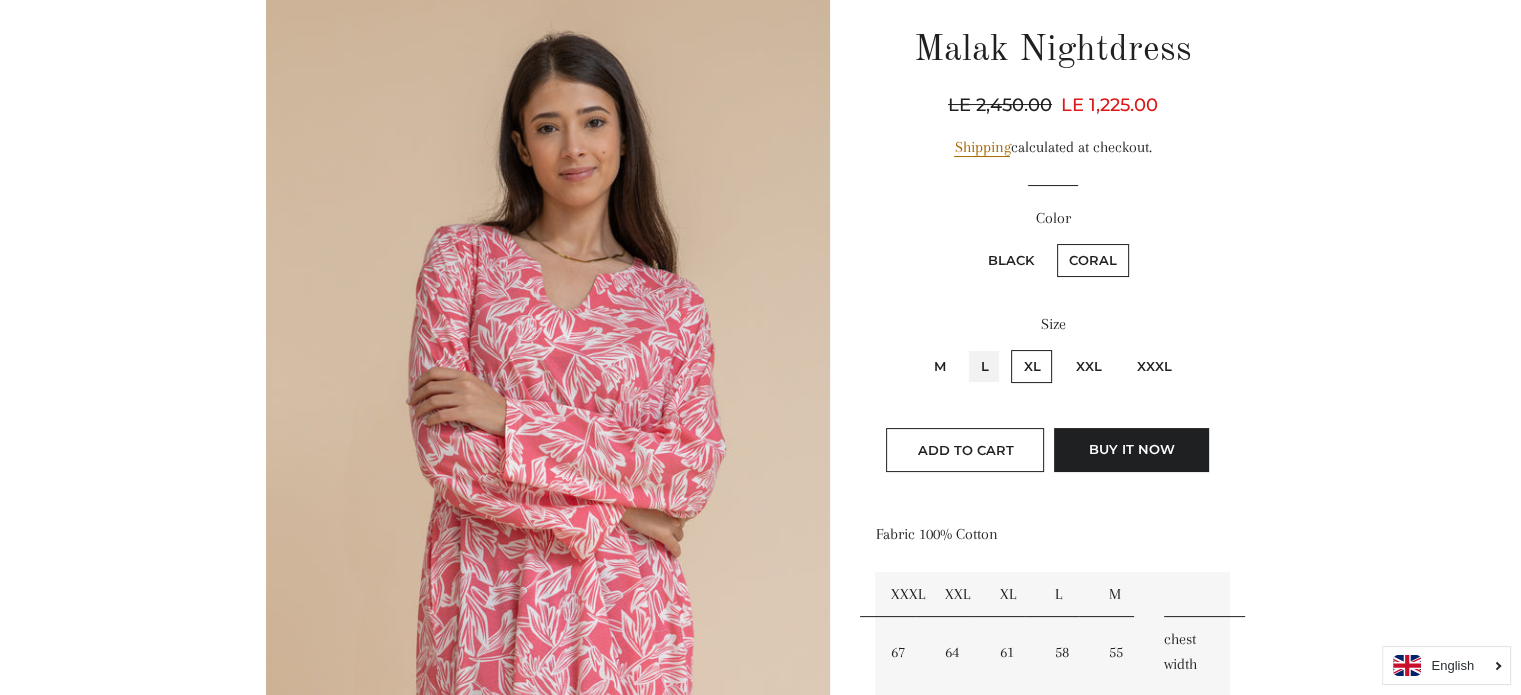 click on "L" at bounding box center [965, 347] 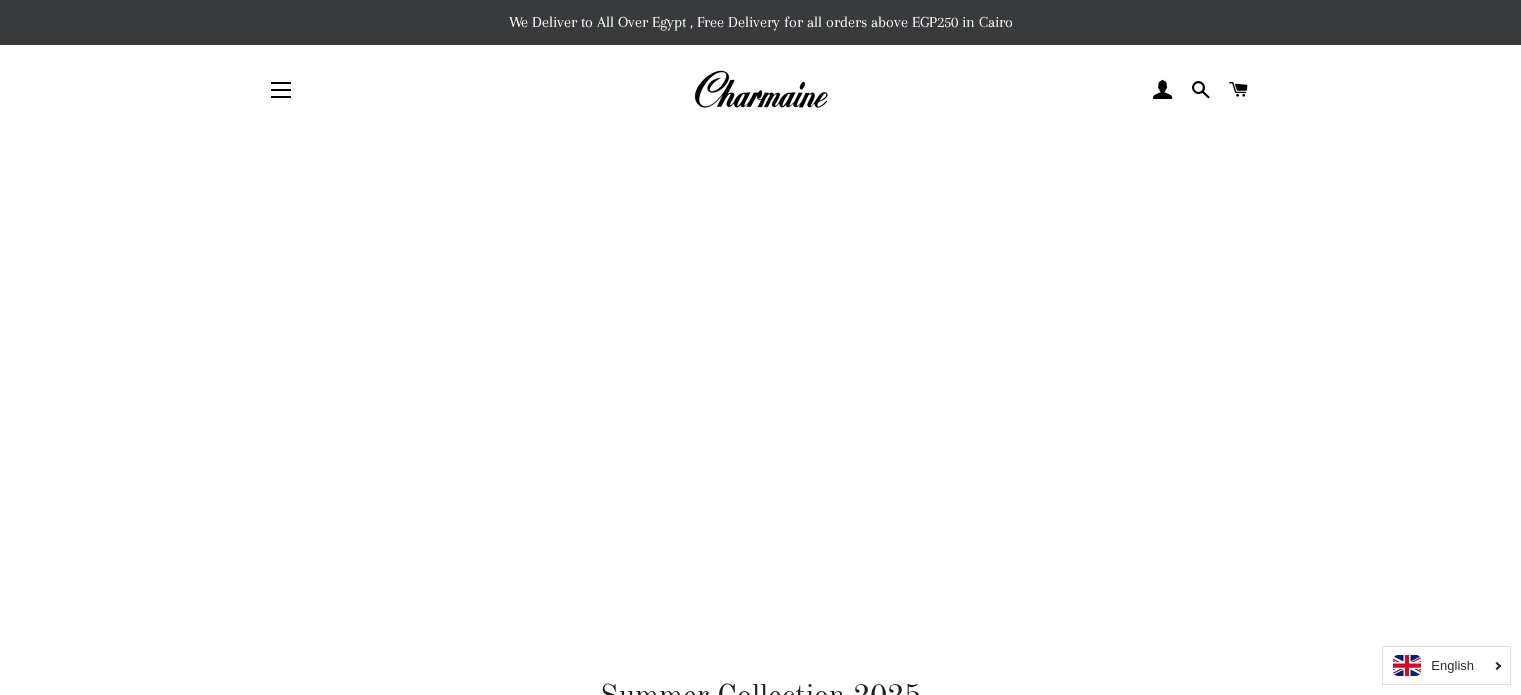scroll, scrollTop: 2098, scrollLeft: 0, axis: vertical 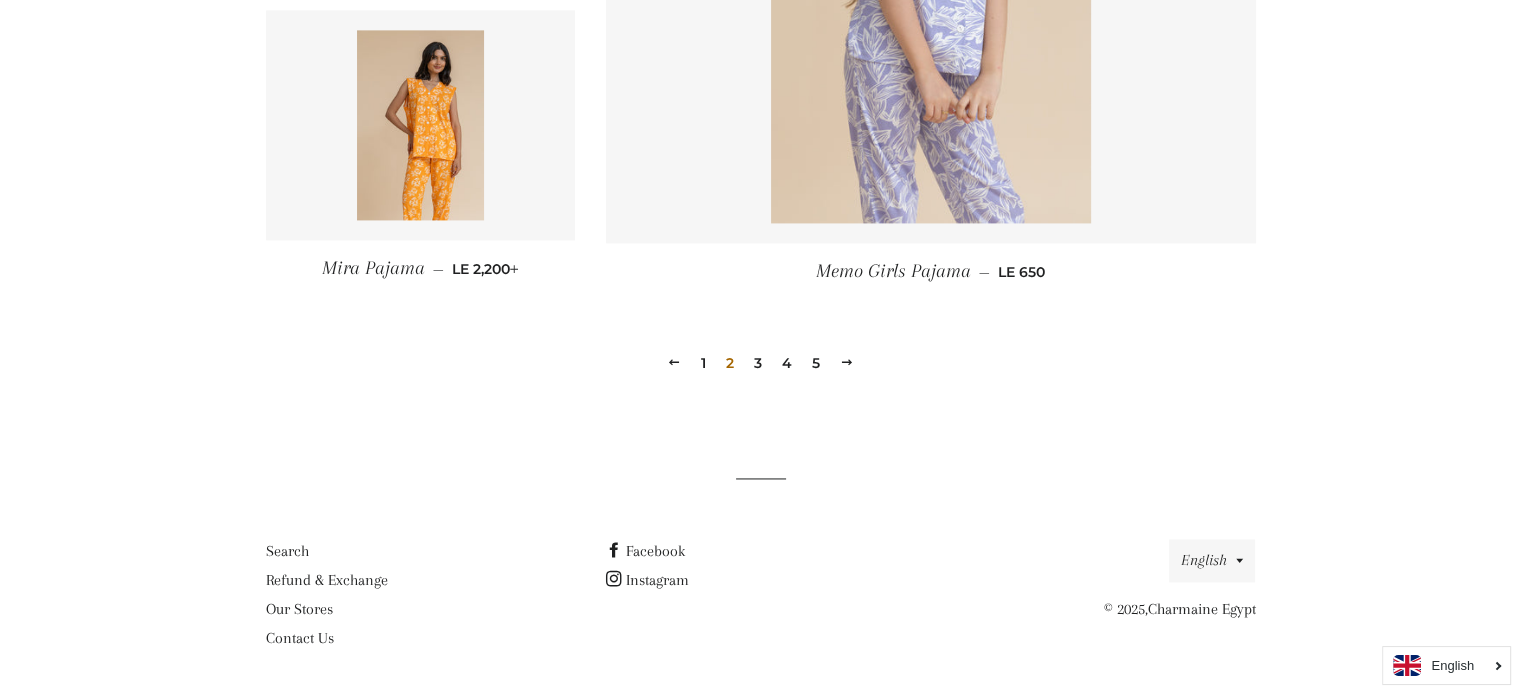 click on "3" at bounding box center [758, 363] 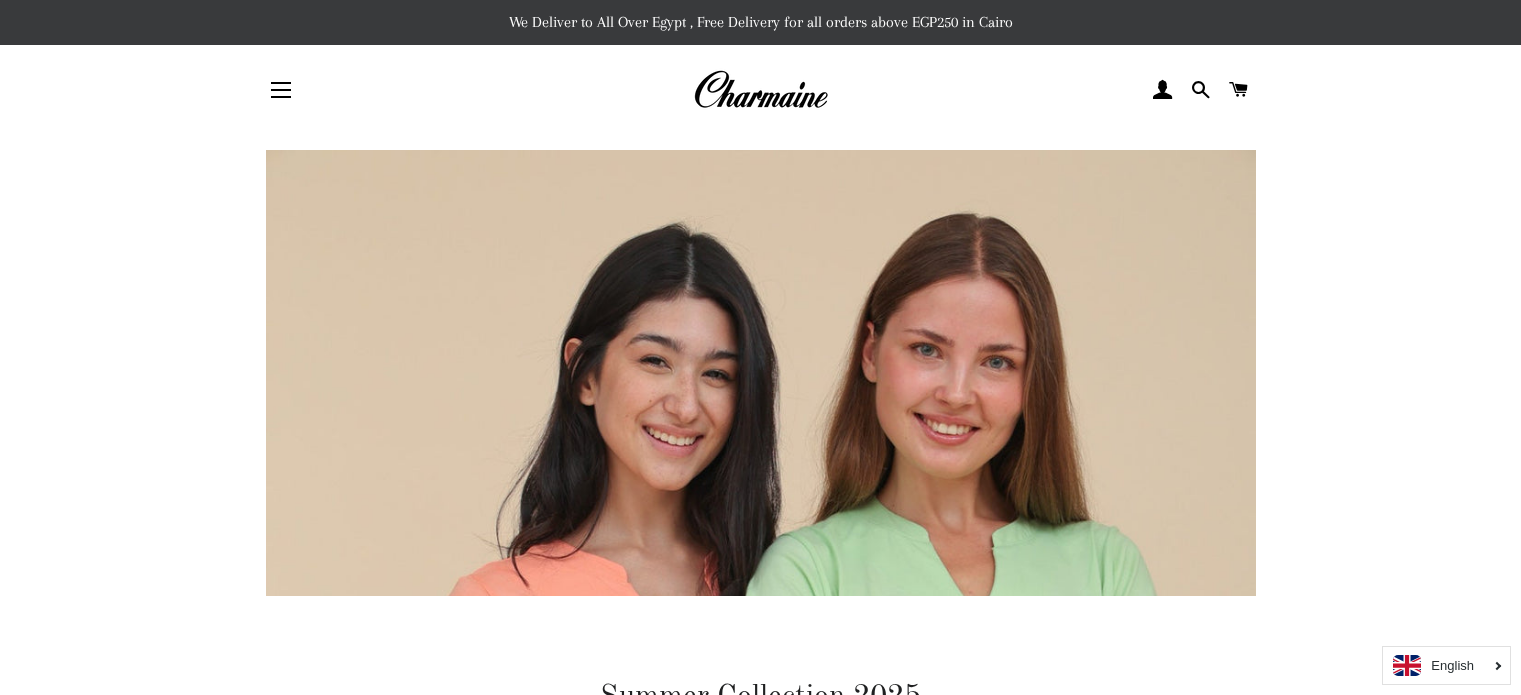 scroll, scrollTop: 0, scrollLeft: 0, axis: both 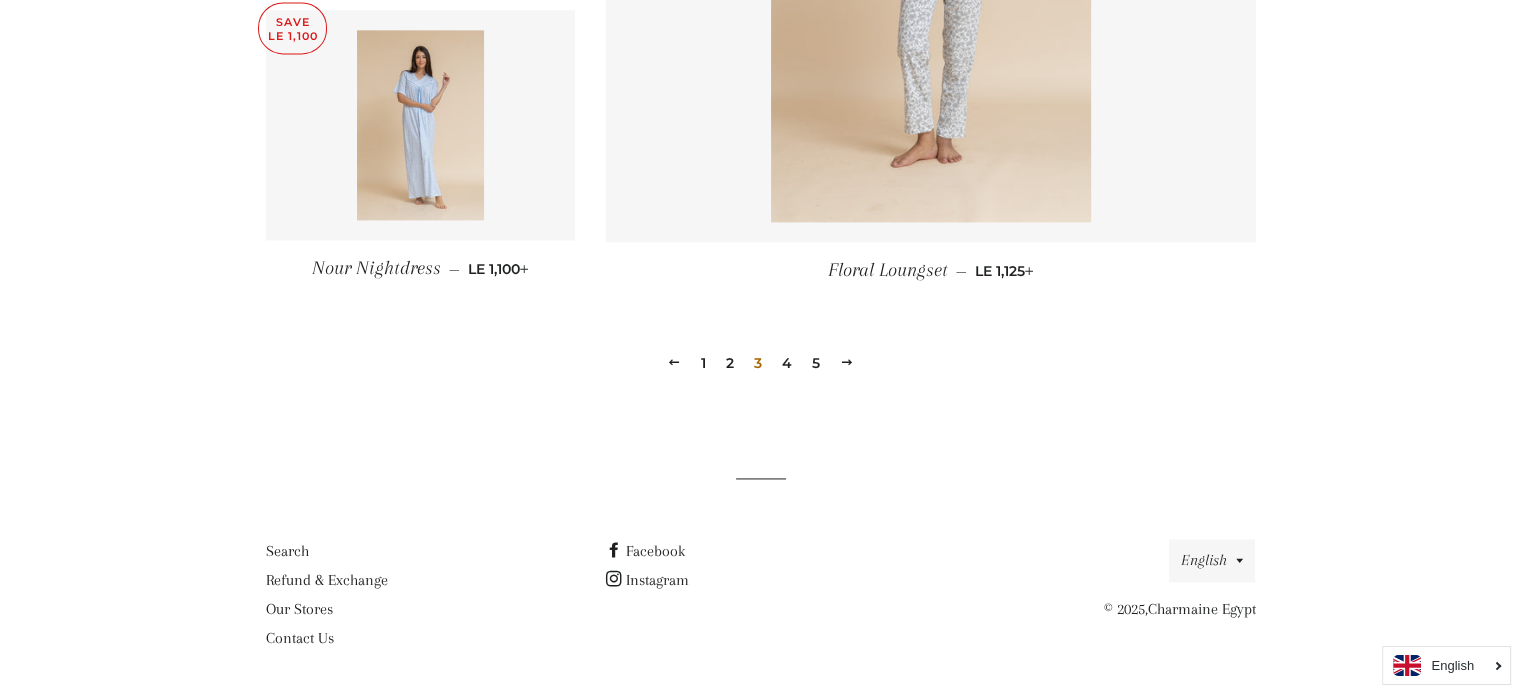 click on "1" at bounding box center [703, 363] 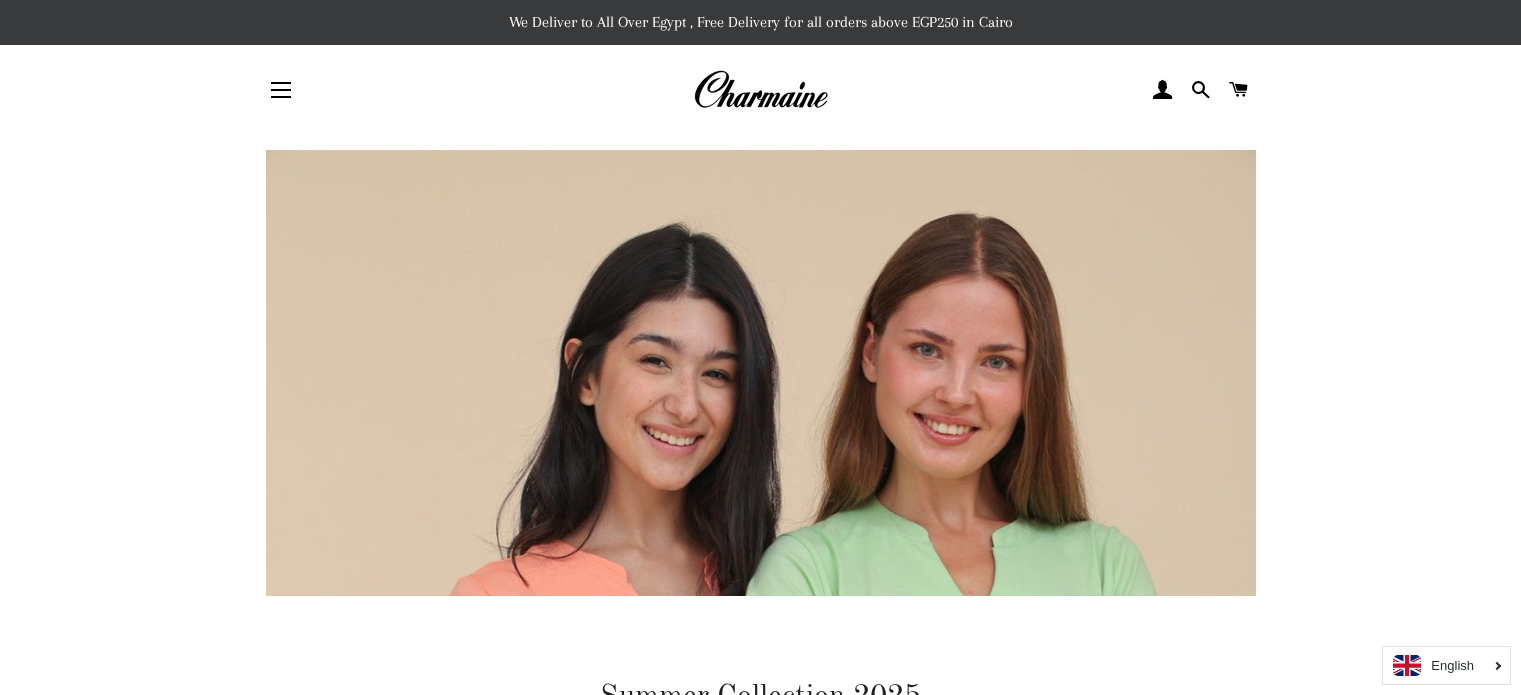 scroll, scrollTop: 0, scrollLeft: 0, axis: both 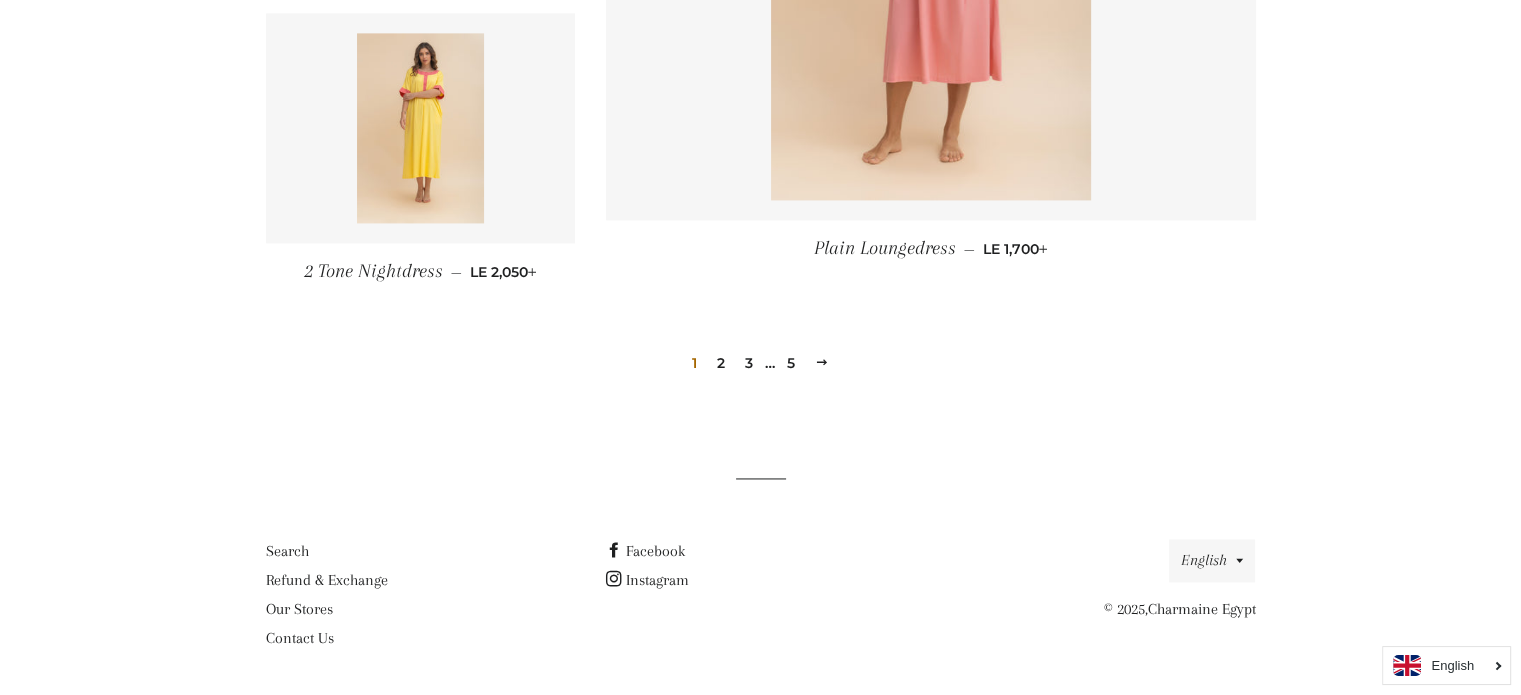 click on "2" at bounding box center [721, 363] 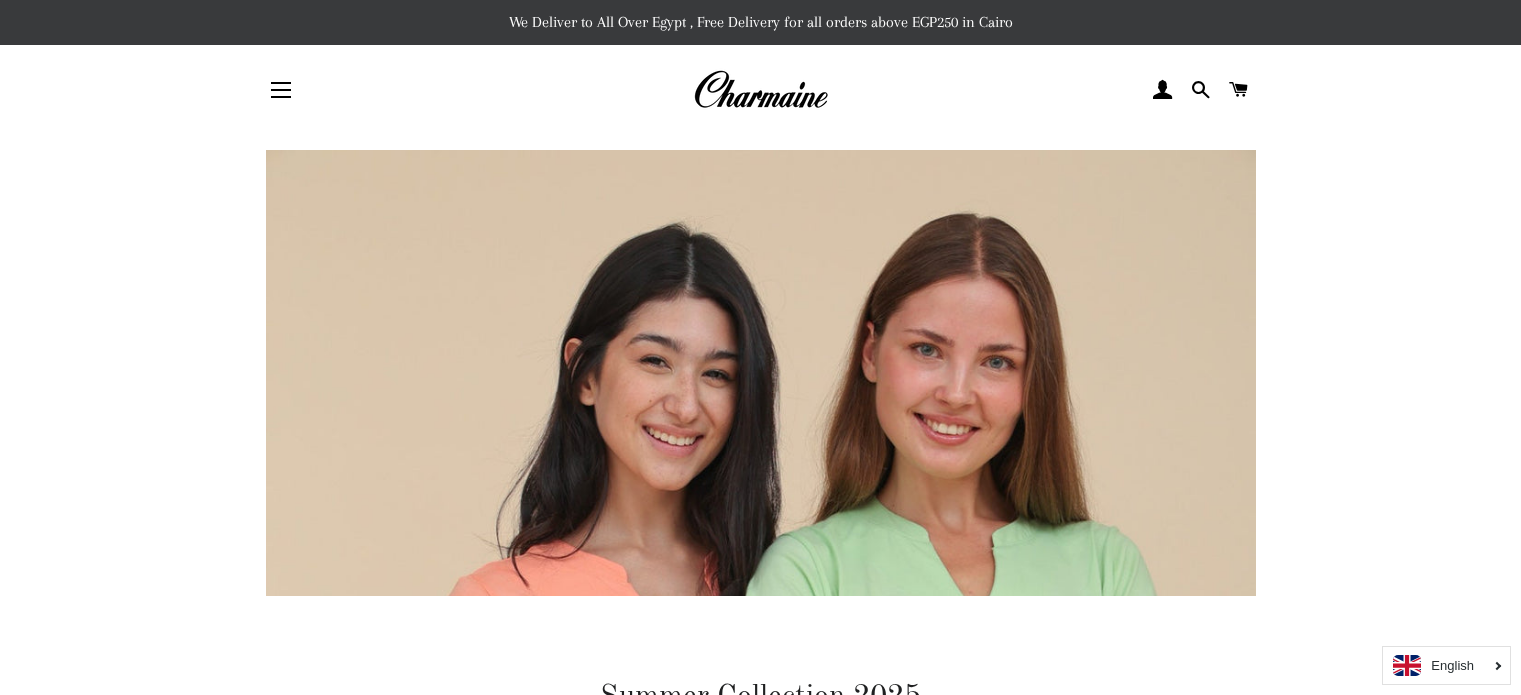 scroll, scrollTop: 0, scrollLeft: 0, axis: both 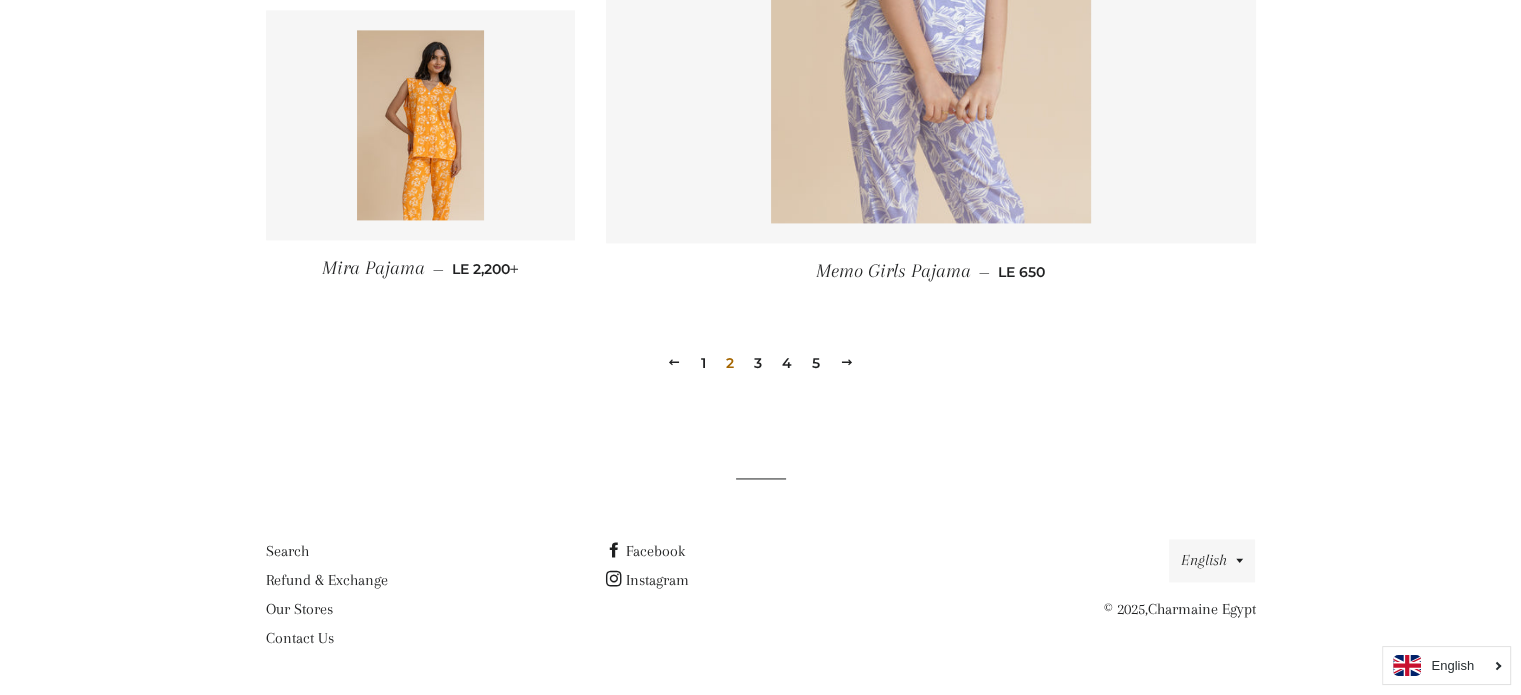 click on "3" at bounding box center (758, 363) 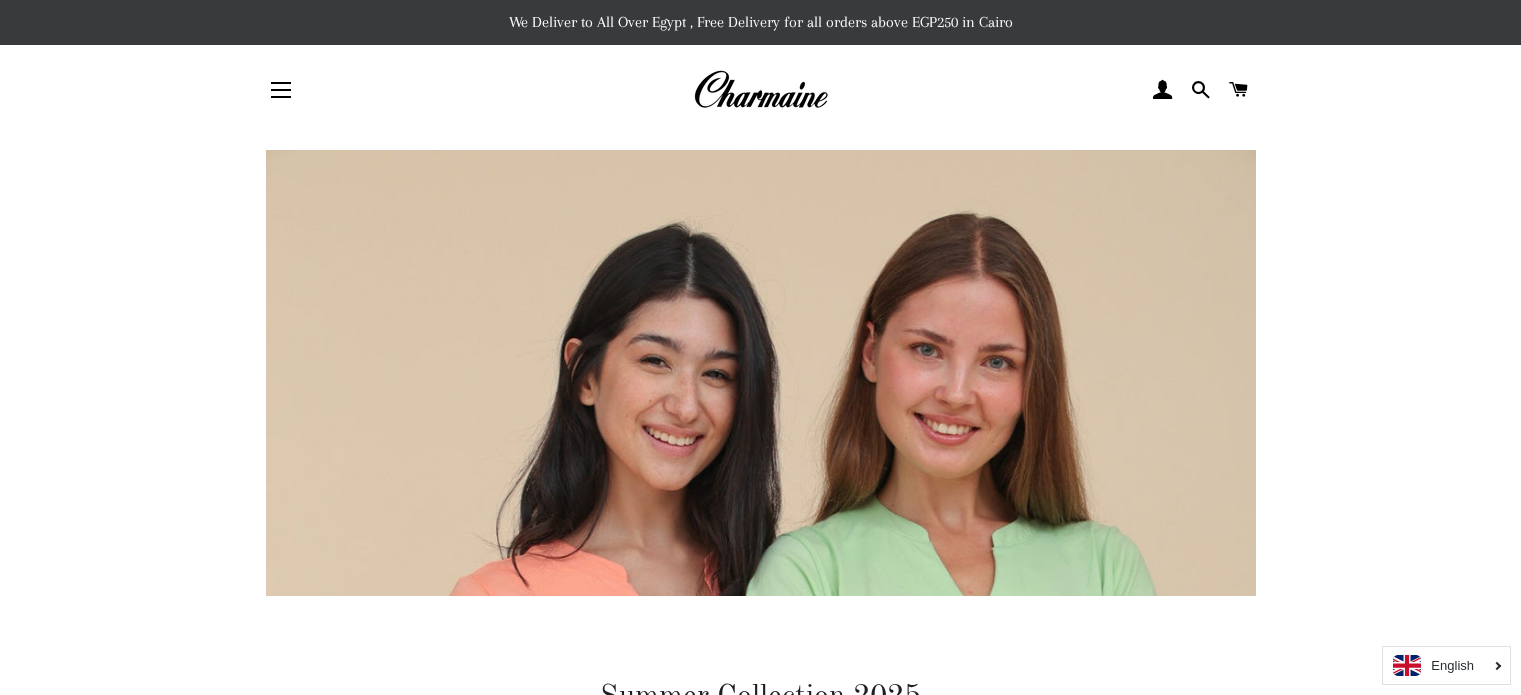 scroll, scrollTop: 0, scrollLeft: 0, axis: both 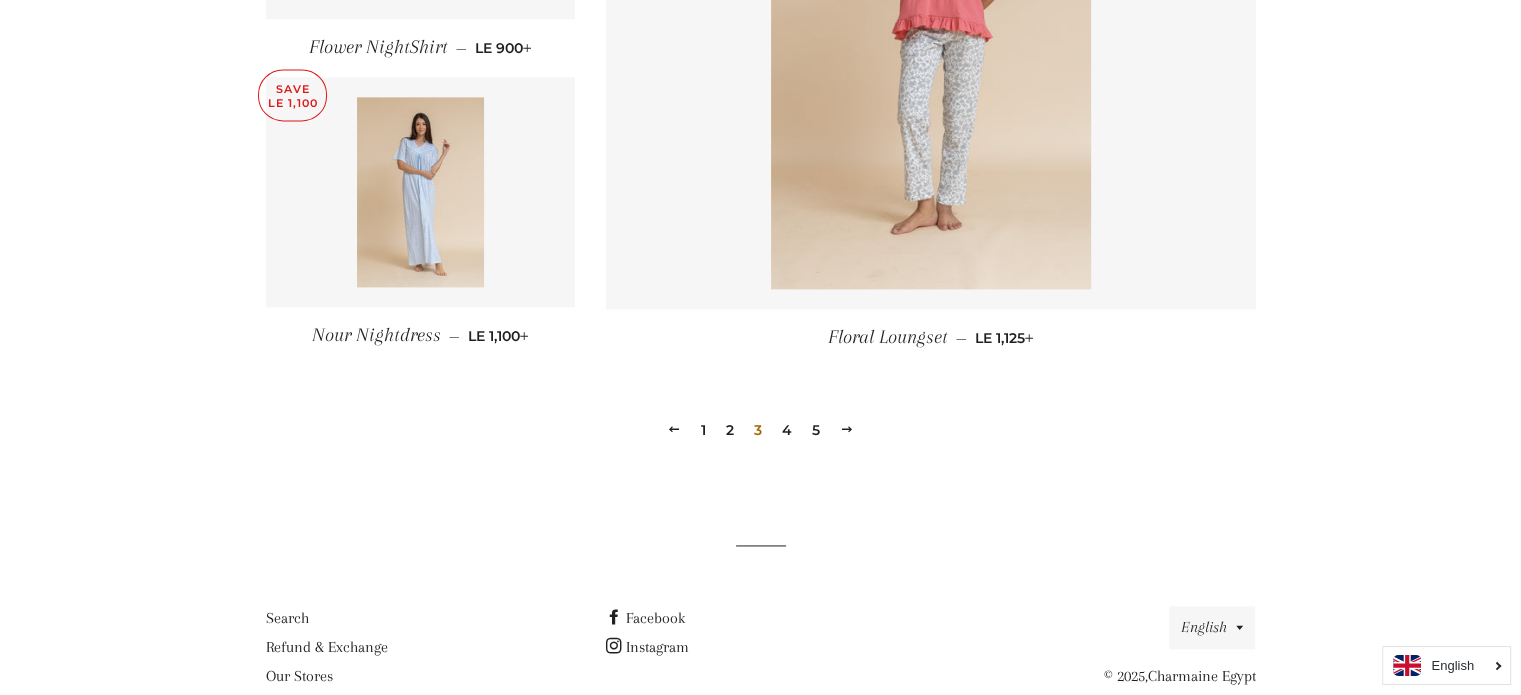 click on "4" at bounding box center [787, 430] 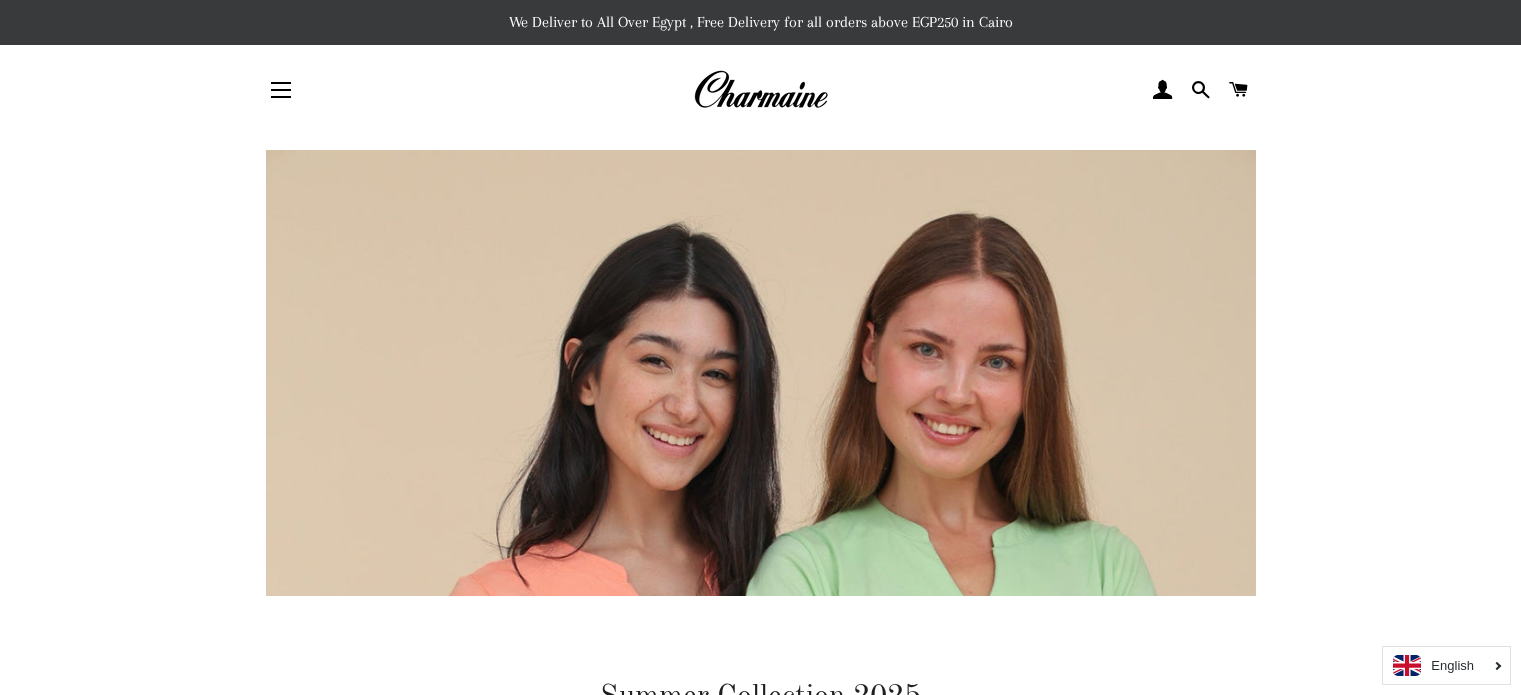 scroll, scrollTop: 0, scrollLeft: 0, axis: both 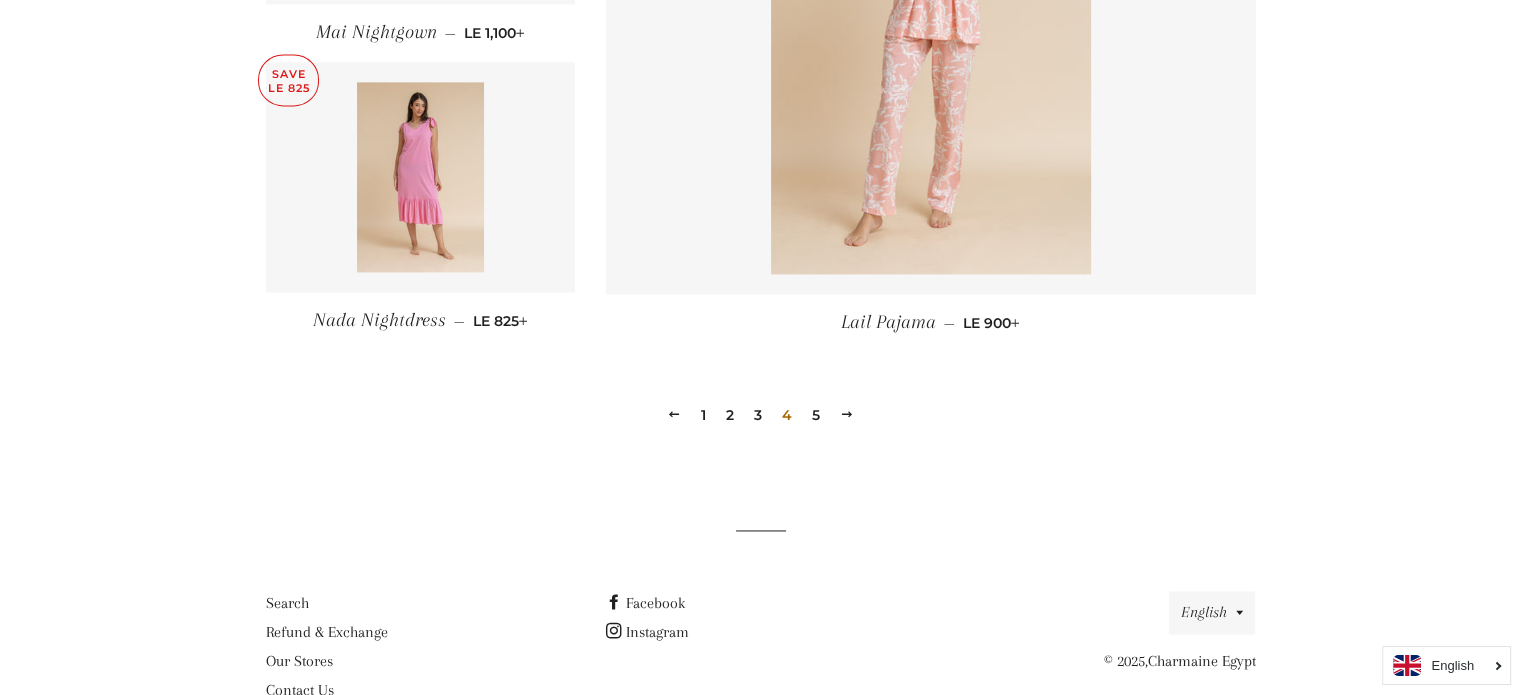 click on "5" at bounding box center (816, 415) 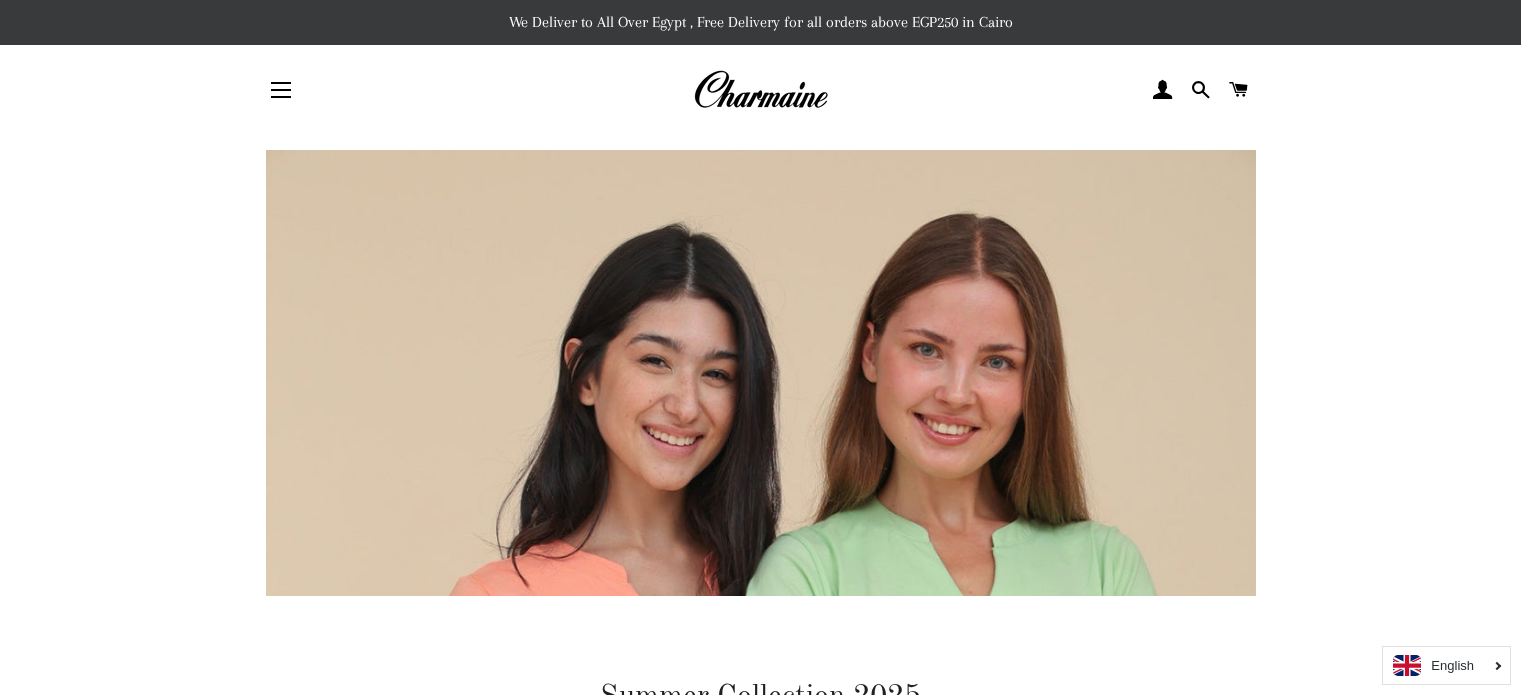 scroll, scrollTop: 0, scrollLeft: 0, axis: both 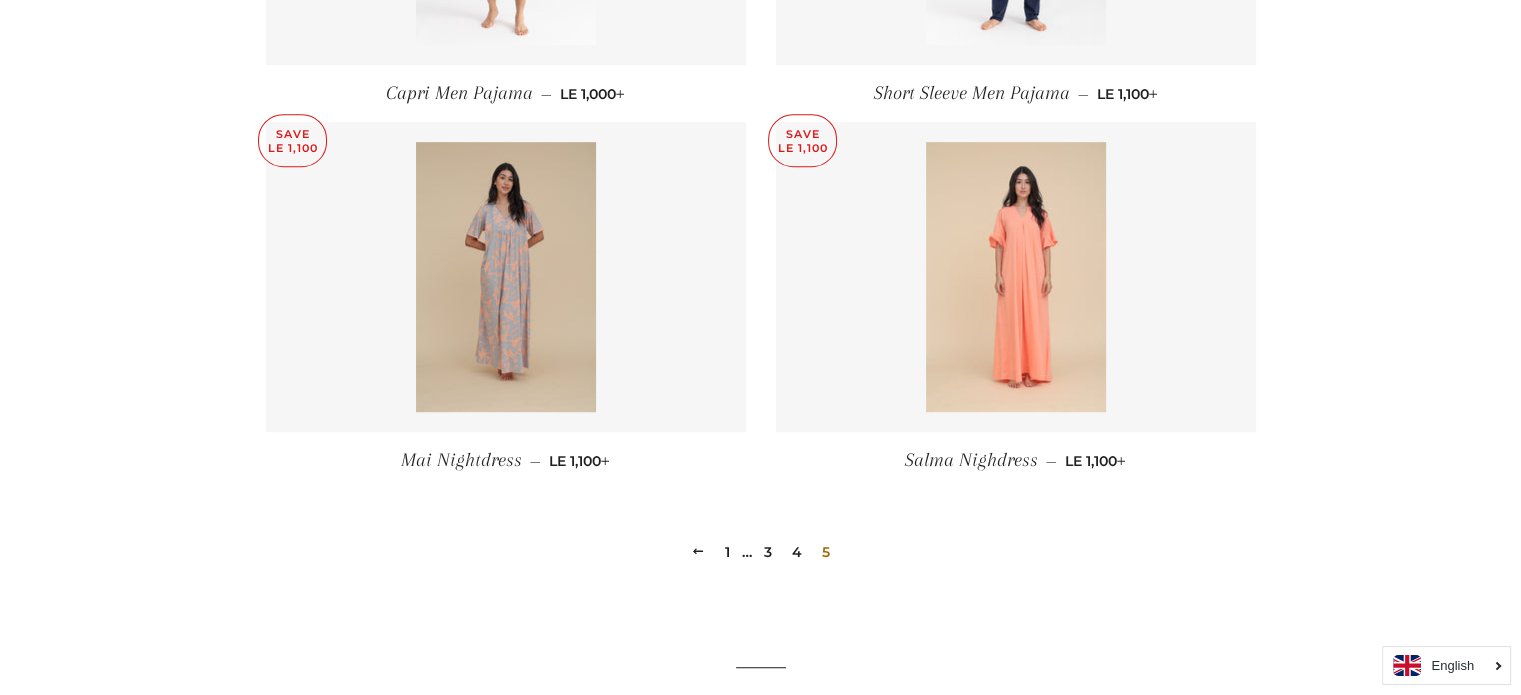 click on "1" at bounding box center [727, 552] 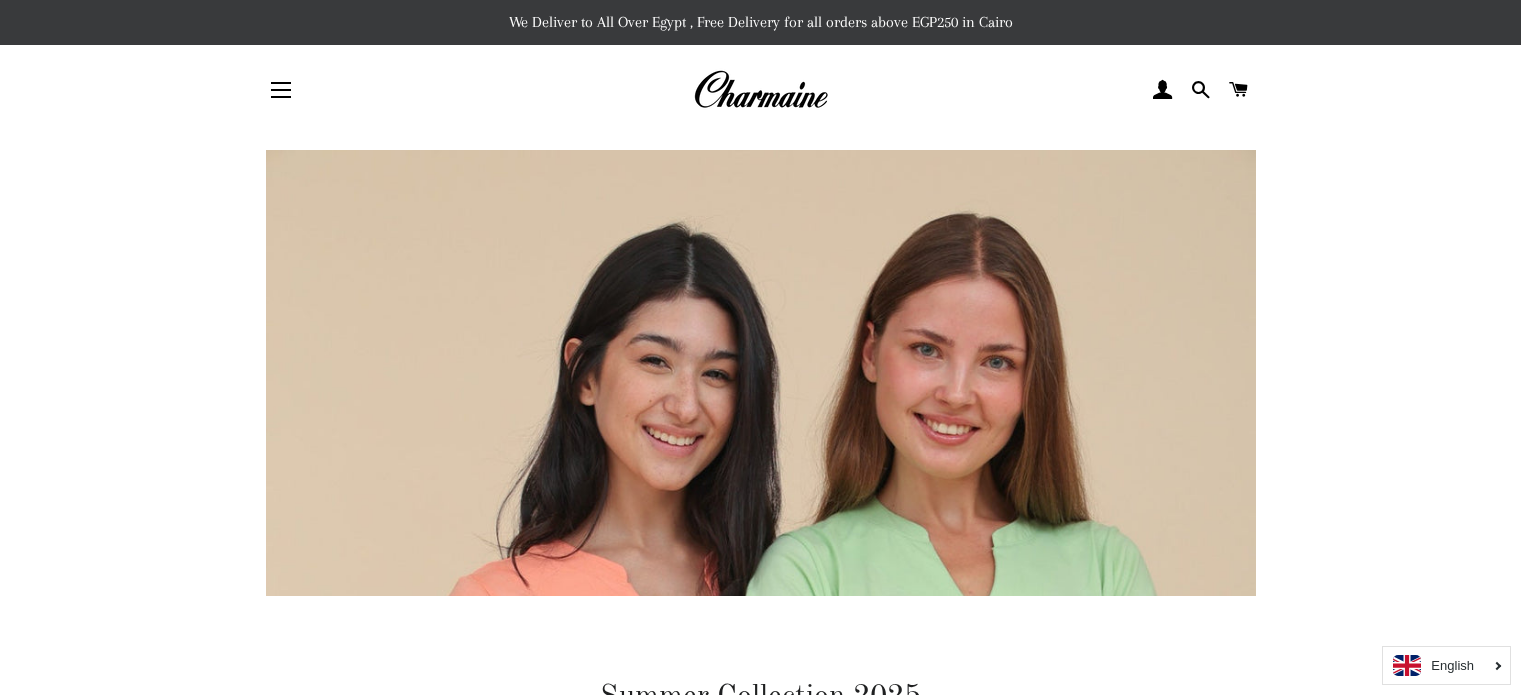 scroll, scrollTop: 0, scrollLeft: 0, axis: both 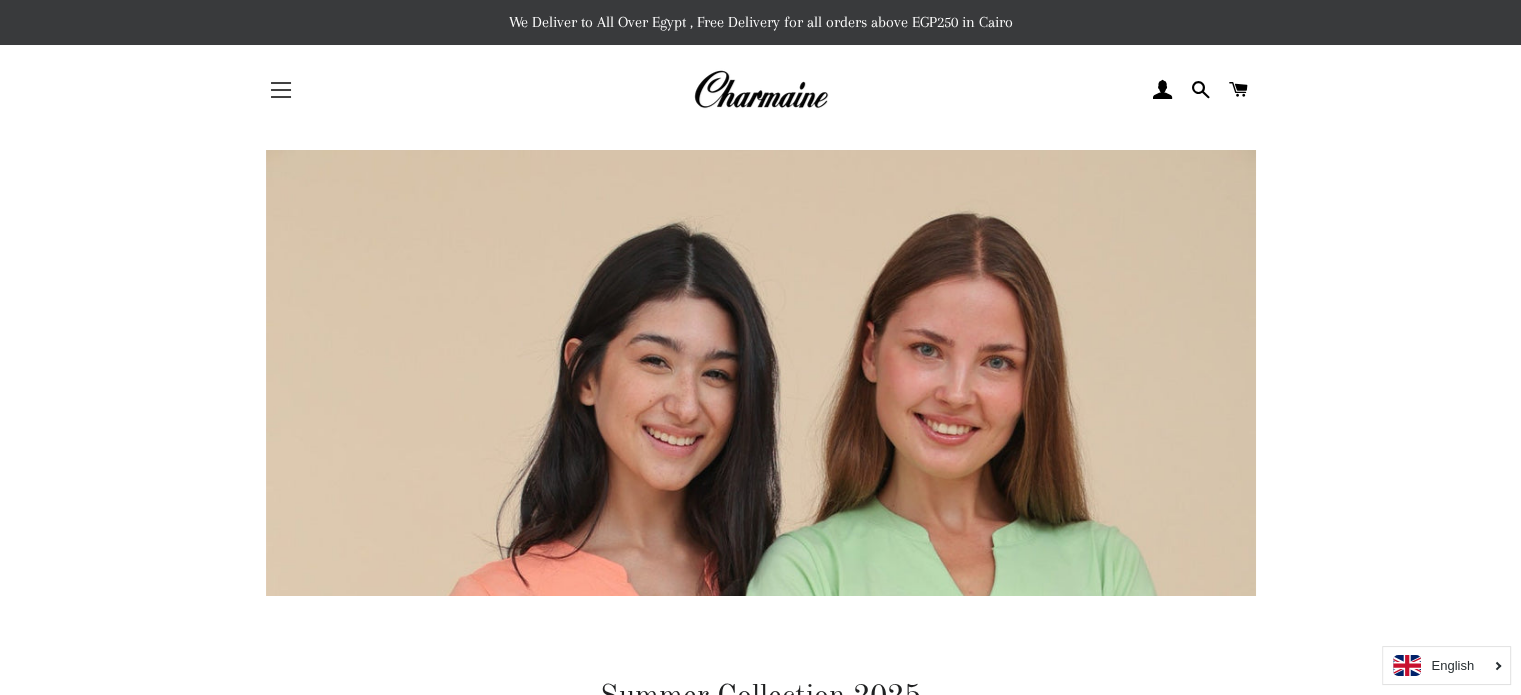 click at bounding box center [281, 97] 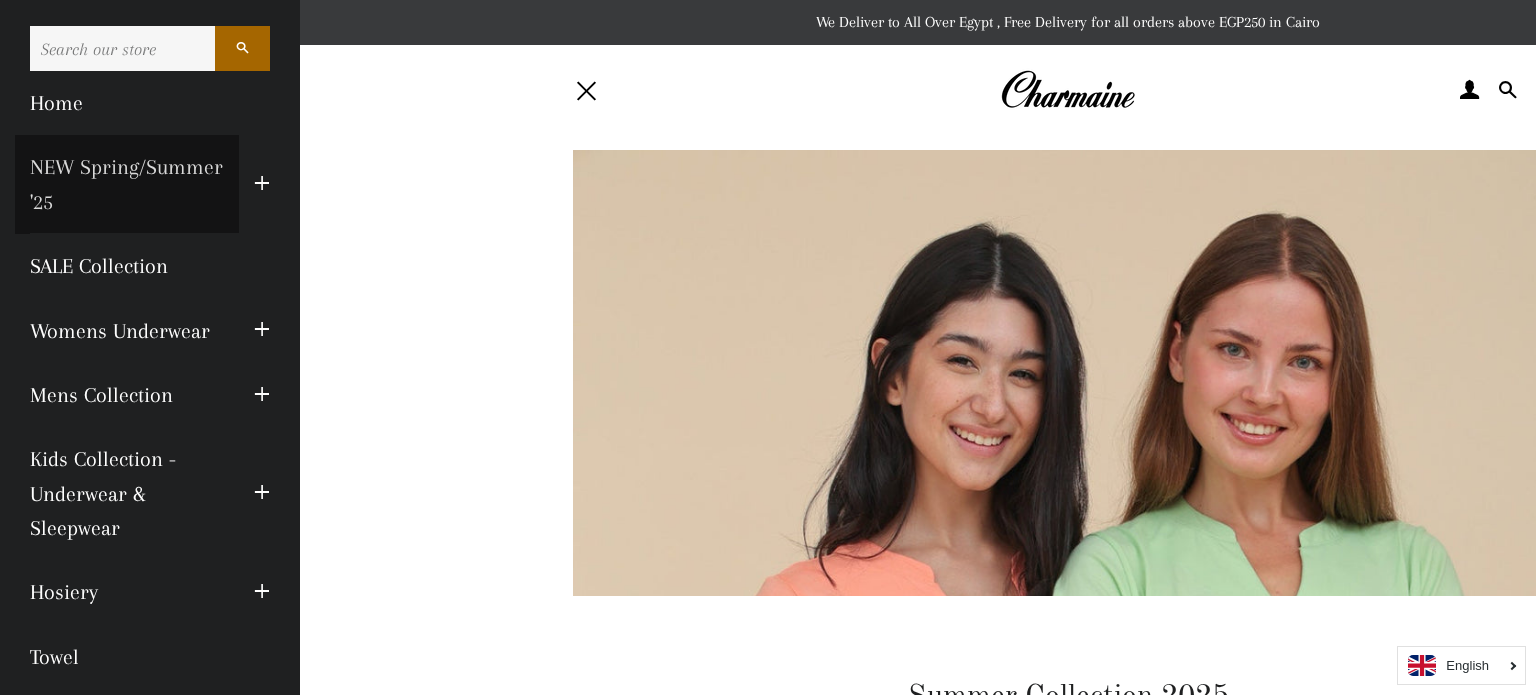 click on "NEW Spring/Summer '25" at bounding box center [127, 184] 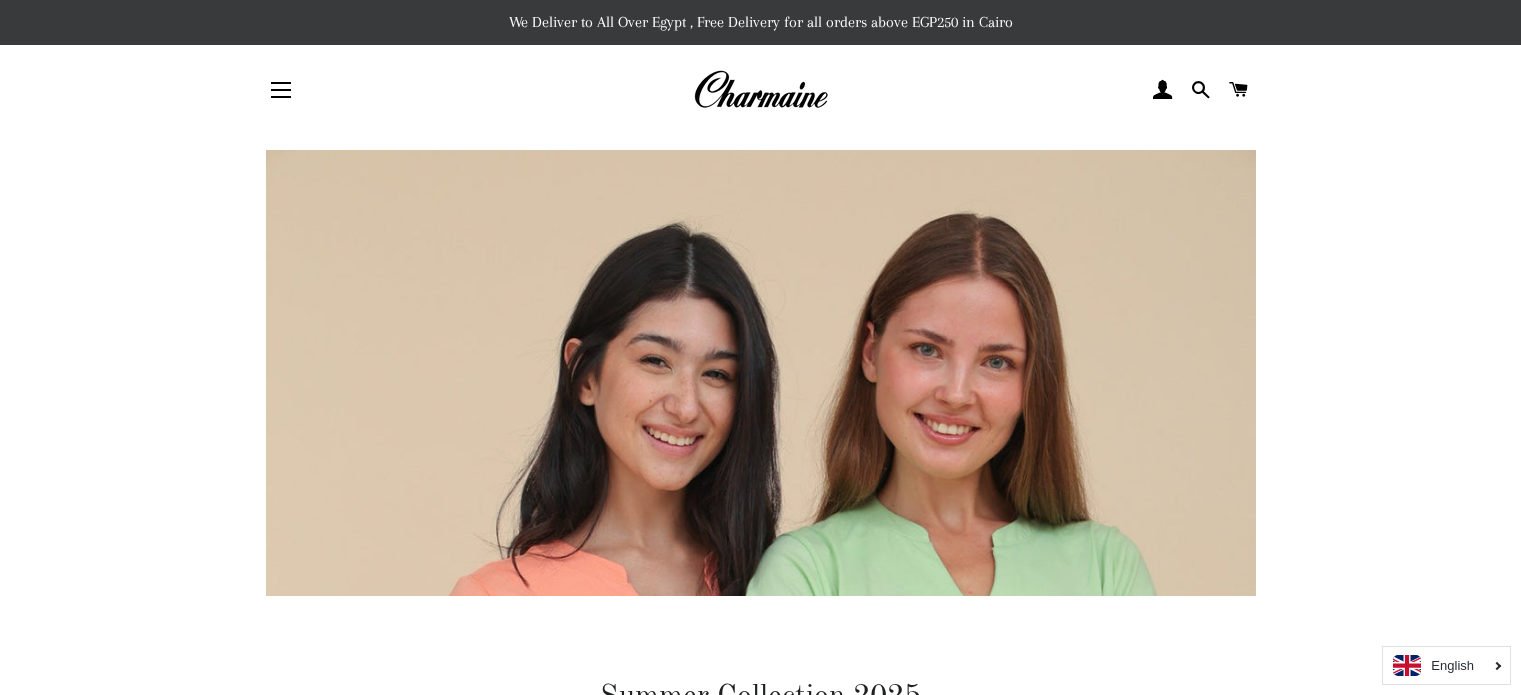 scroll, scrollTop: 0, scrollLeft: 0, axis: both 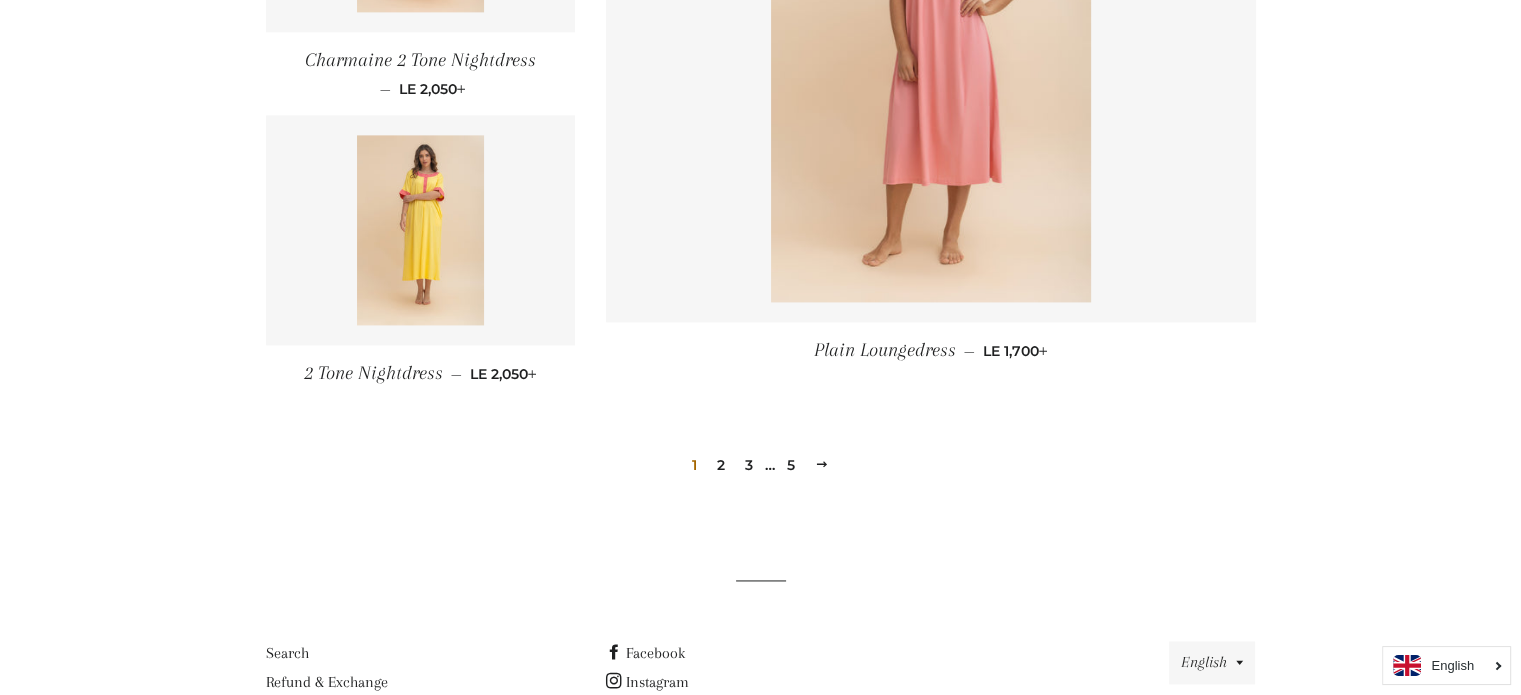 click on "2" at bounding box center (721, 465) 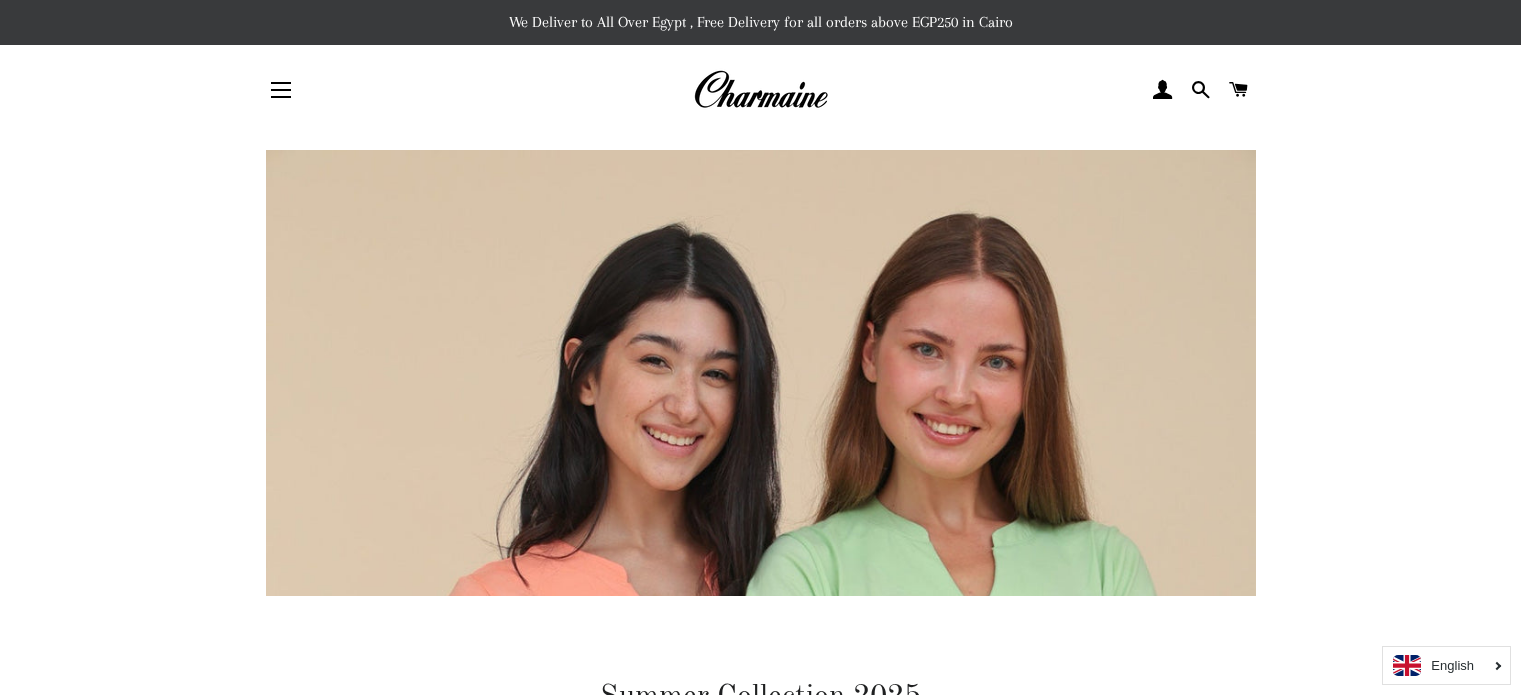 scroll, scrollTop: 0, scrollLeft: 0, axis: both 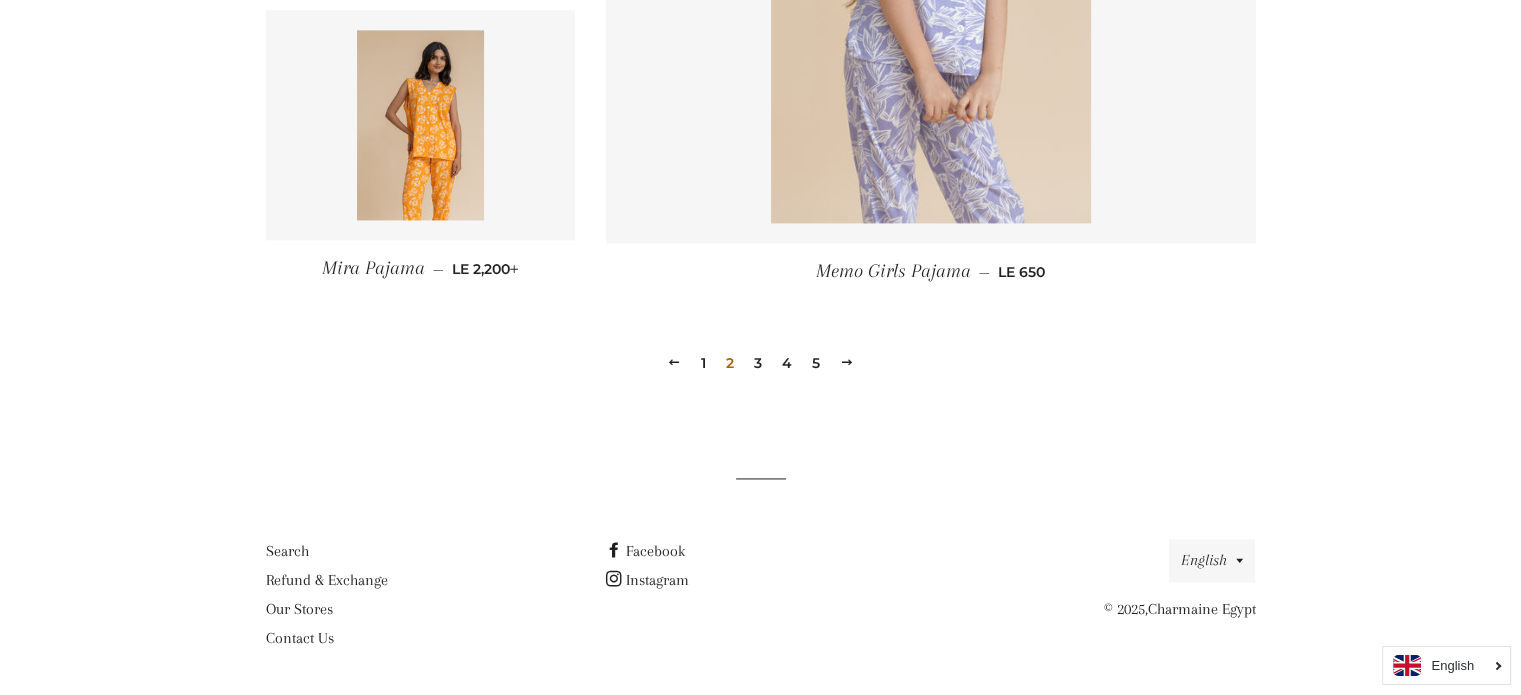 click on "3" at bounding box center (758, 363) 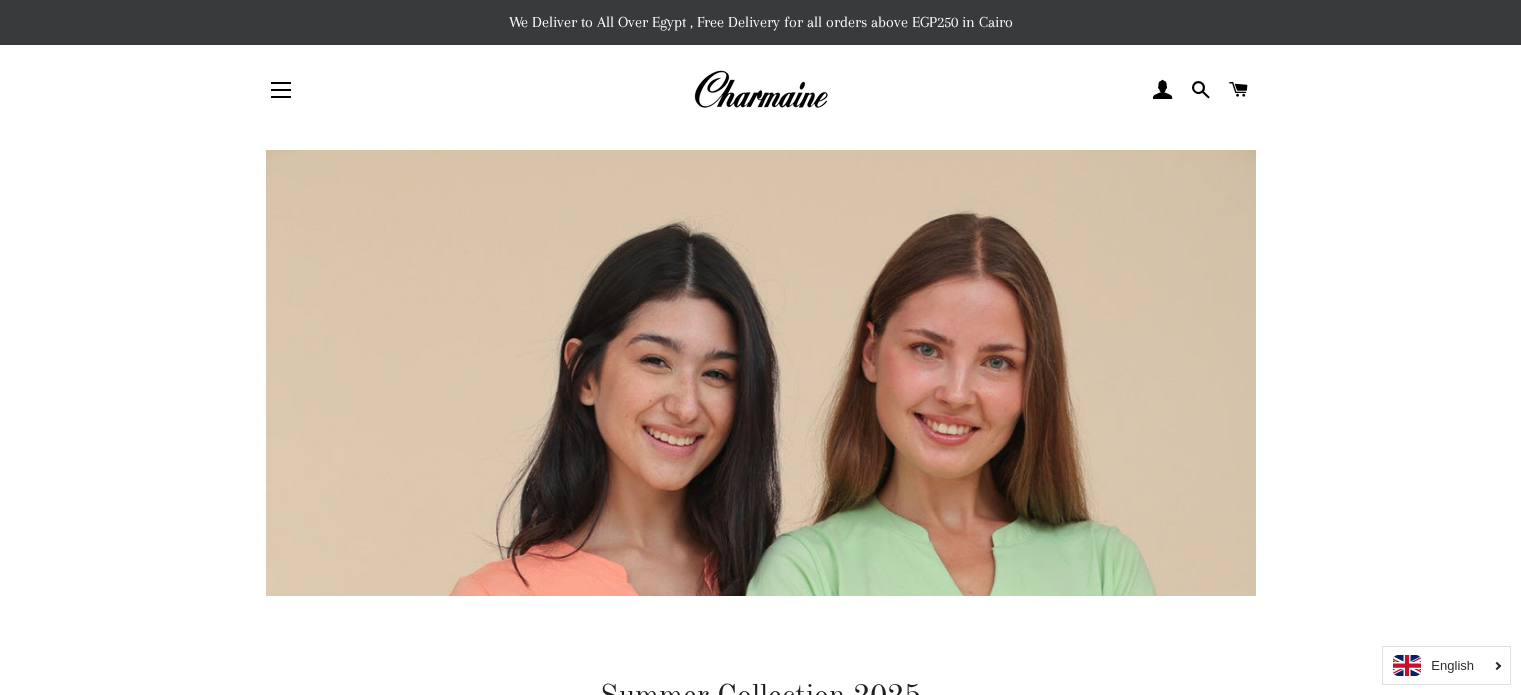 scroll, scrollTop: 0, scrollLeft: 0, axis: both 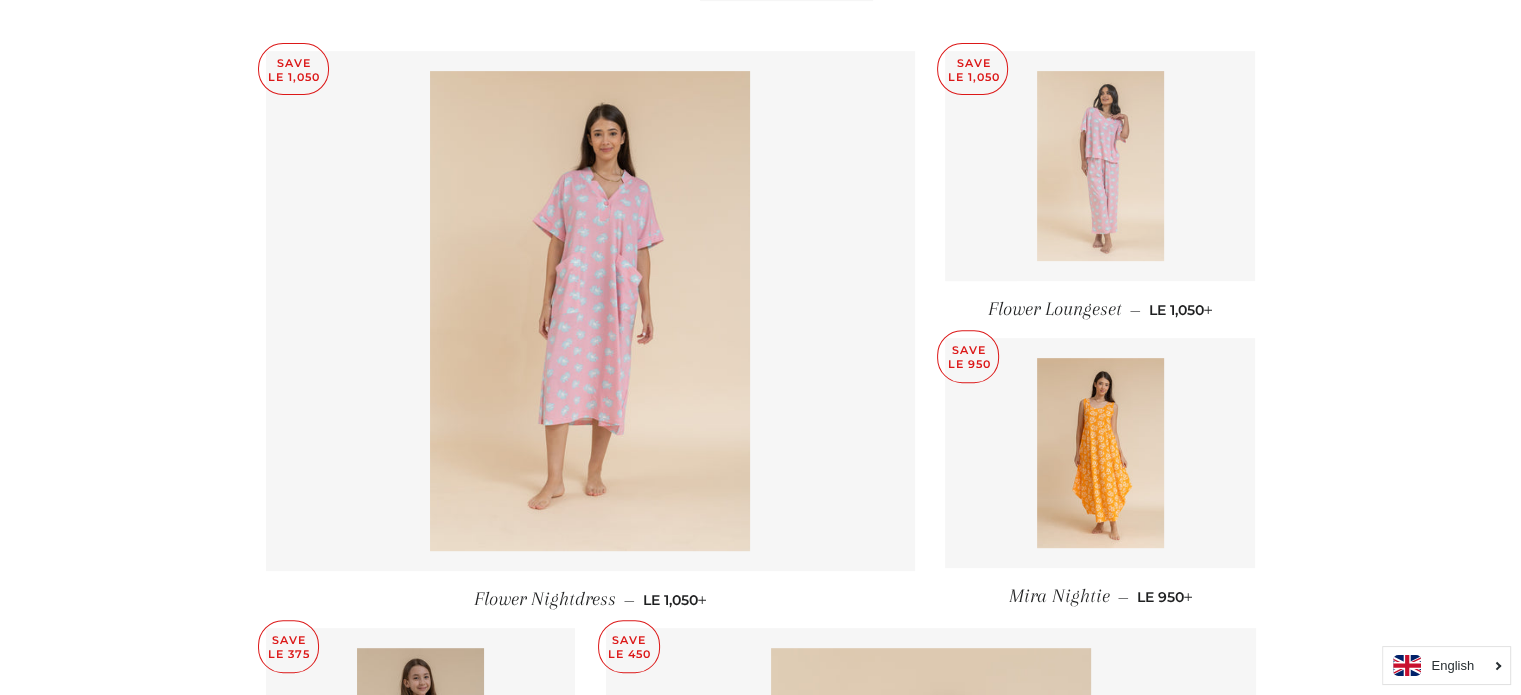 click at bounding box center [1100, 166] 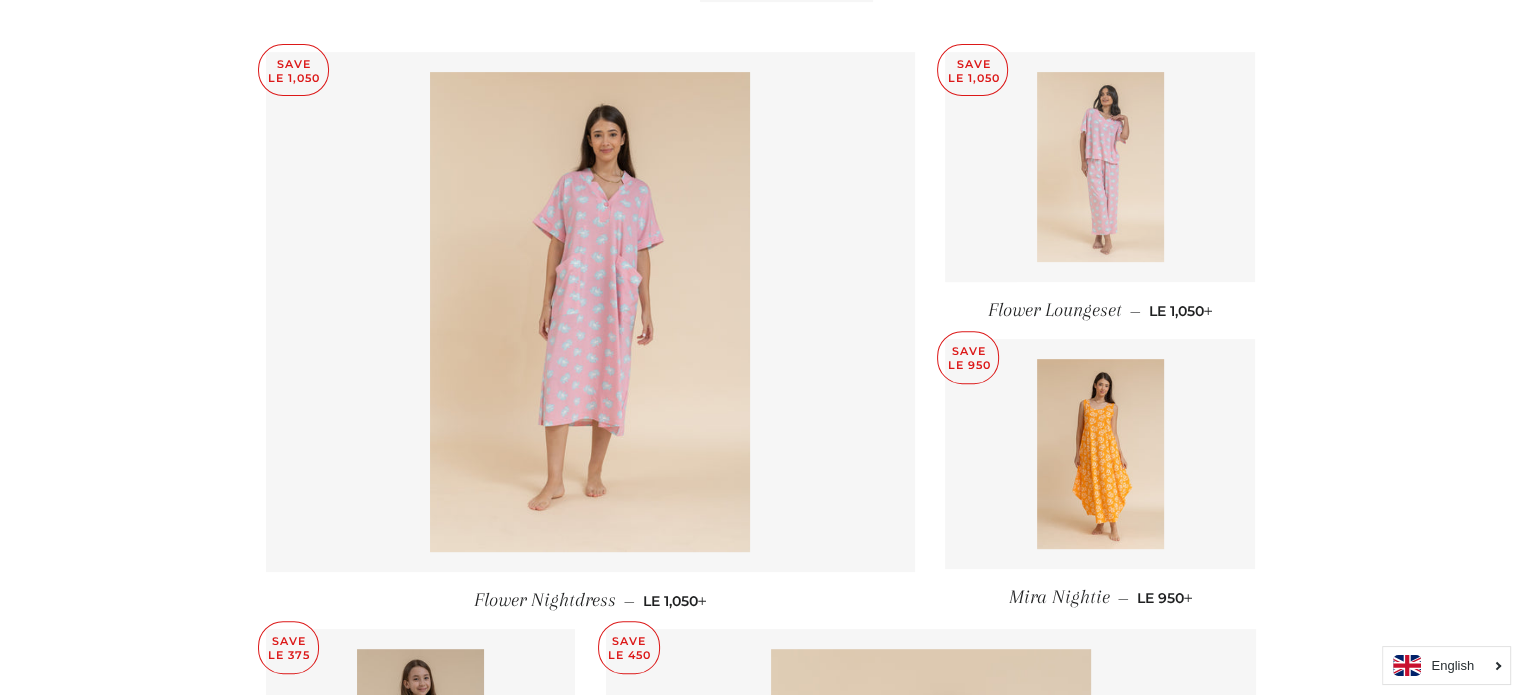 scroll, scrollTop: 802, scrollLeft: 0, axis: vertical 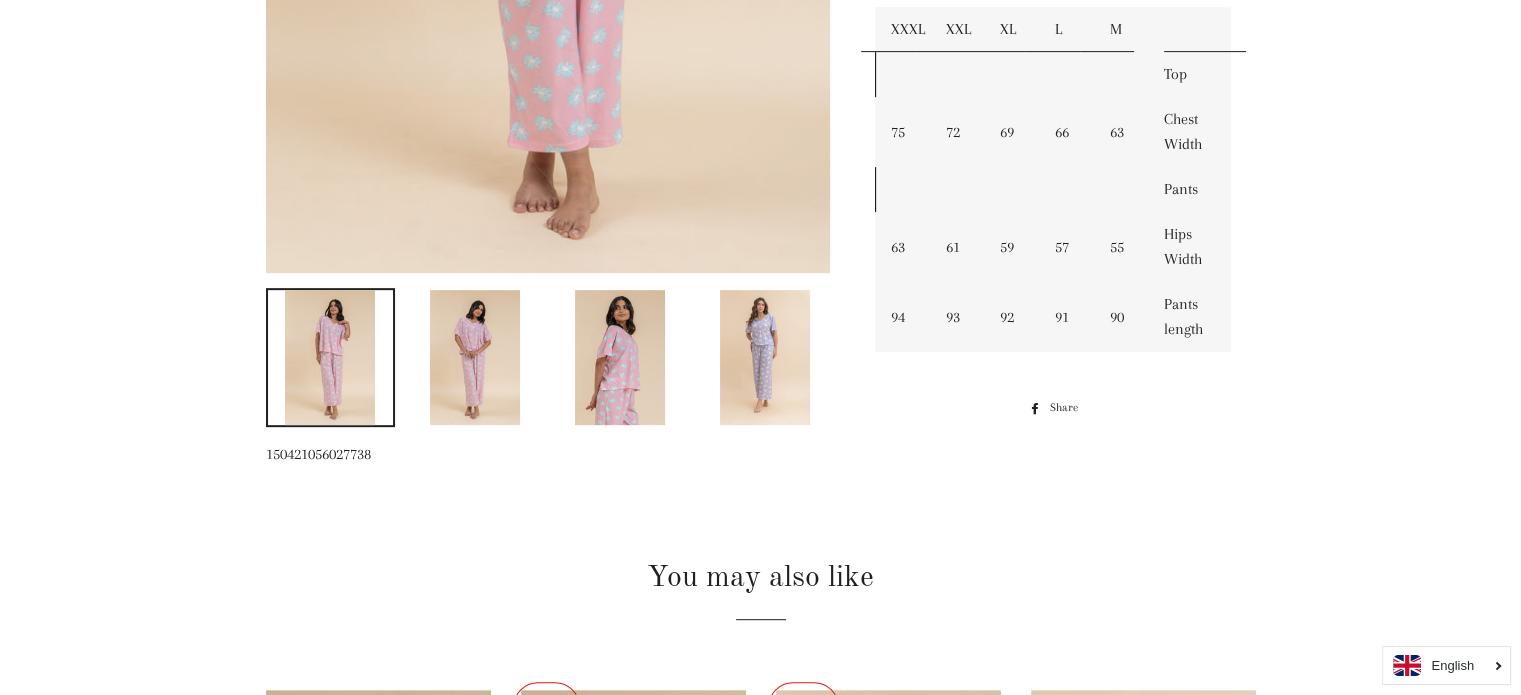 click at bounding box center (765, 357) 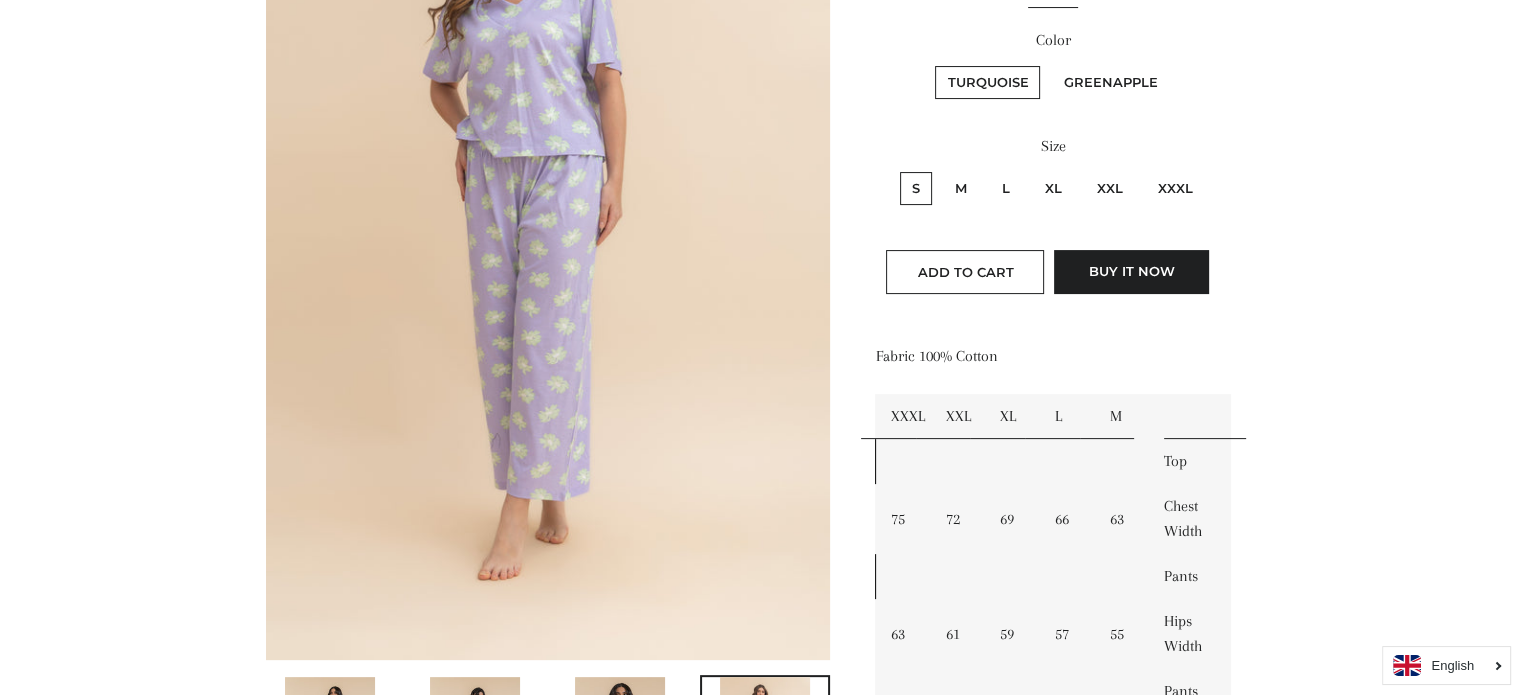 scroll, scrollTop: 402, scrollLeft: 0, axis: vertical 